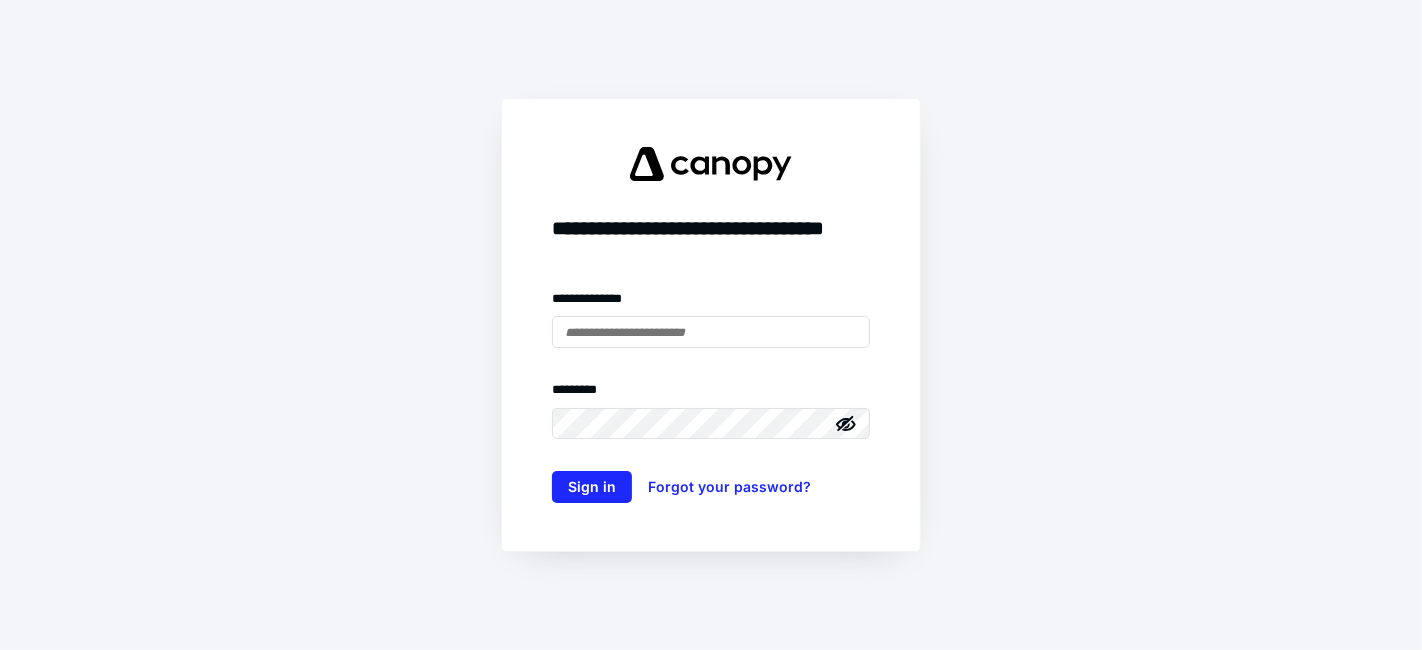 scroll, scrollTop: 0, scrollLeft: 0, axis: both 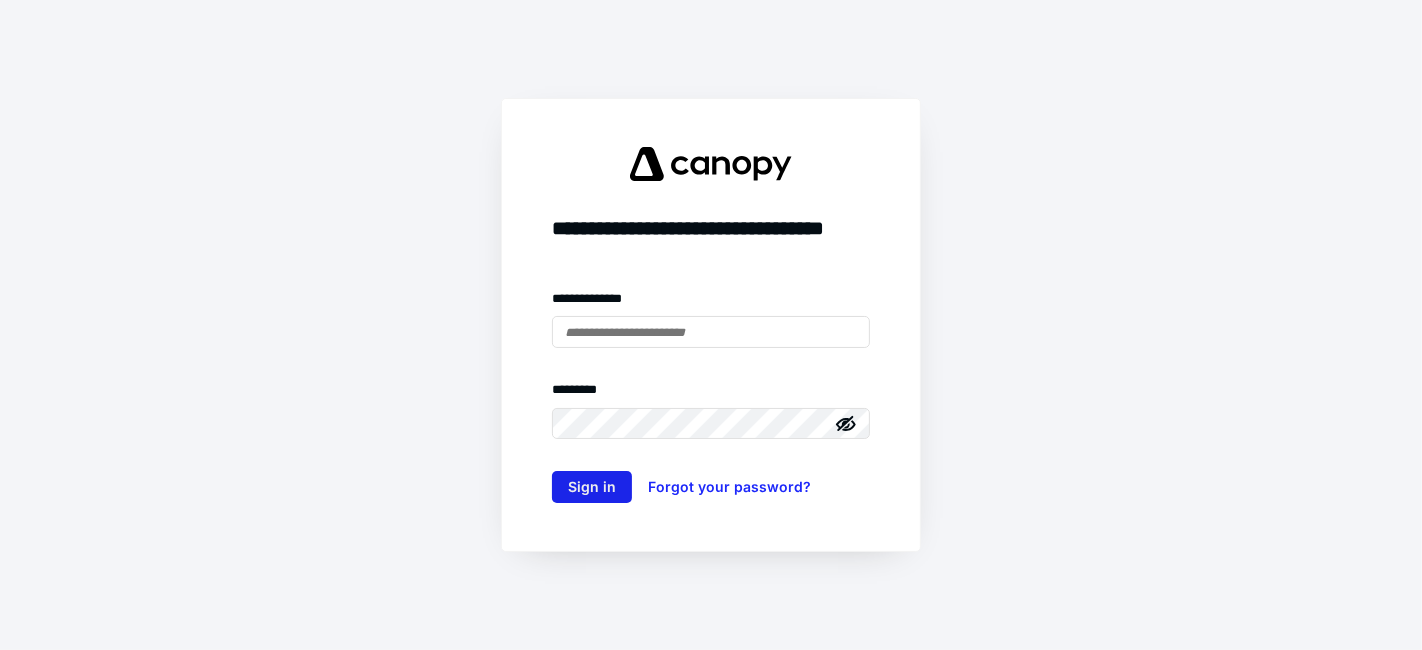 type on "**********" 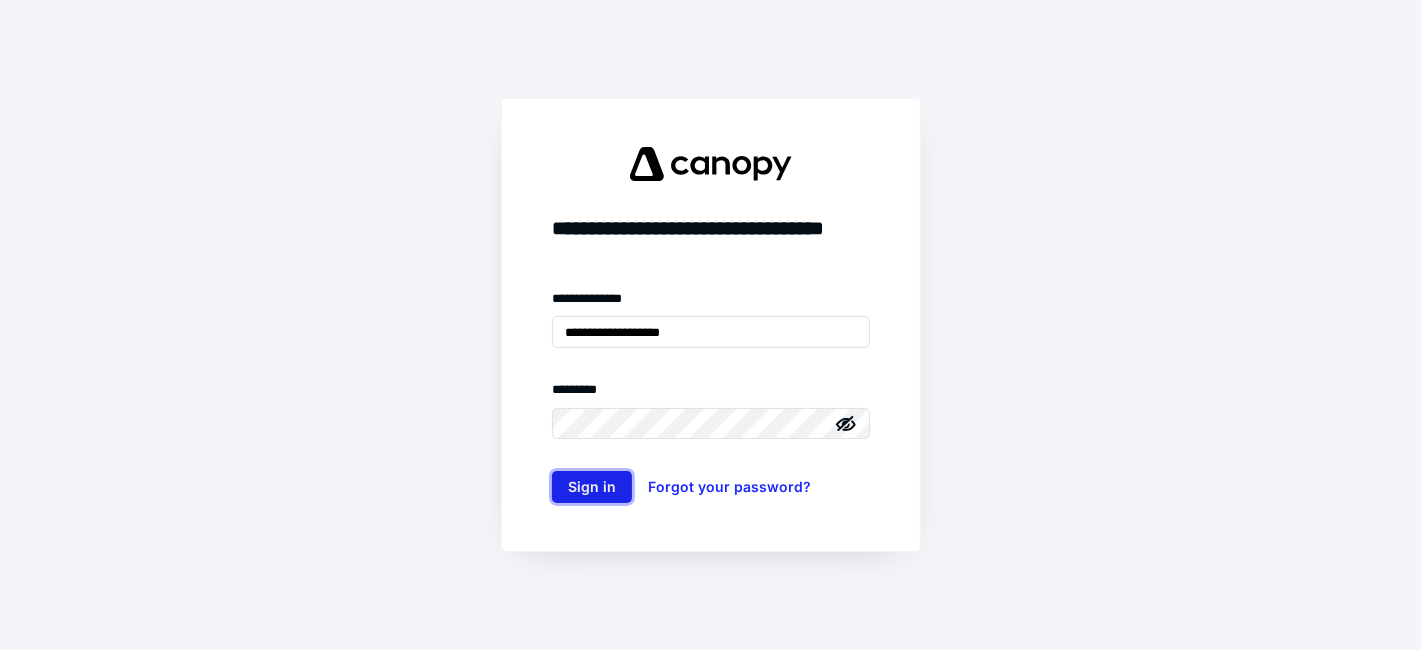 click on "Sign in" at bounding box center (592, 487) 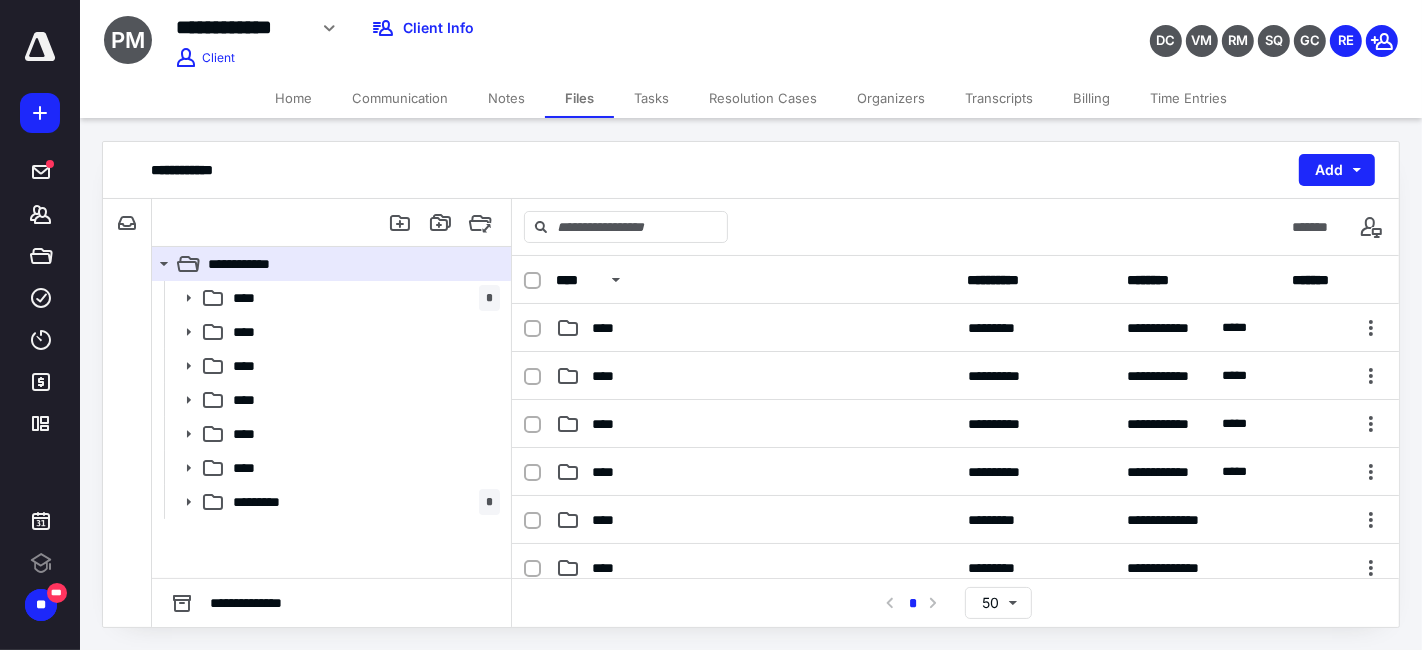 click on "**********" at bounding box center [751, 170] 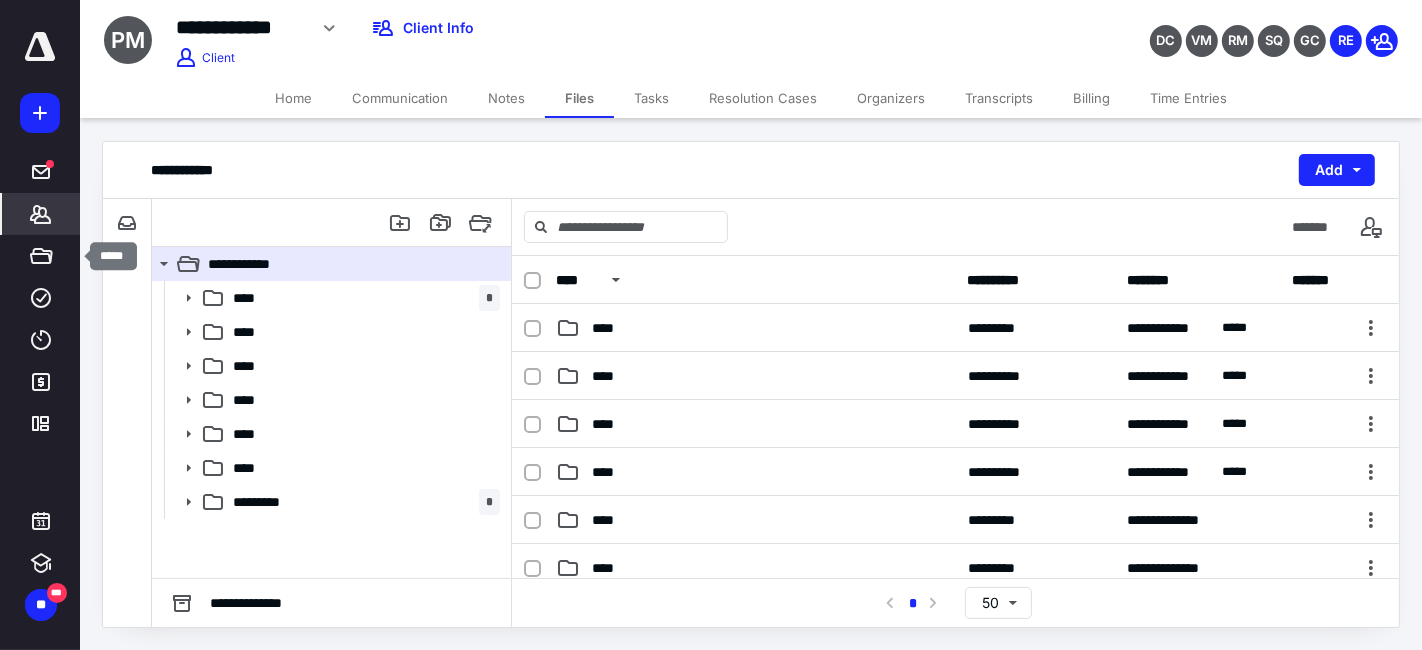 click 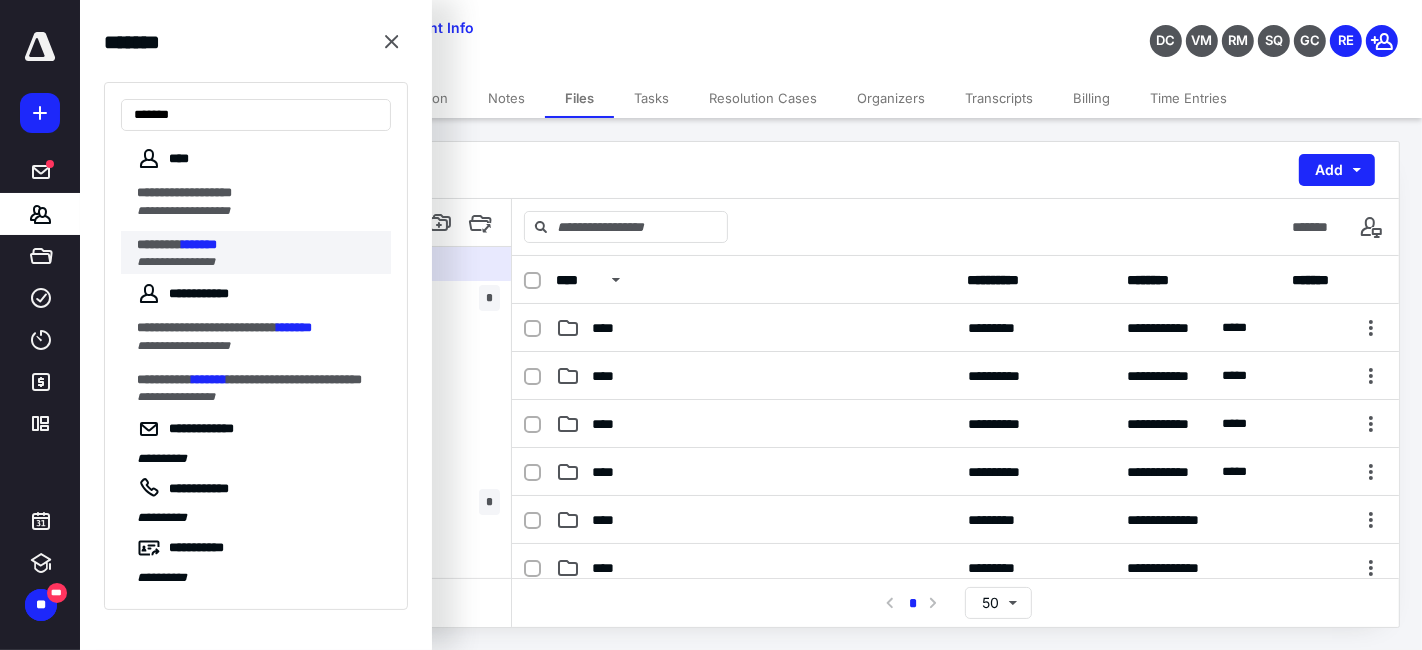 type on "*******" 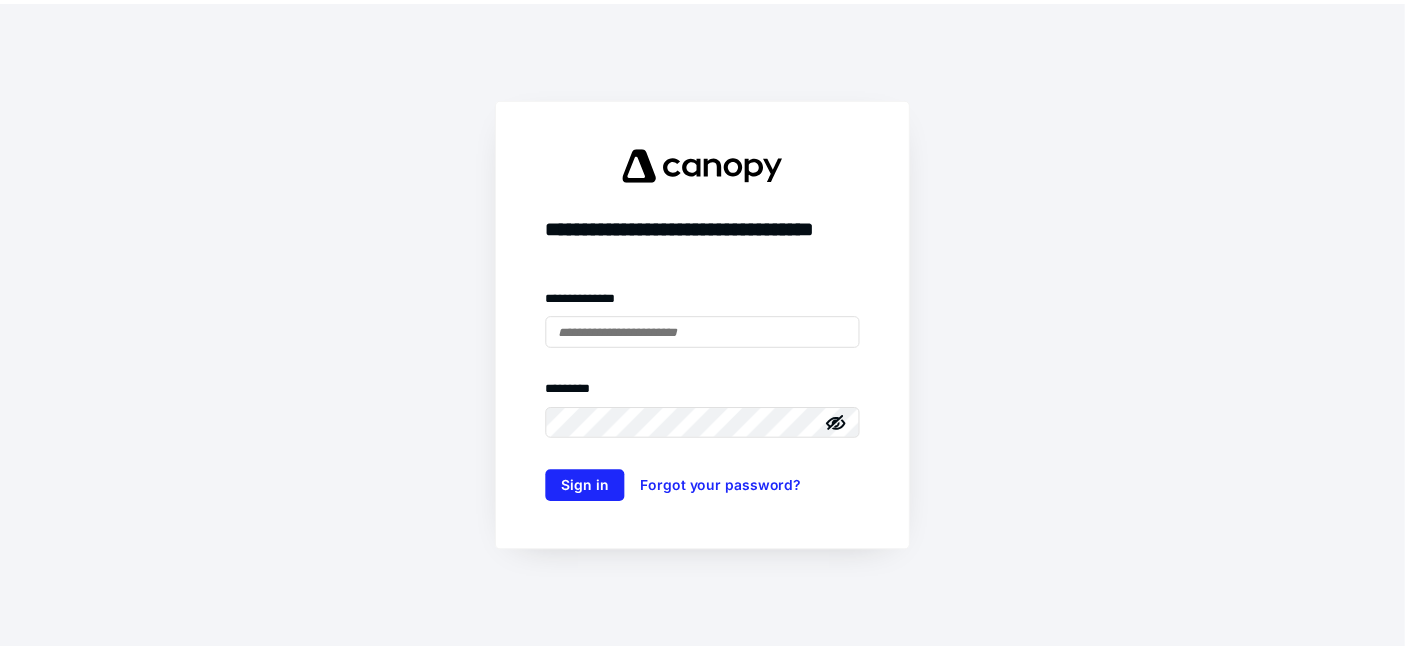 scroll, scrollTop: 0, scrollLeft: 0, axis: both 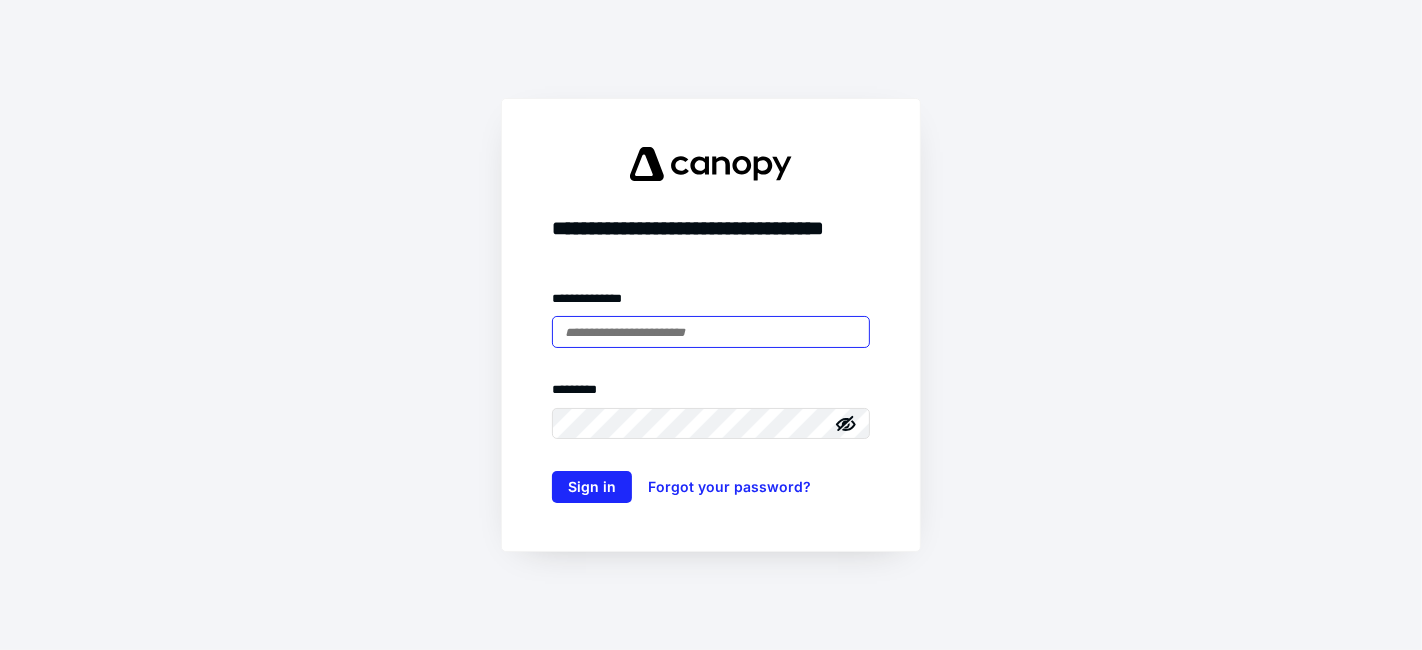 type on "**********" 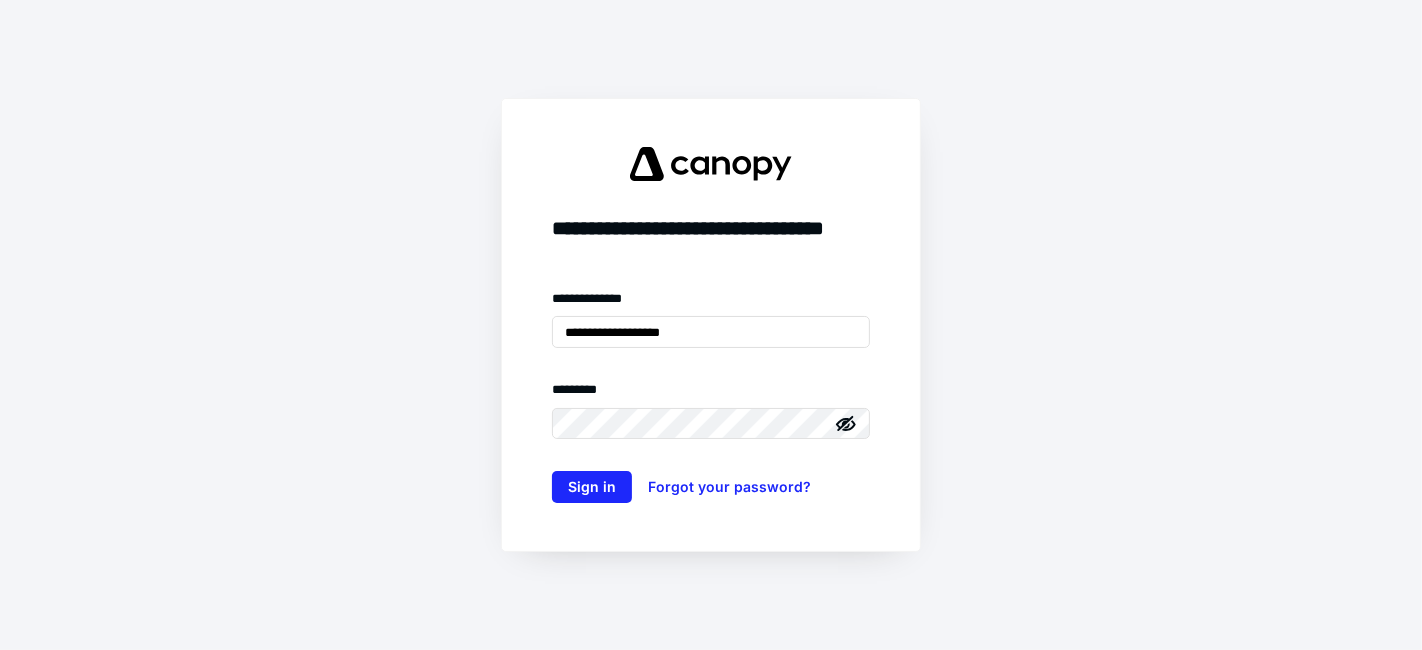 click on "**********" at bounding box center (711, 325) 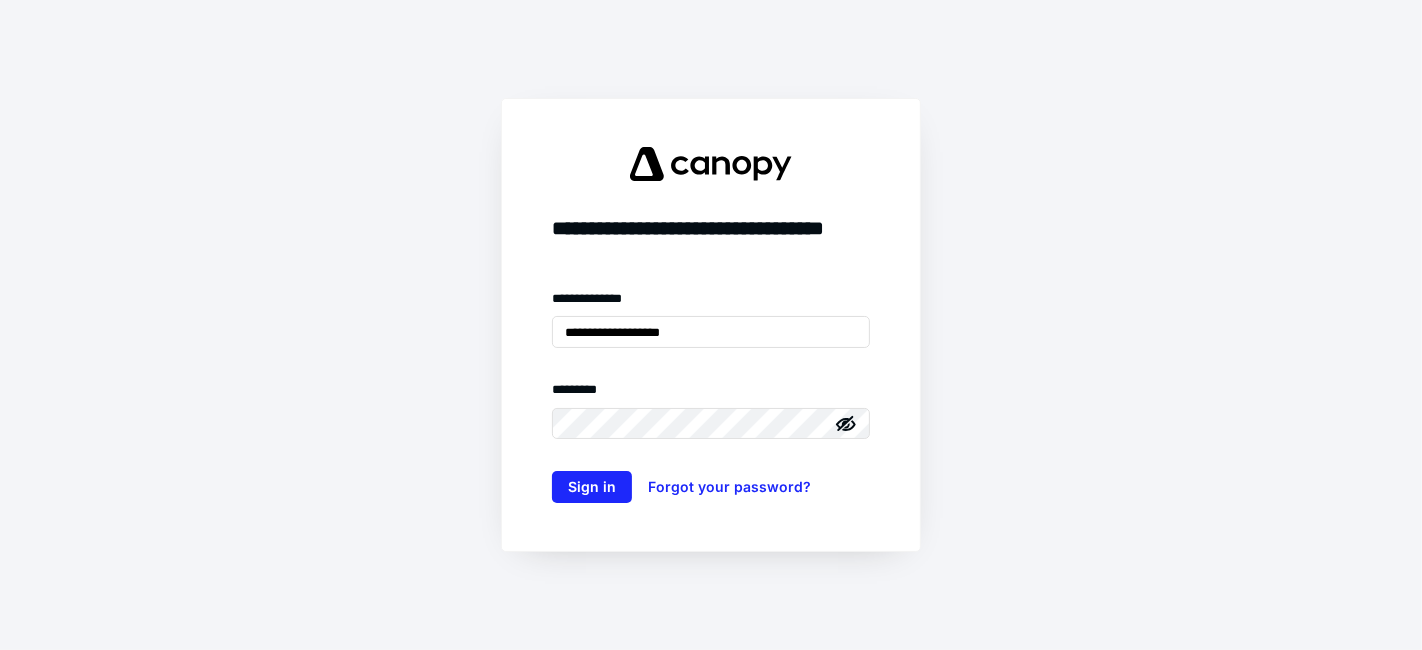 click on "**********" at bounding box center (711, 325) 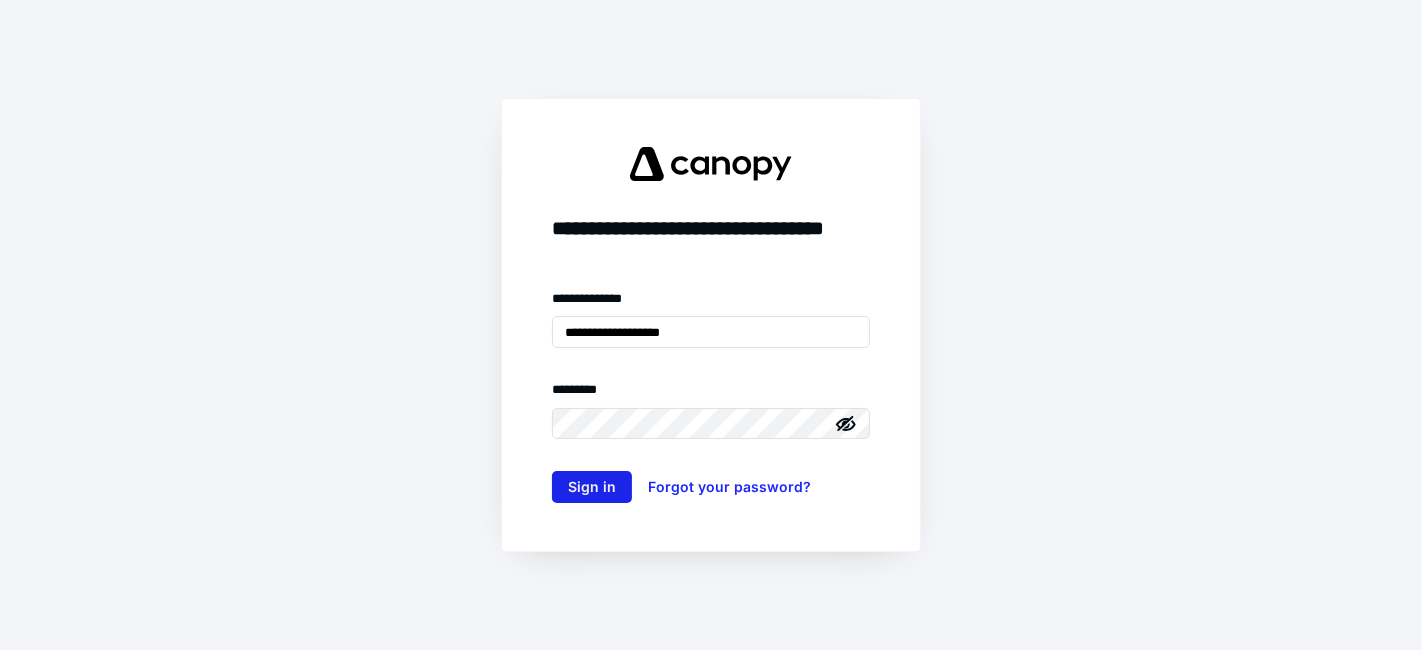 click on "Sign in" at bounding box center [592, 487] 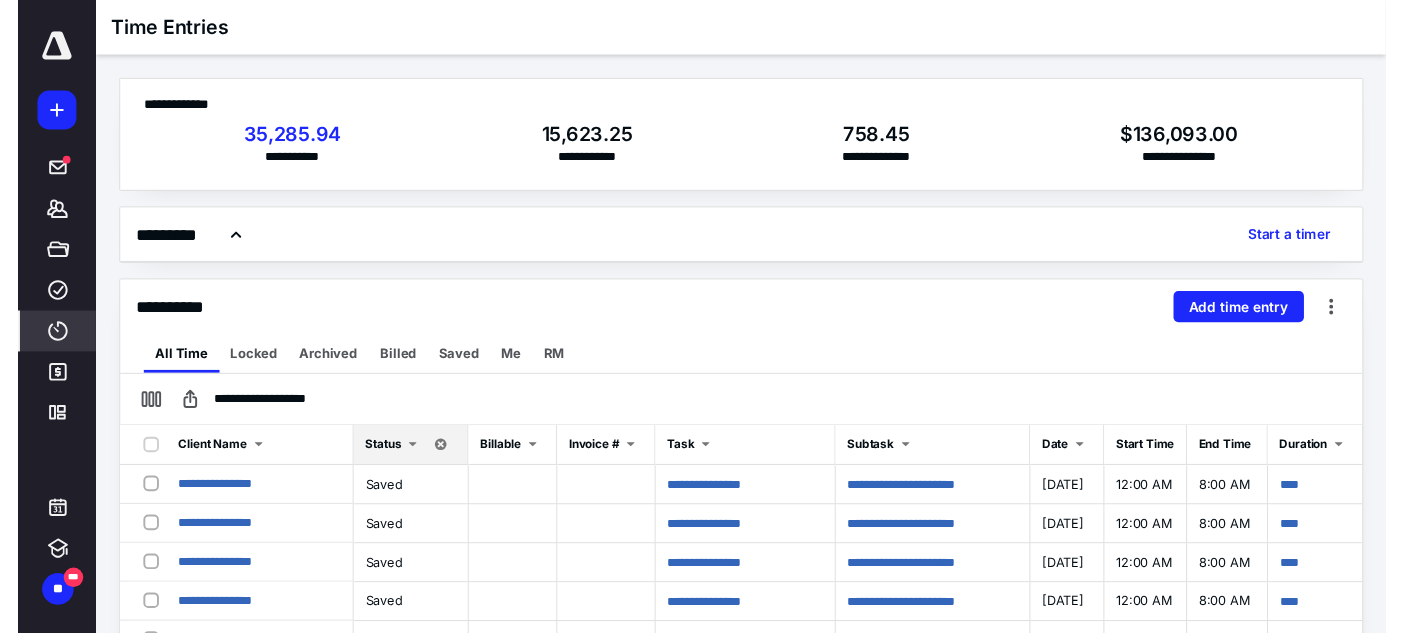 scroll, scrollTop: 0, scrollLeft: 0, axis: both 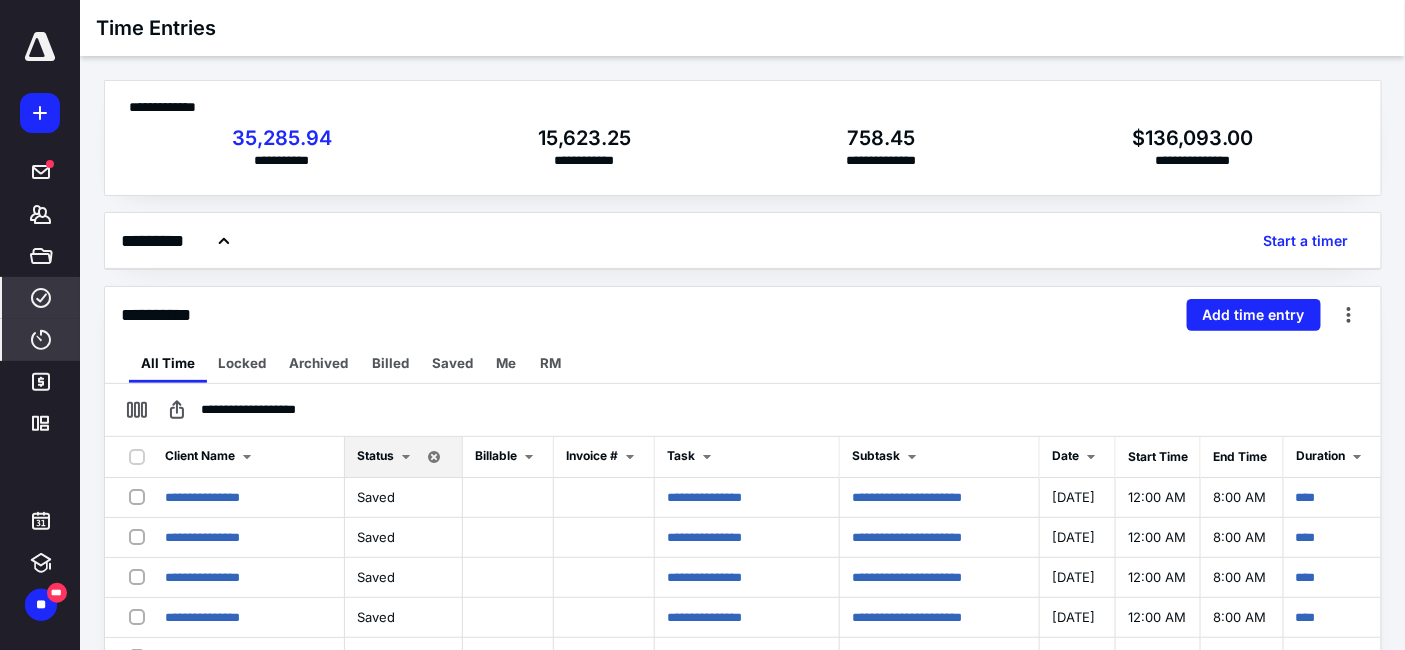 click on "****" at bounding box center (41, 298) 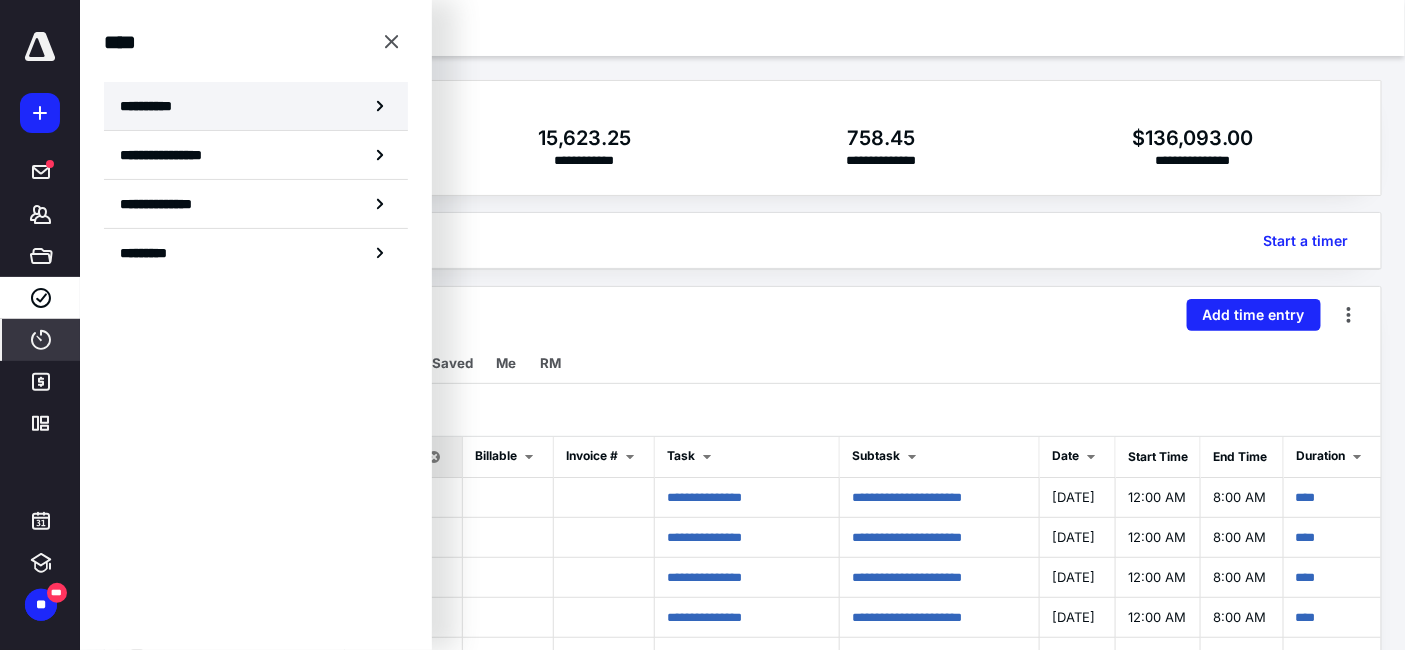click on "**********" at bounding box center [256, 106] 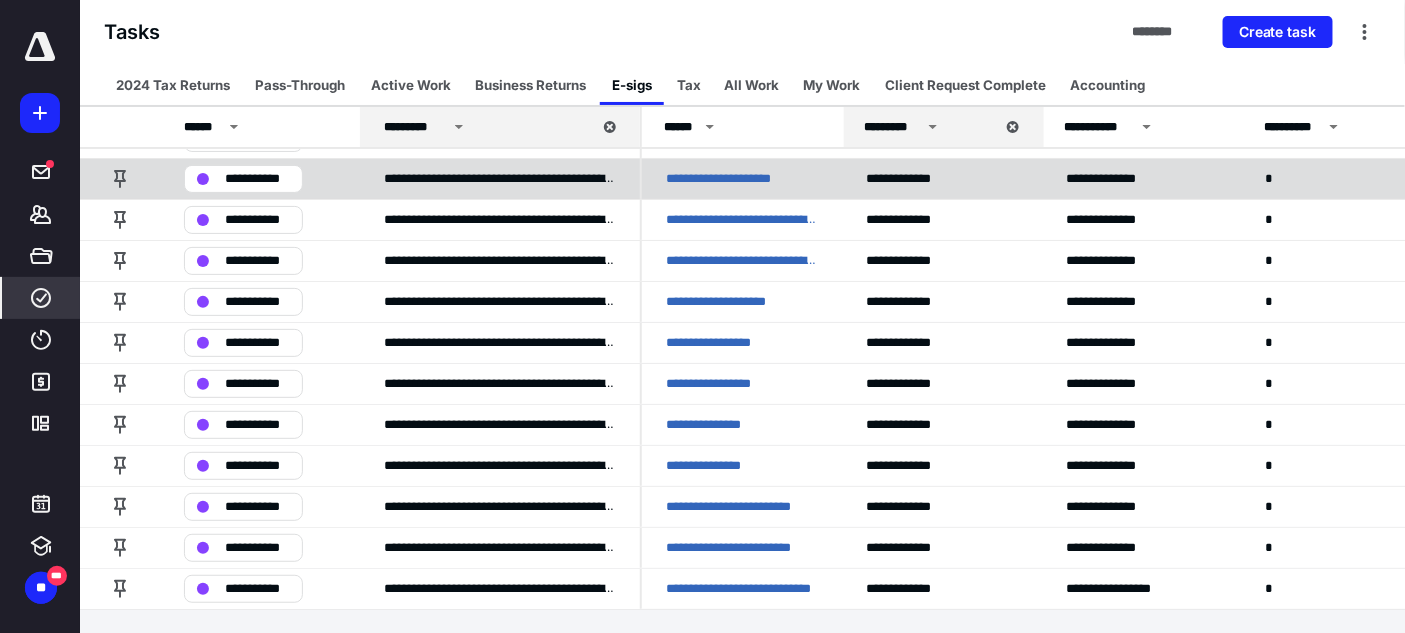 scroll, scrollTop: 0, scrollLeft: 0, axis: both 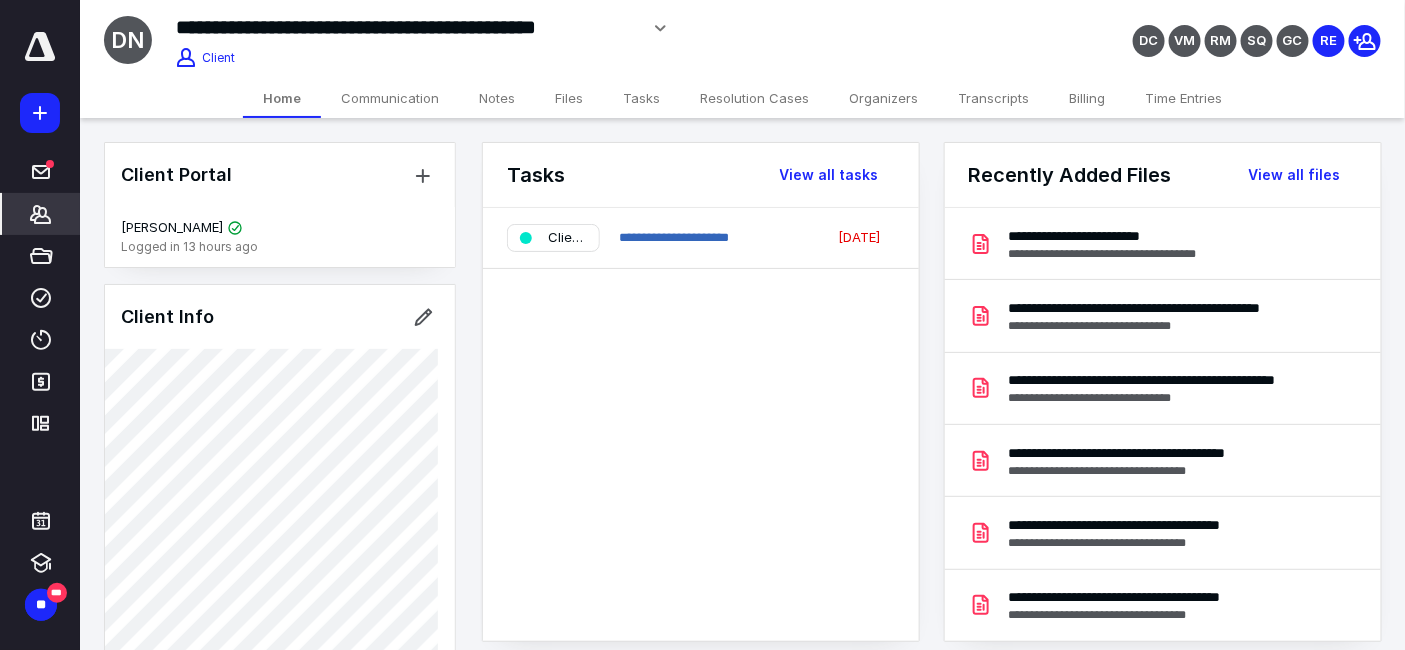 click on "Files" at bounding box center [569, 98] 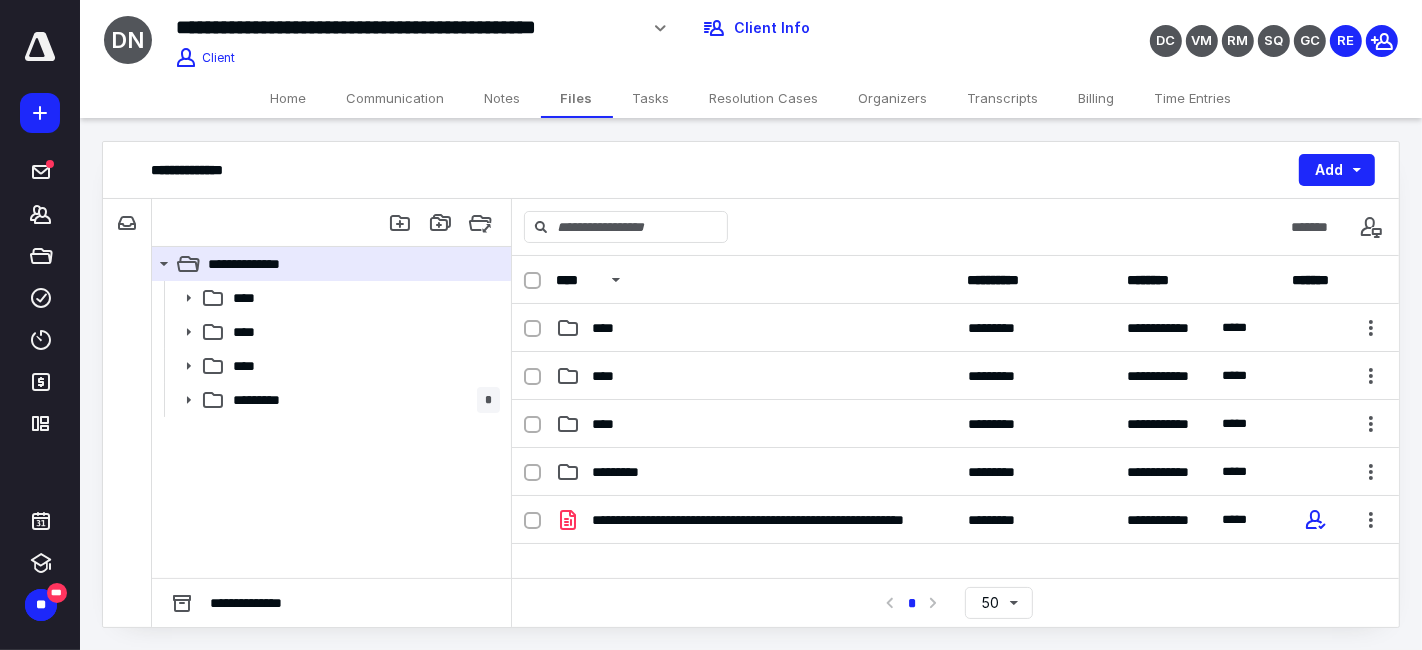 click on "Tasks" at bounding box center (651, 98) 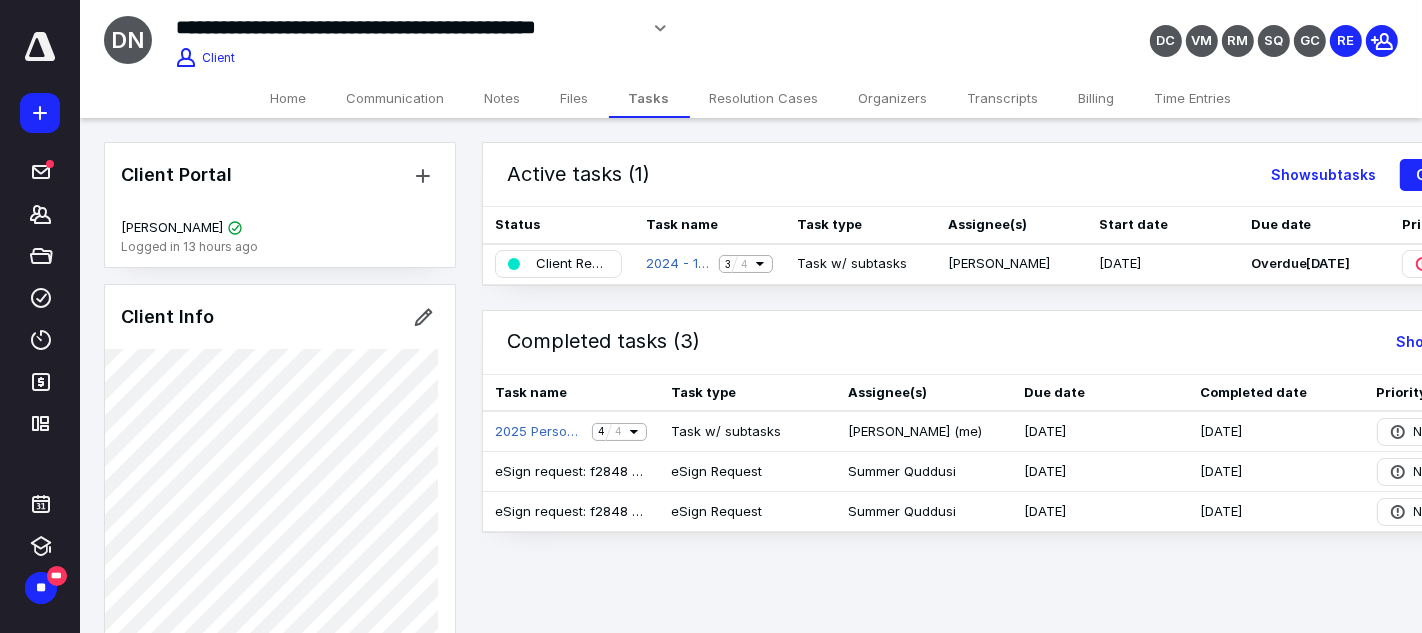 click on "Files" at bounding box center [575, 98] 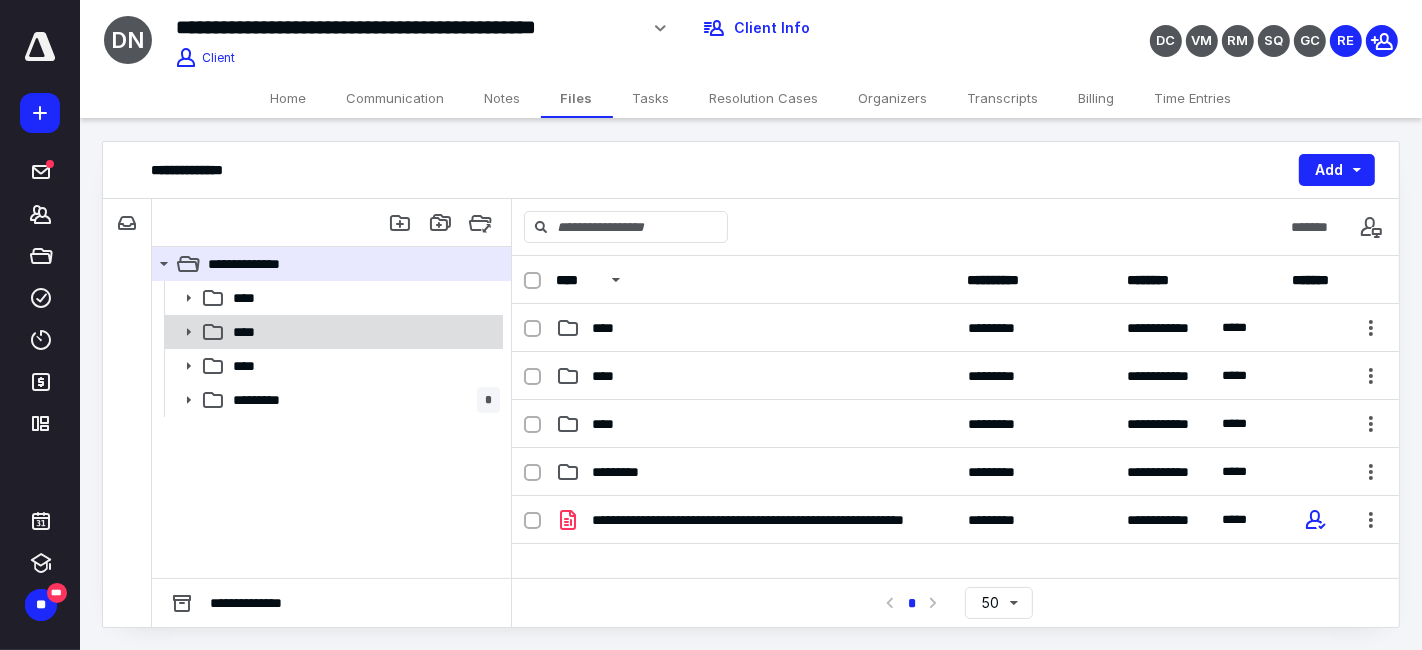click on "****" at bounding box center [362, 332] 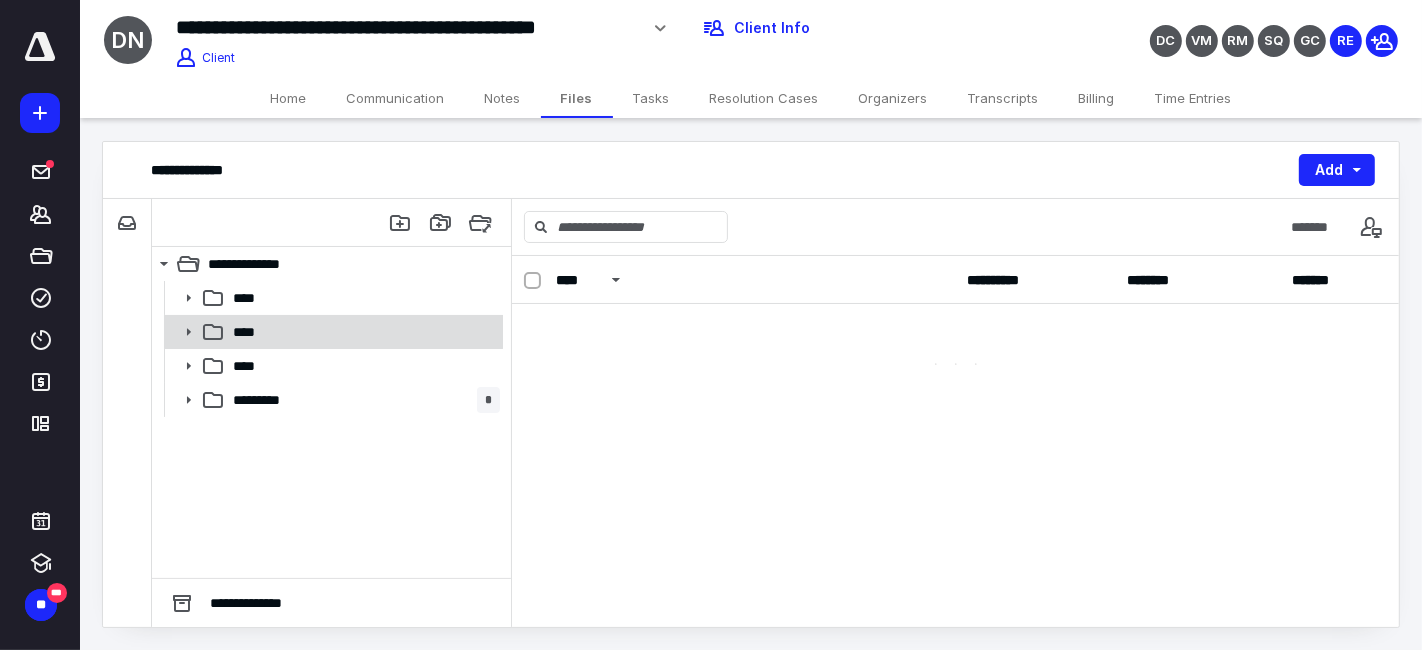 click on "****" at bounding box center [362, 332] 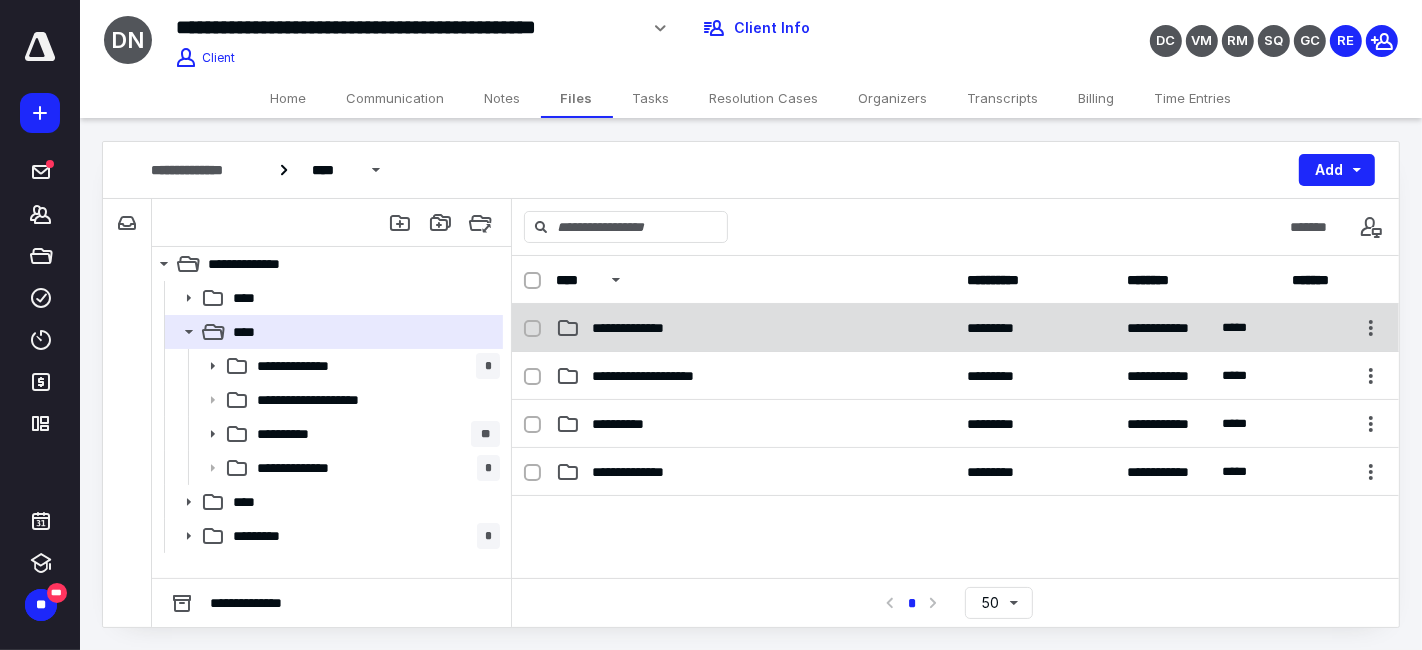 click on "**********" at bounding box center [634, 328] 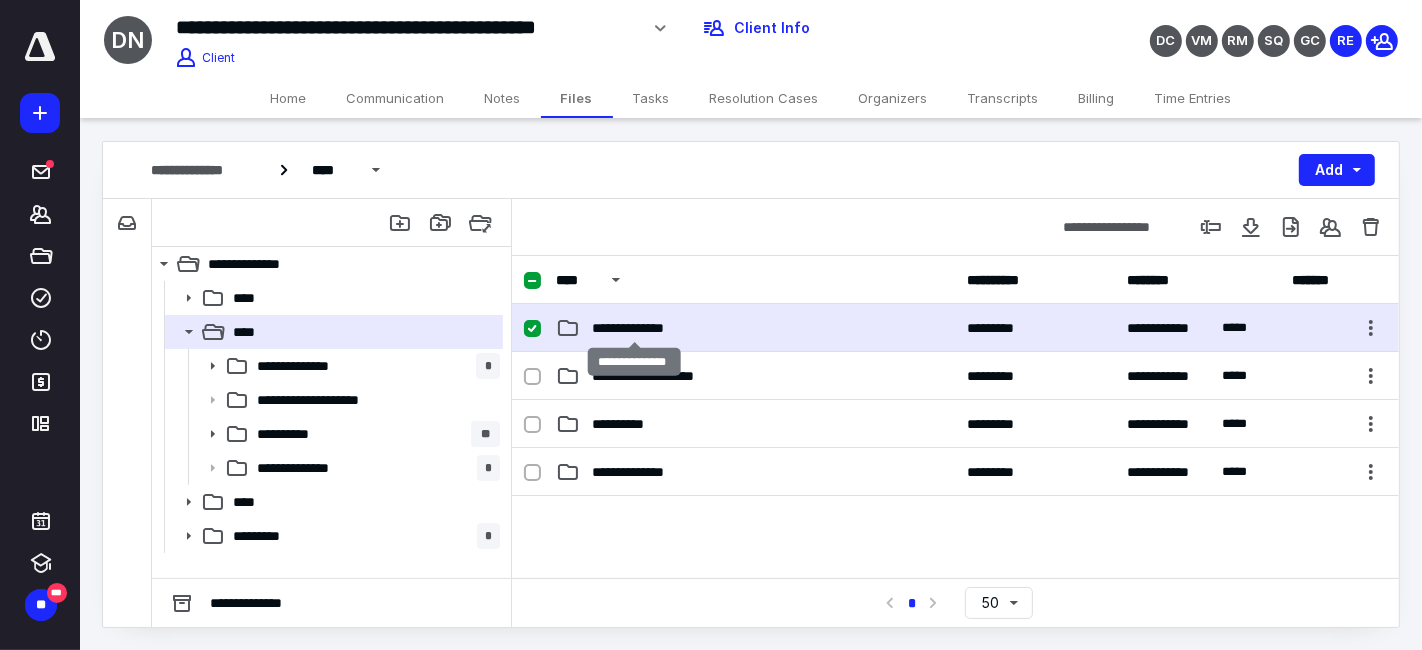 click on "**********" at bounding box center (634, 328) 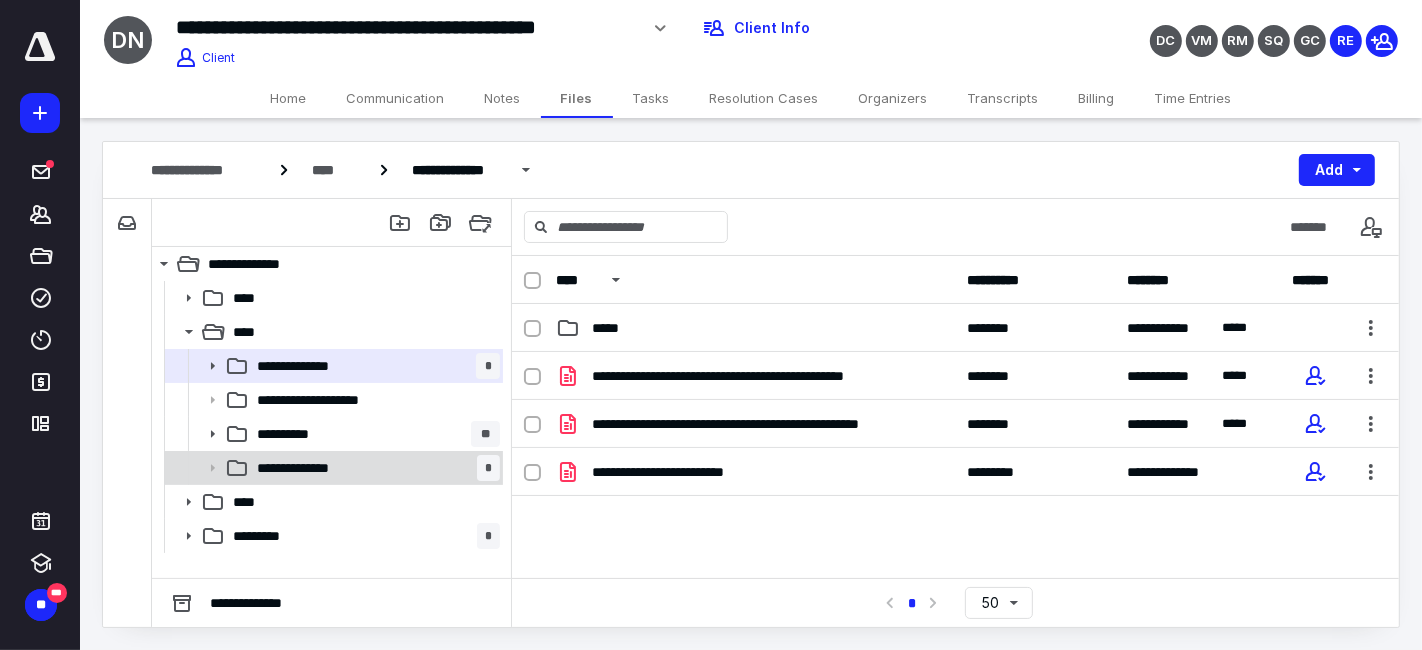click on "**********" at bounding box center (374, 468) 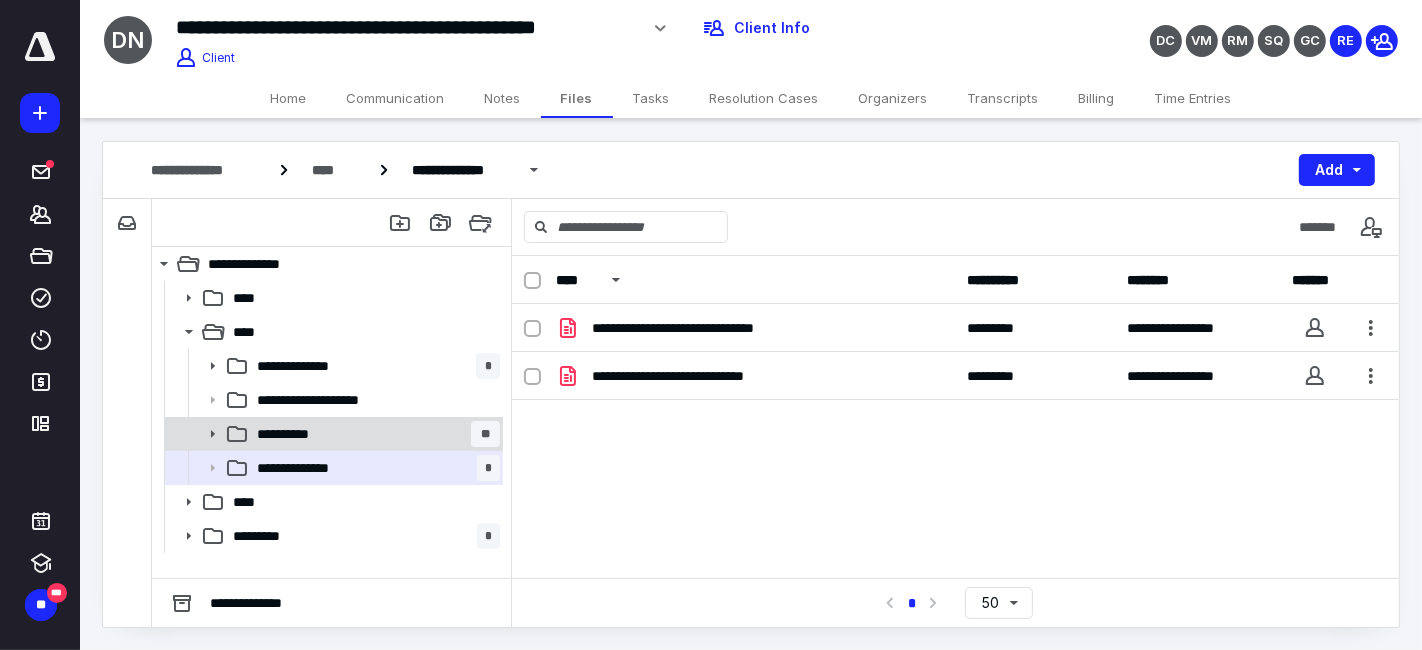 click on "**********" at bounding box center [374, 434] 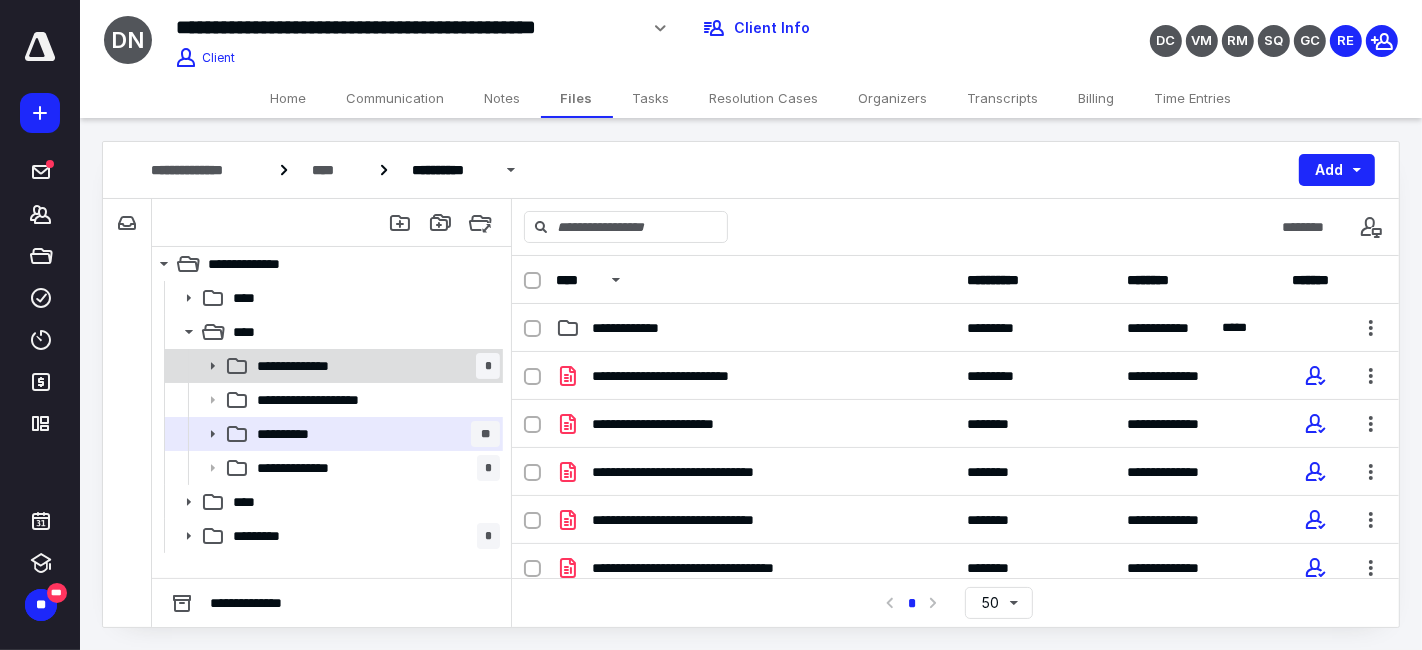 click on "**********" at bounding box center (374, 366) 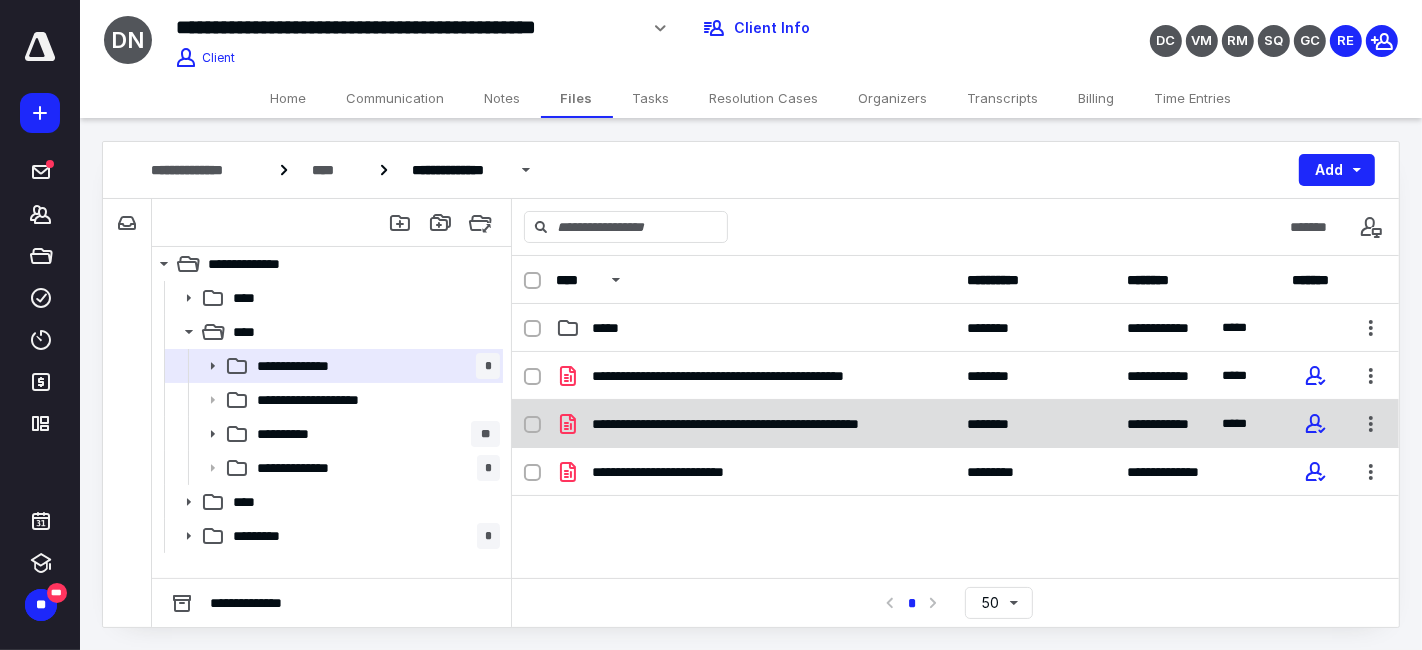 click on "**********" at bounding box center (763, 424) 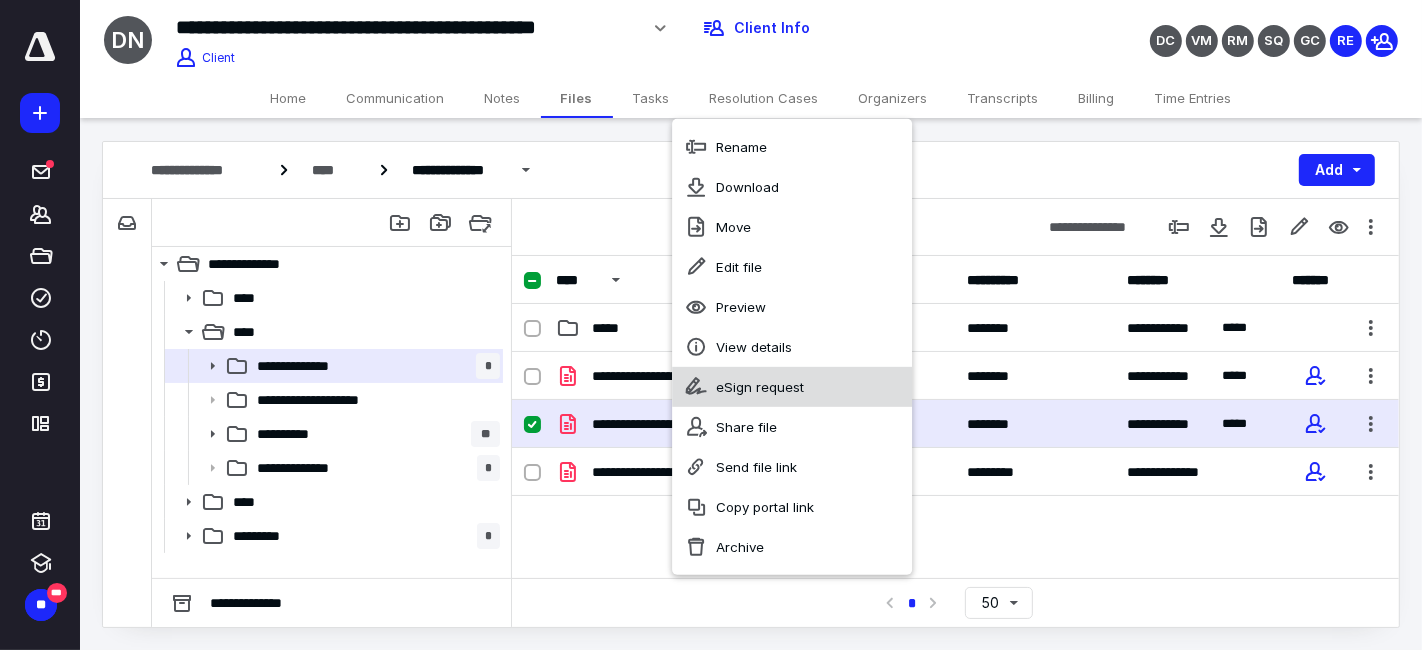 click on "eSign request" at bounding box center (760, 387) 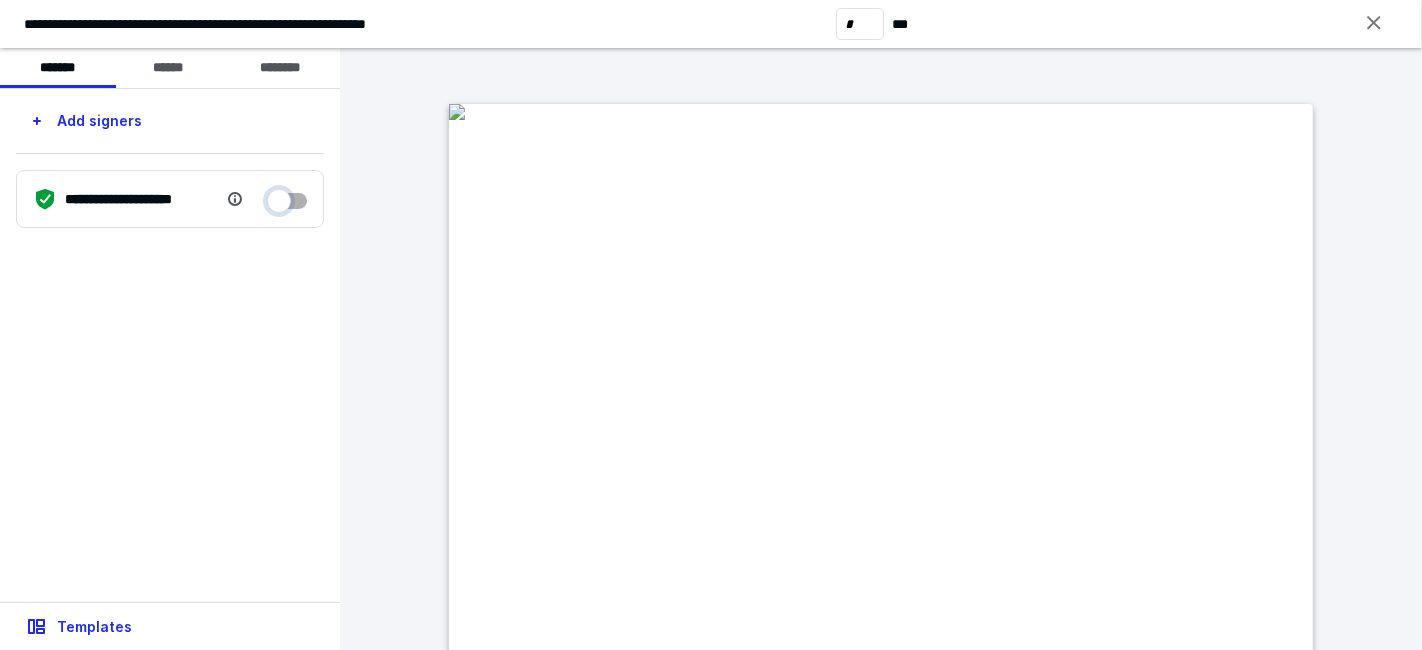 click at bounding box center (287, 196) 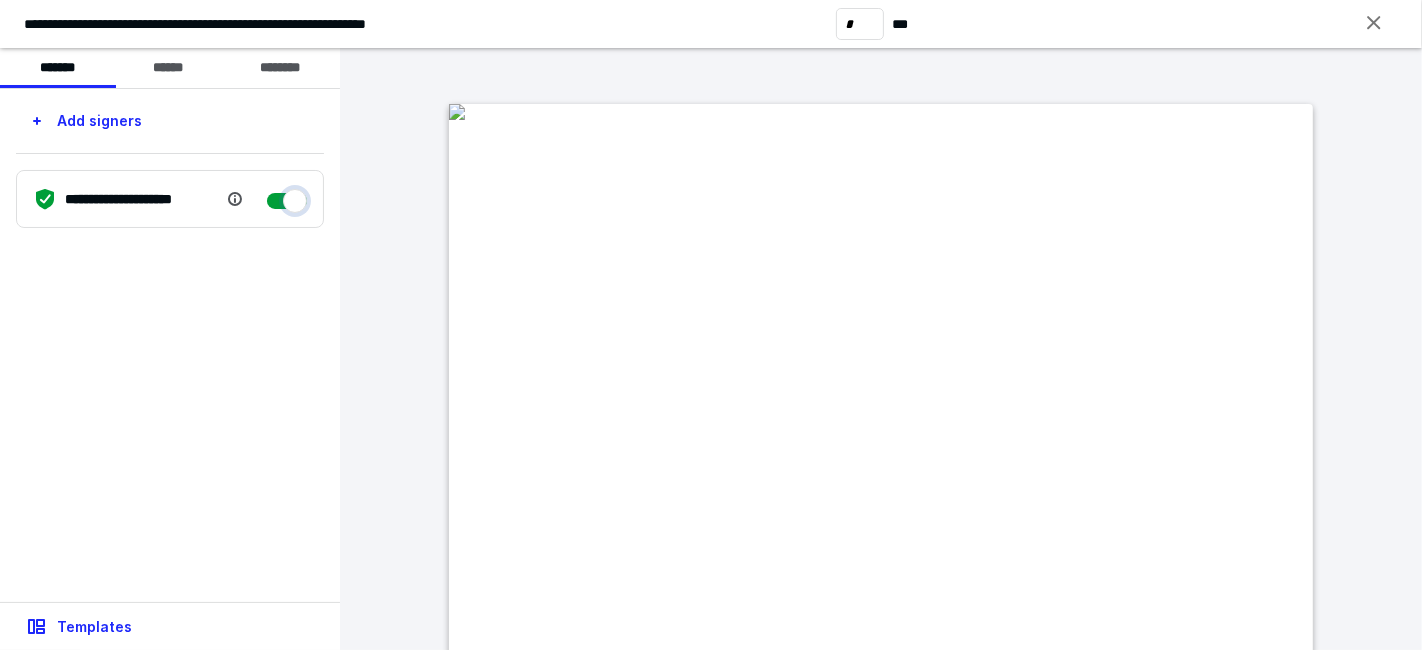 checkbox on "****" 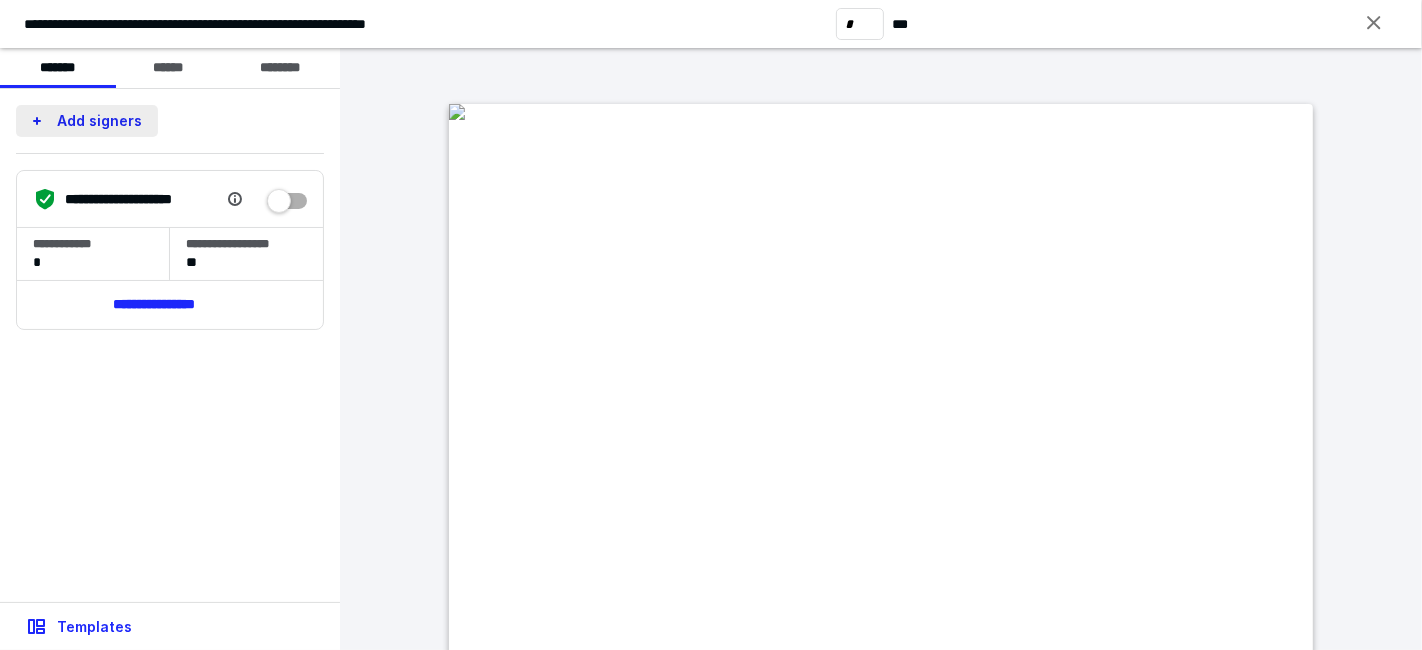 click on "Add signers" at bounding box center [87, 121] 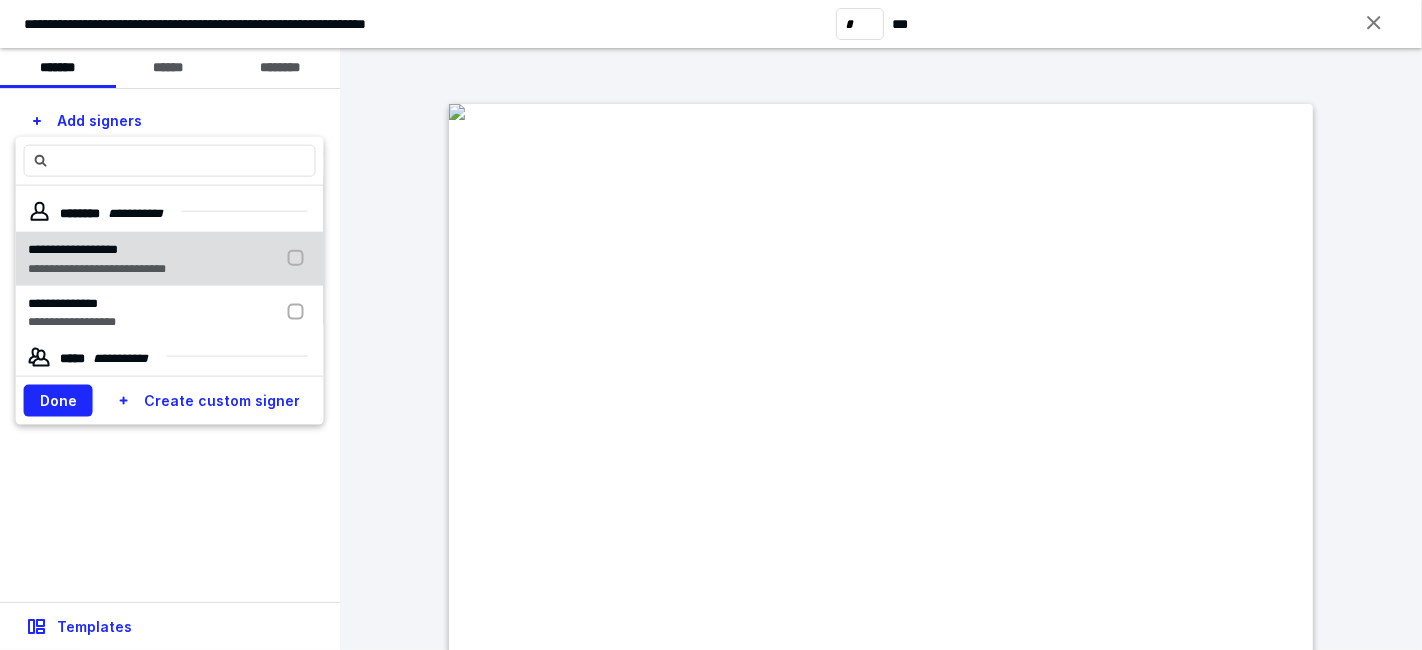 click on "**********" at bounding box center [73, 249] 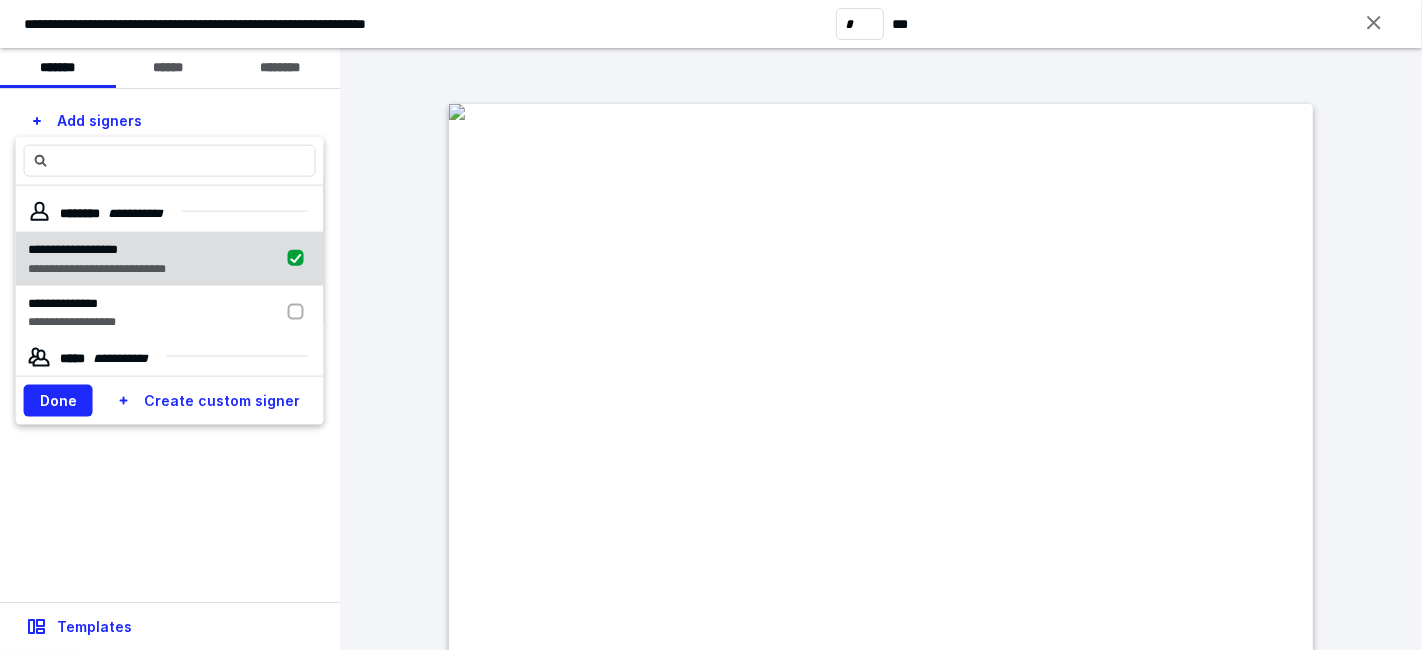 checkbox on "true" 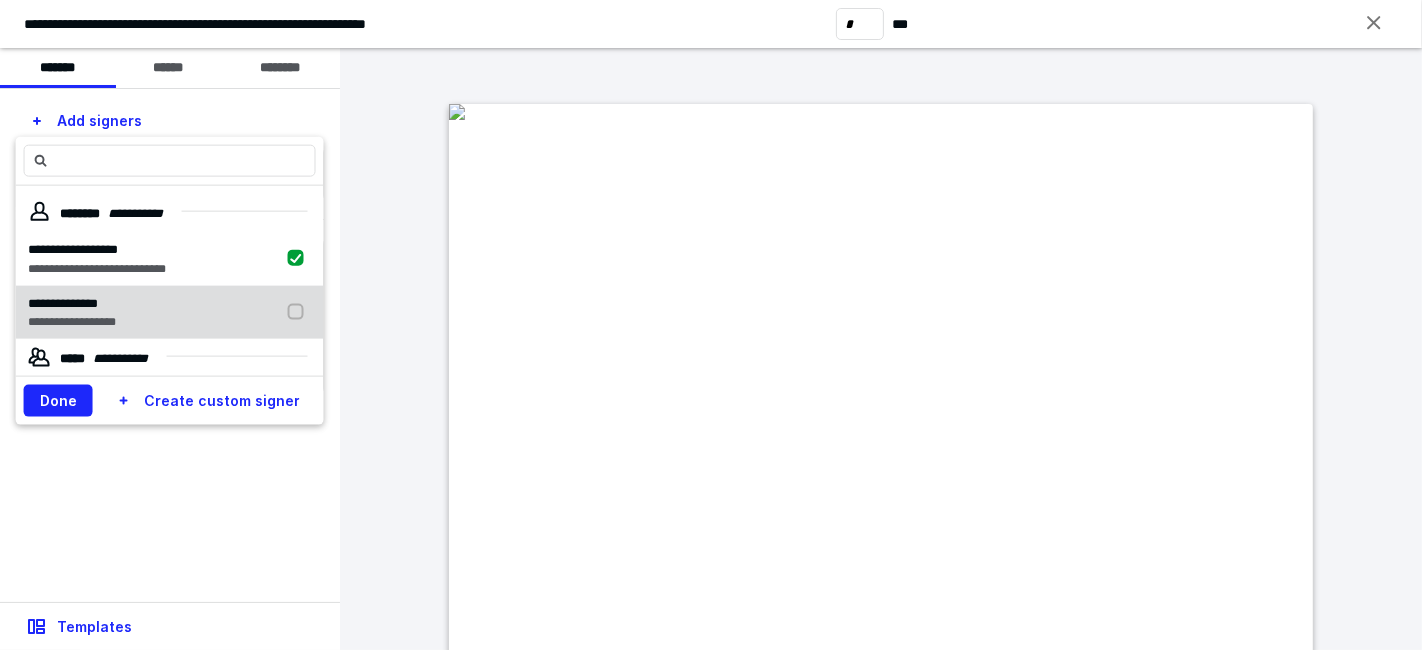 click on "**********" at bounding box center (72, 322) 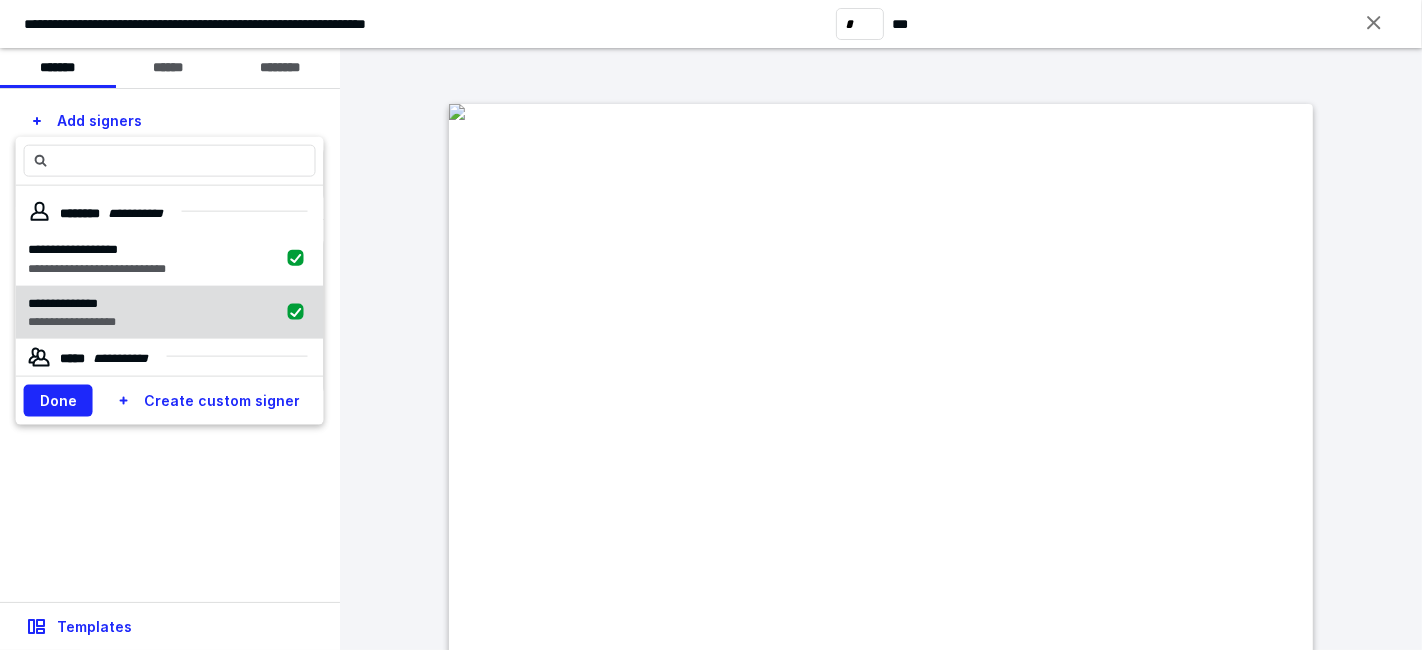 checkbox on "true" 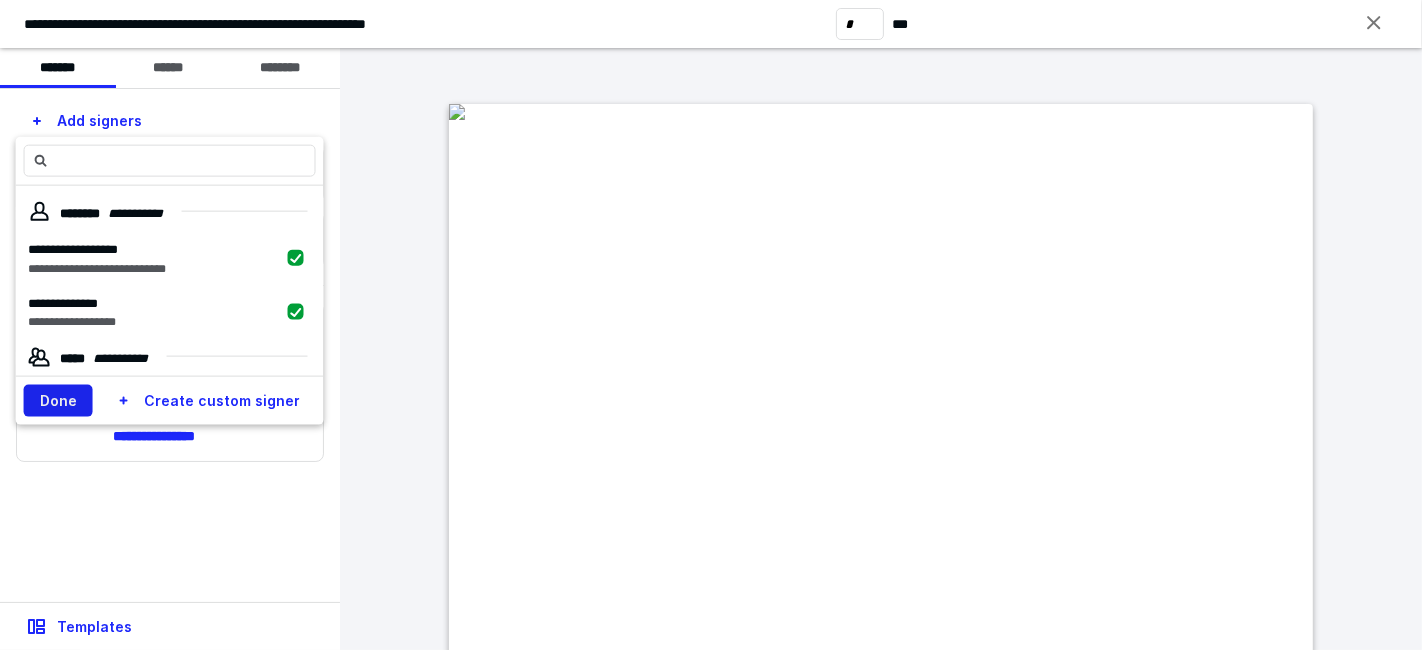 click on "Done" at bounding box center (58, 401) 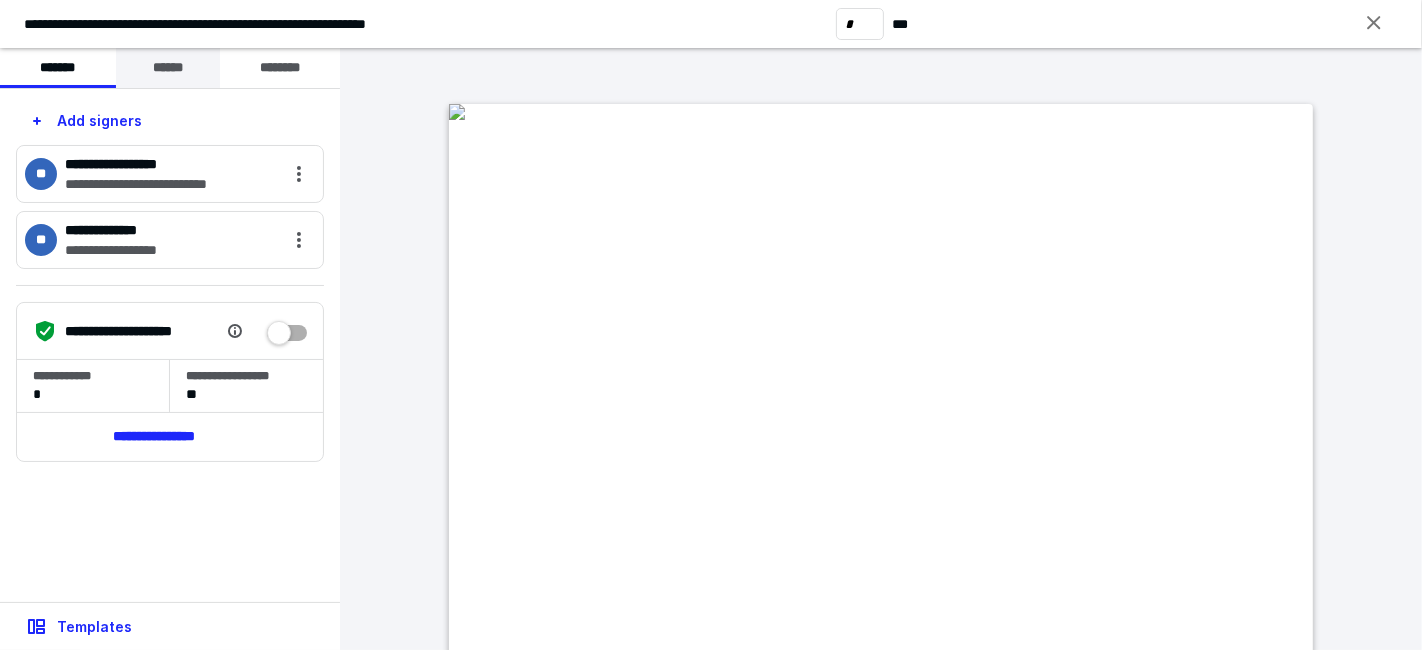click on "******" at bounding box center [168, 68] 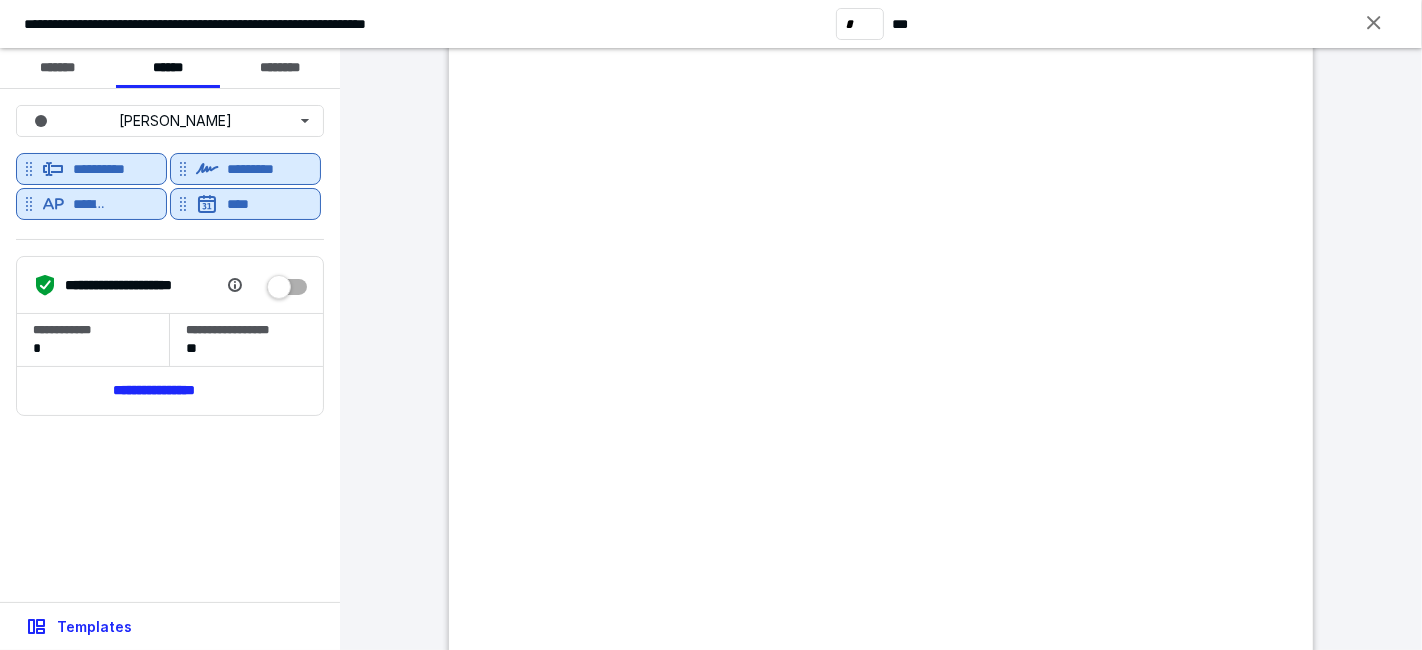 scroll, scrollTop: 5158, scrollLeft: 0, axis: vertical 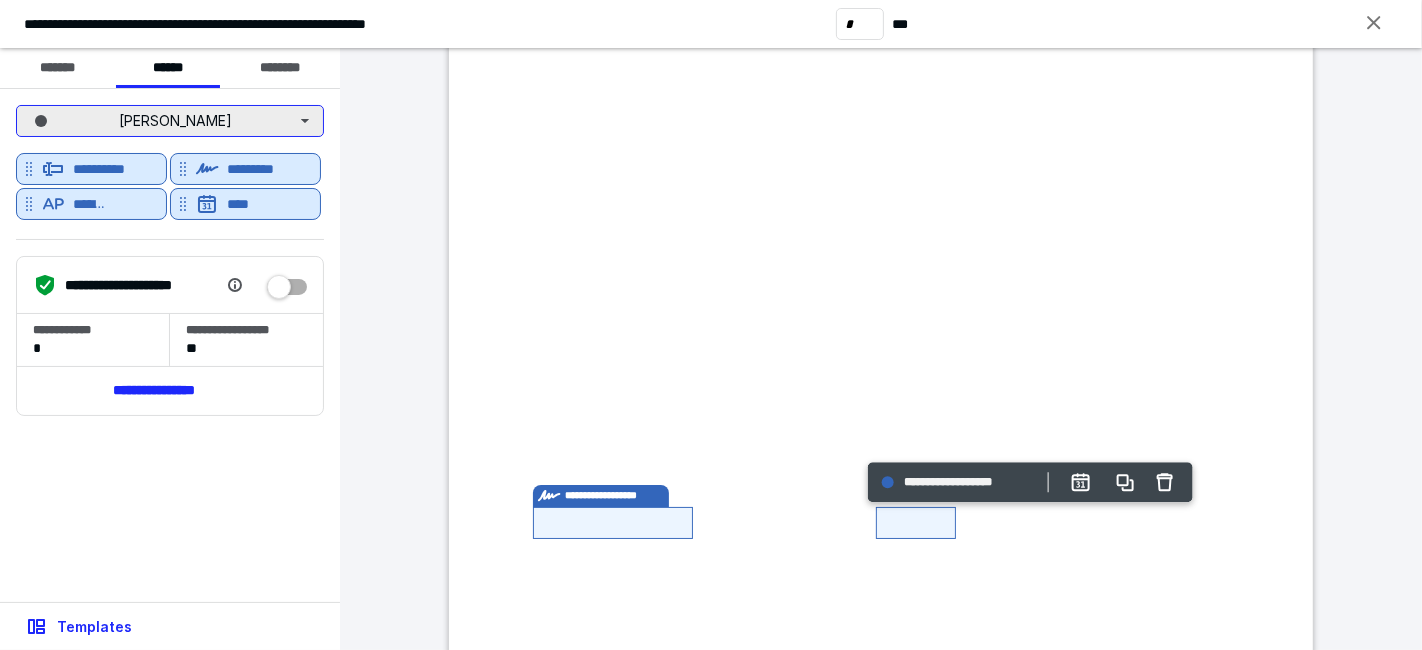 click on "Azadeh Nasrazadani" at bounding box center (170, 121) 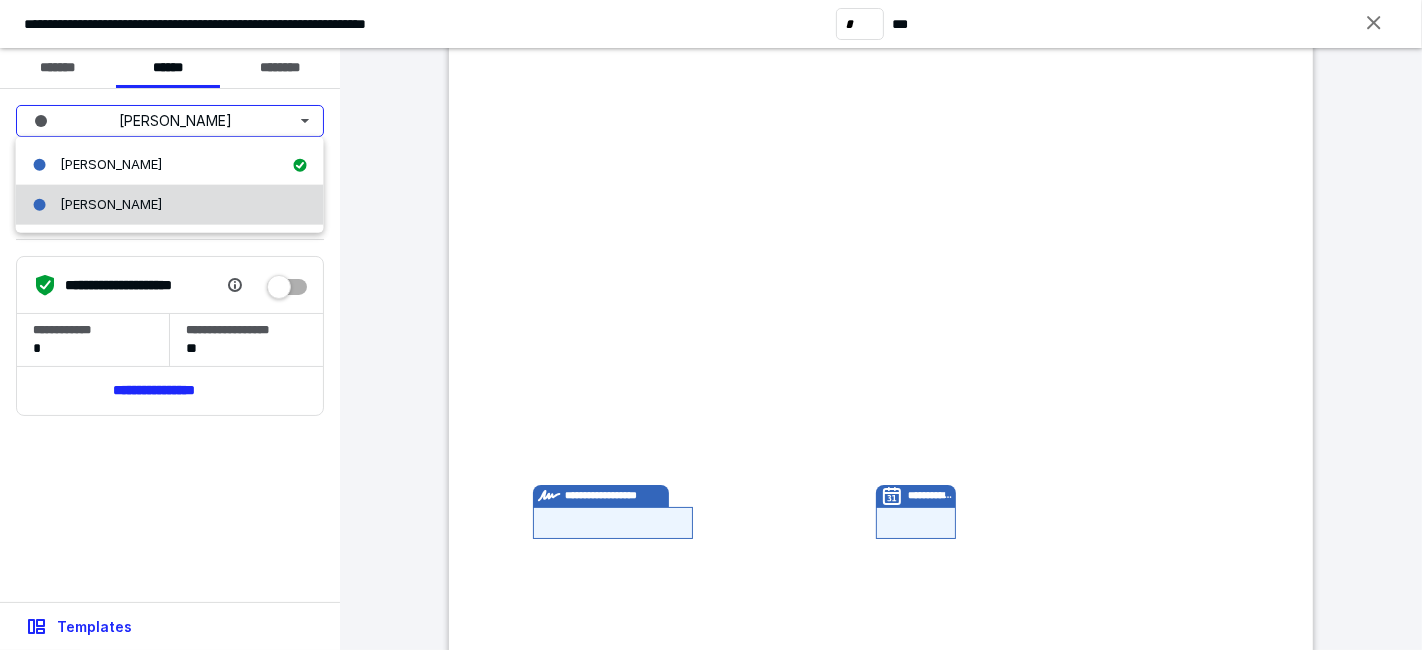 drag, startPoint x: 185, startPoint y: 151, endPoint x: 186, endPoint y: 194, distance: 43.011627 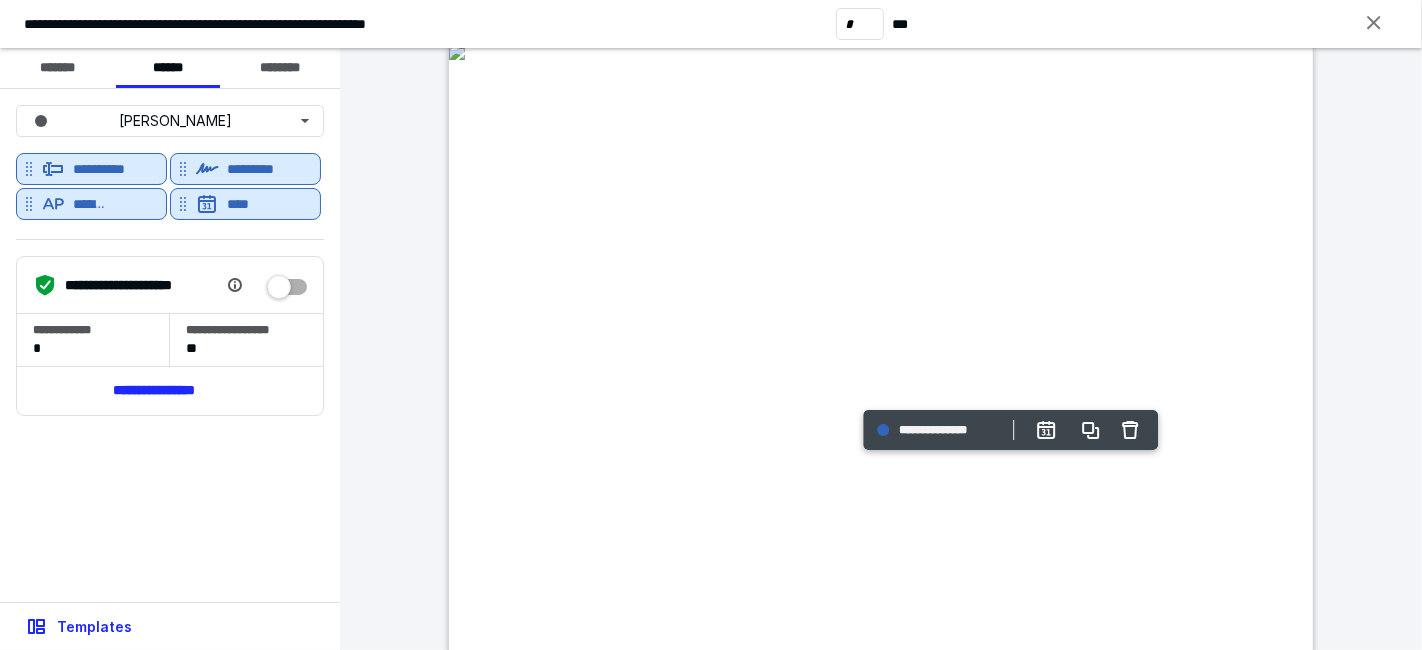 type on "*" 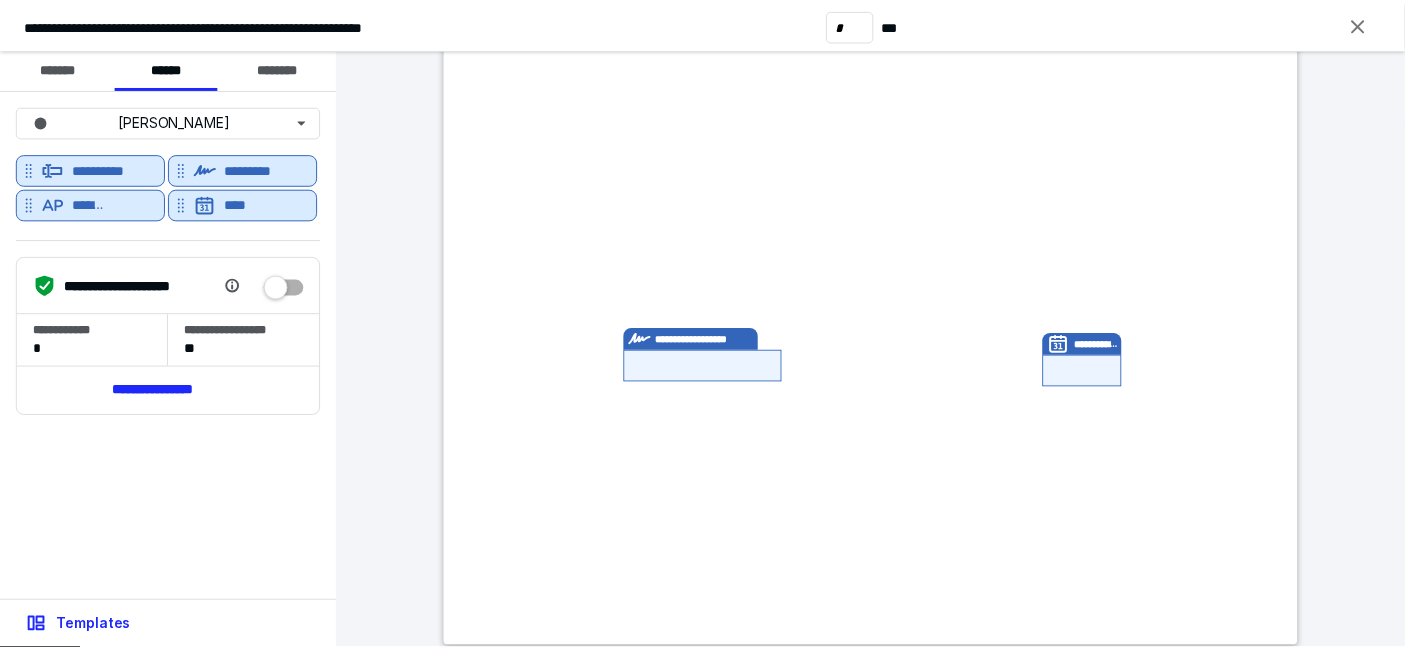 scroll, scrollTop: 4026, scrollLeft: 0, axis: vertical 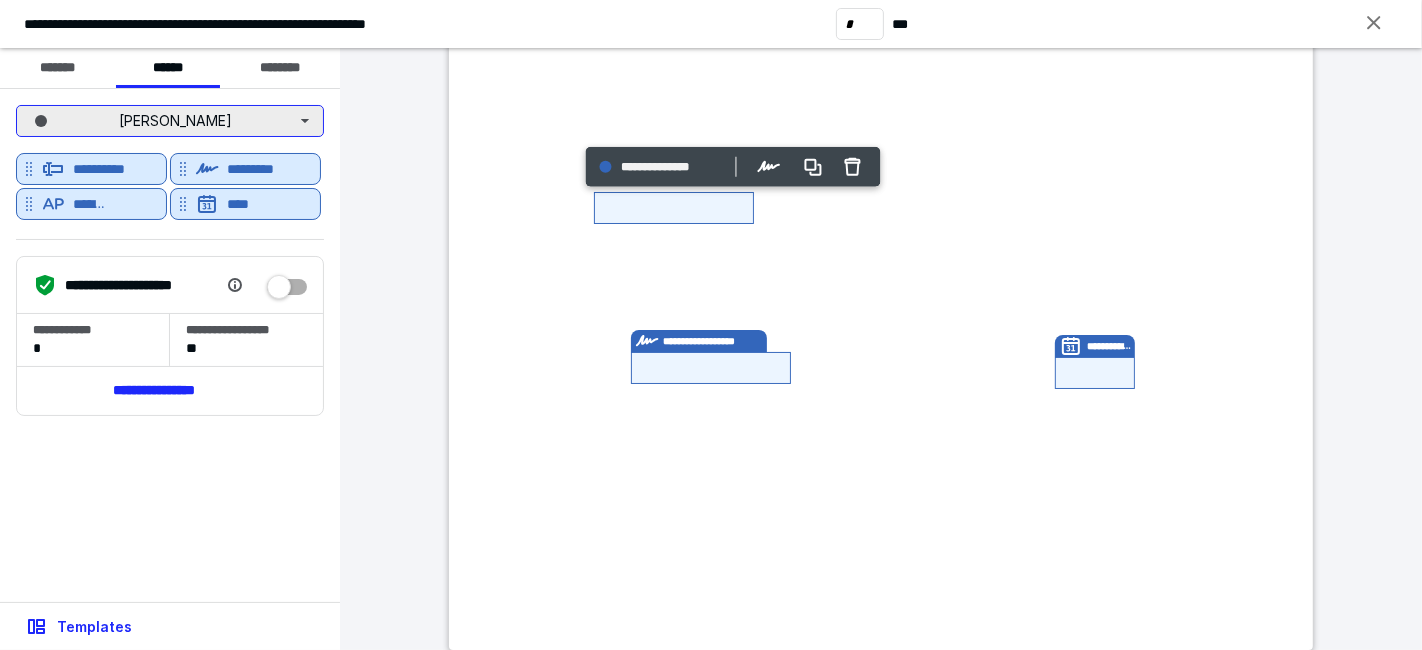 click on "Farhad Zanoozi" at bounding box center [170, 121] 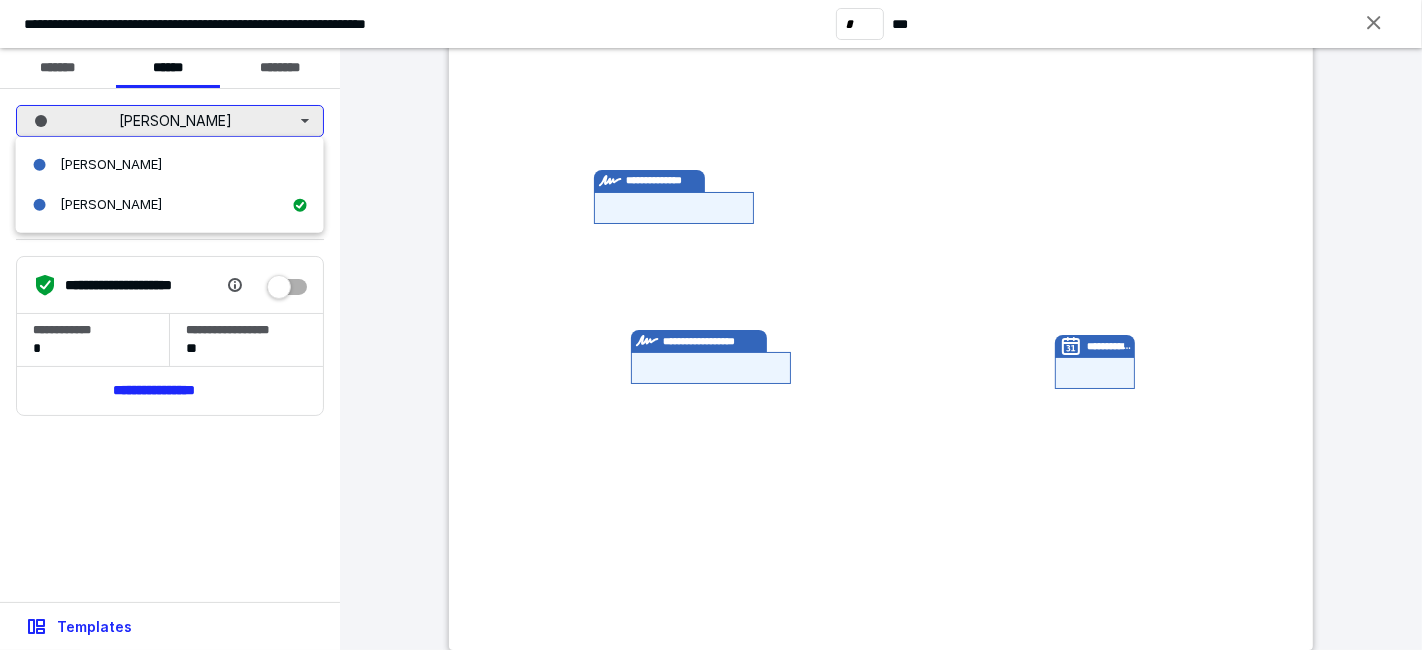 click on "Farhad Zanoozi" at bounding box center (170, 121) 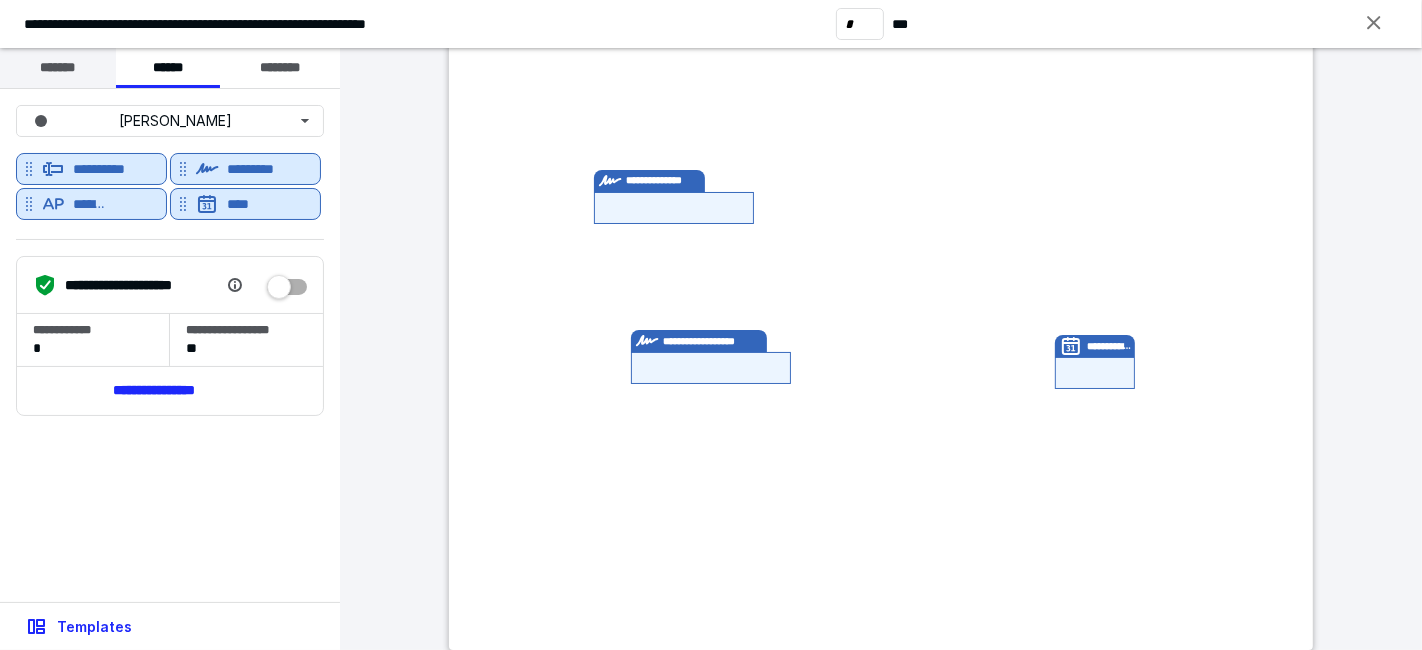 click on "*******" at bounding box center [58, 68] 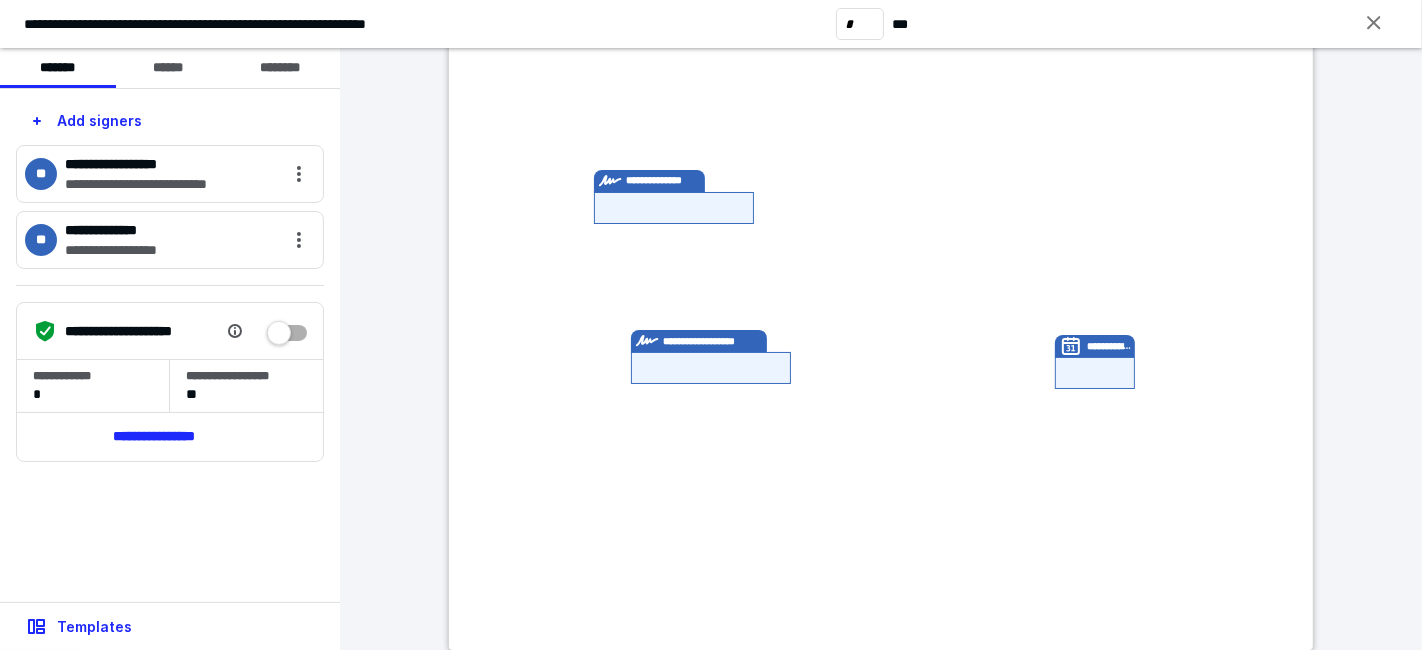 click at bounding box center (1378, 24) 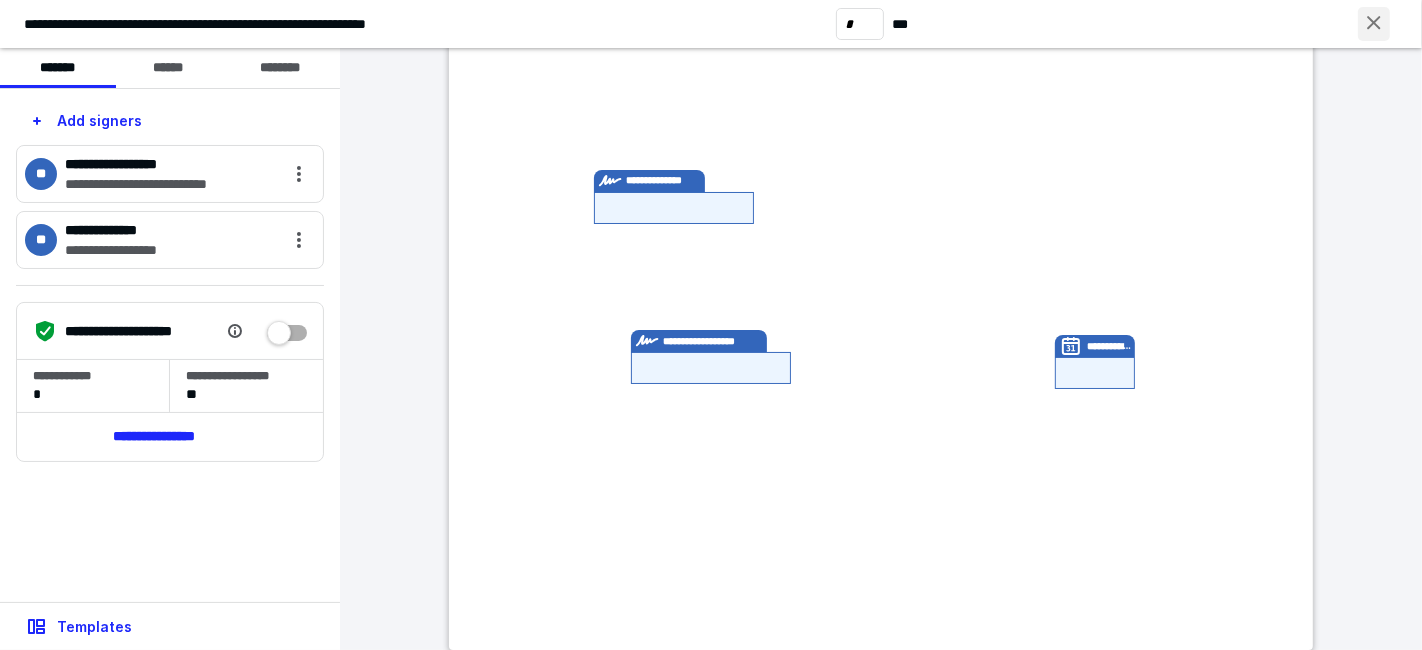 click at bounding box center (1374, 24) 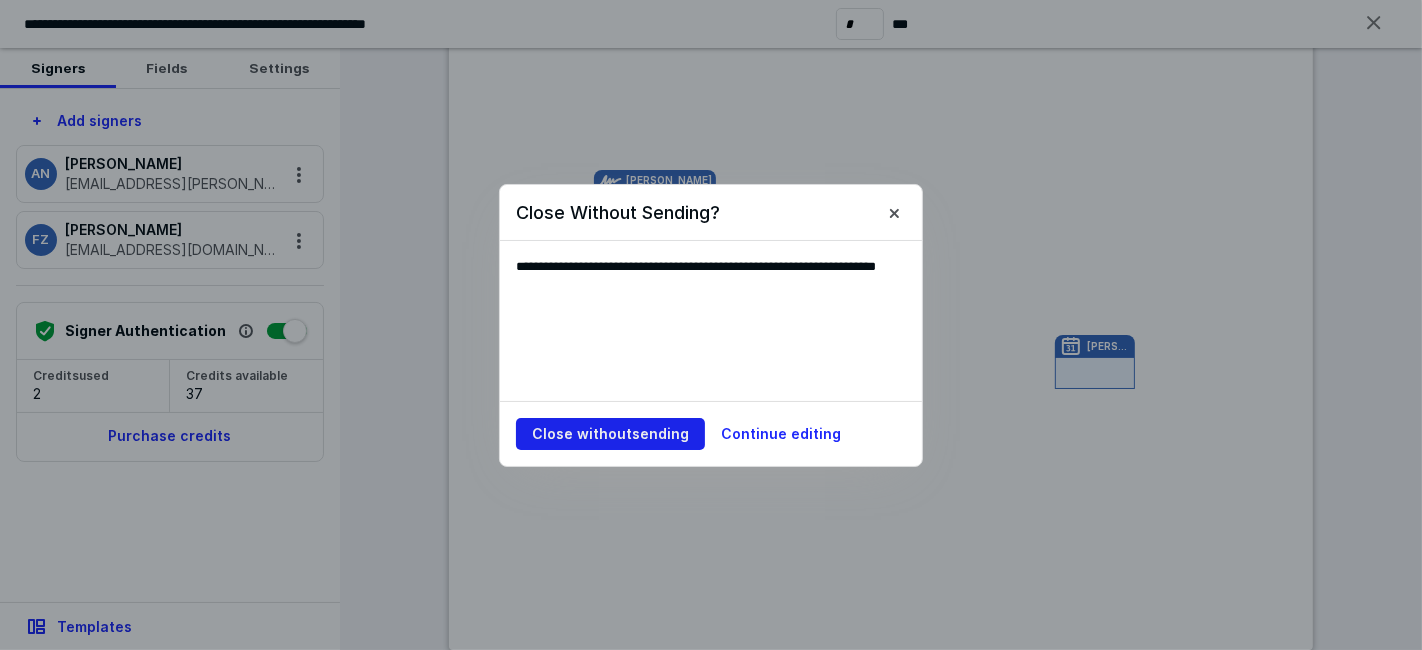 click on "Close without  sending" at bounding box center [610, 434] 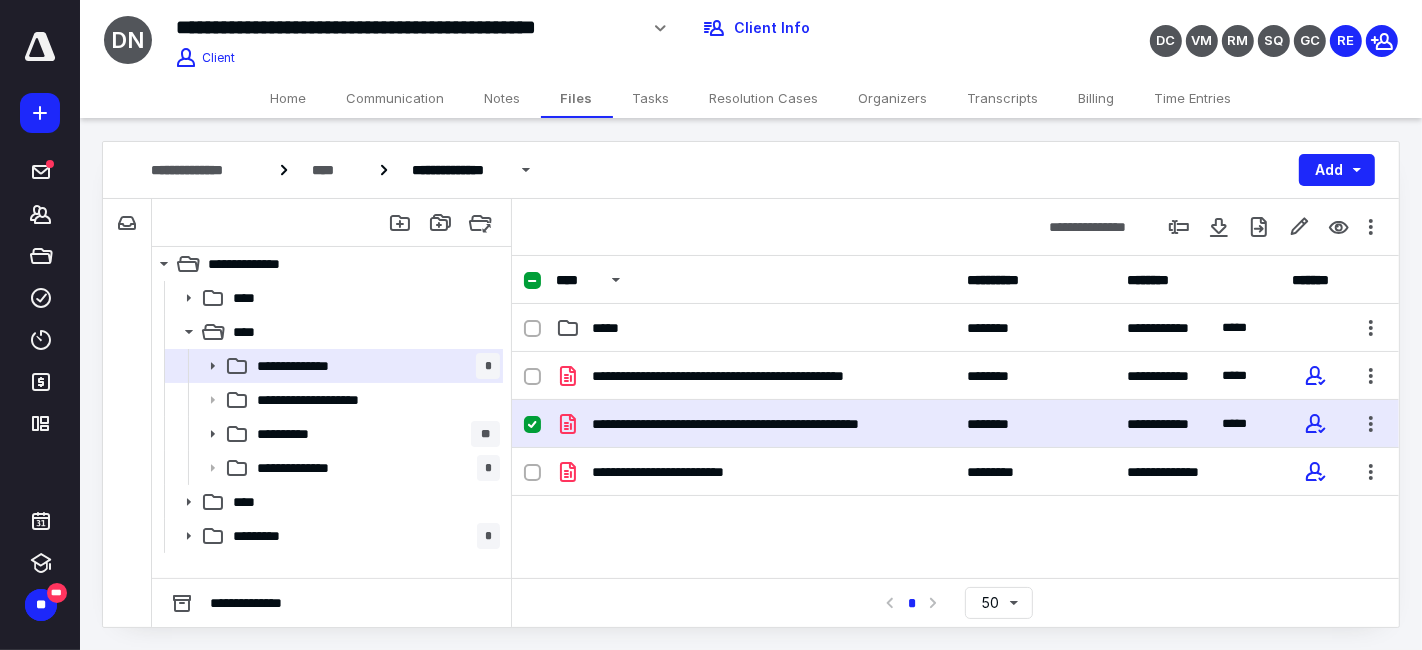 click on "Home" at bounding box center (289, 98) 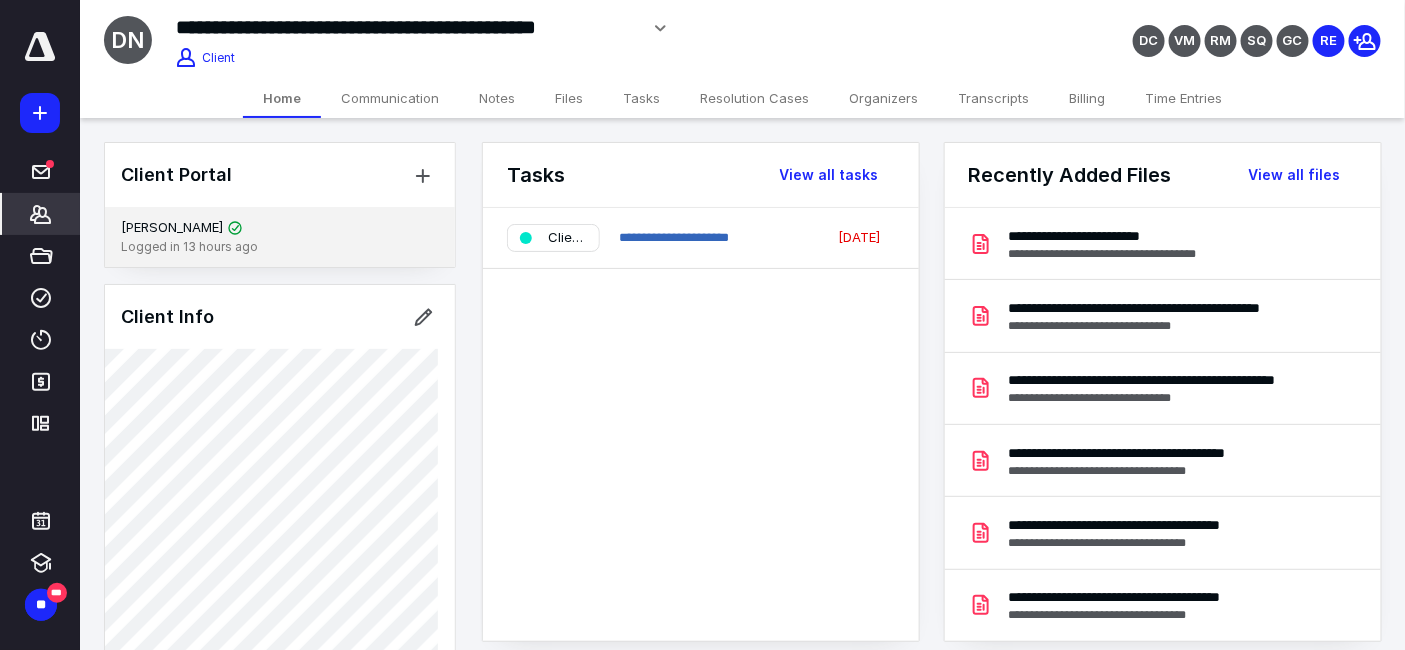 click on "Logged in 13 hours ago" at bounding box center (280, 247) 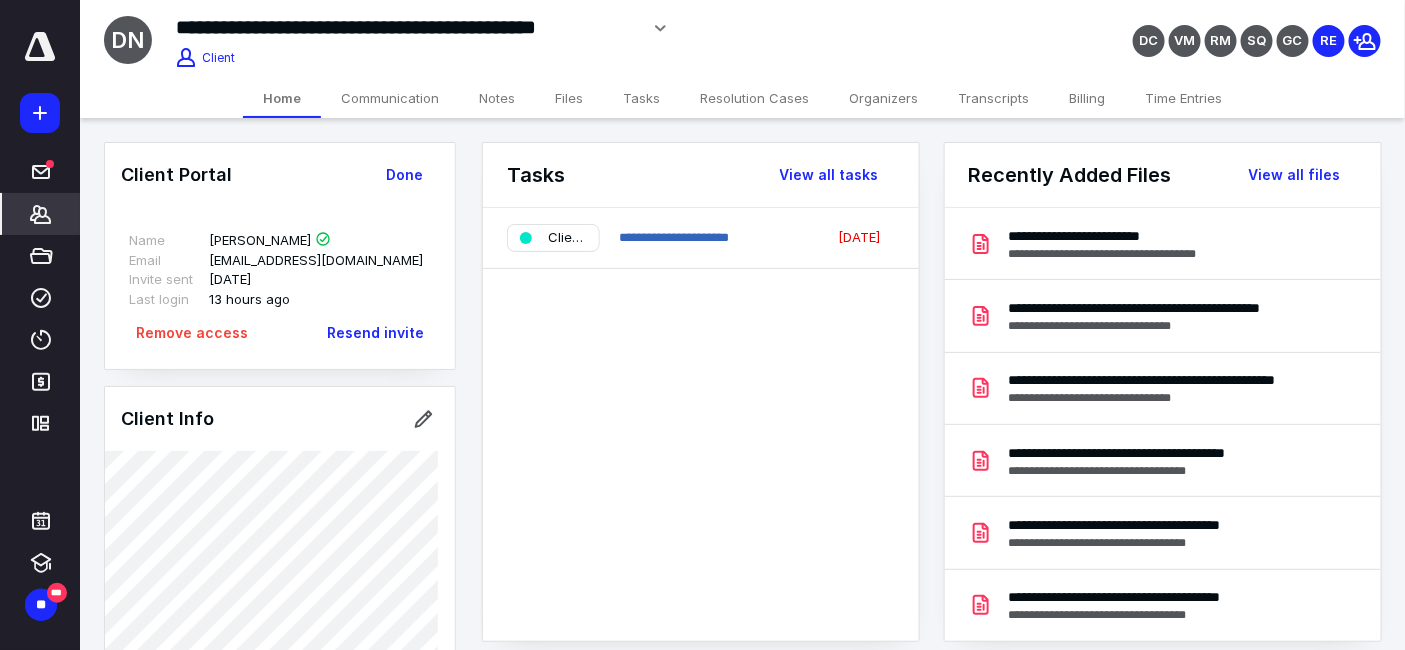 click on "Farhad Zanoozi" at bounding box center (270, 241) 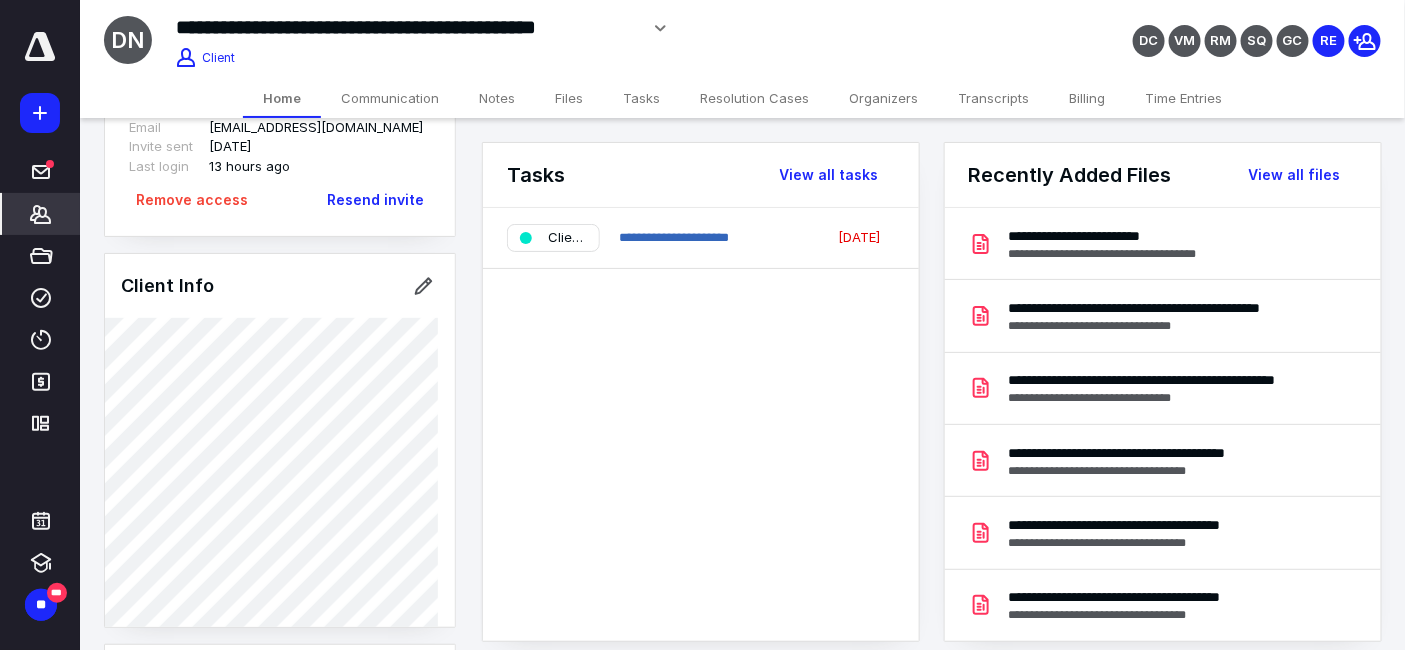 scroll, scrollTop: 134, scrollLeft: 0, axis: vertical 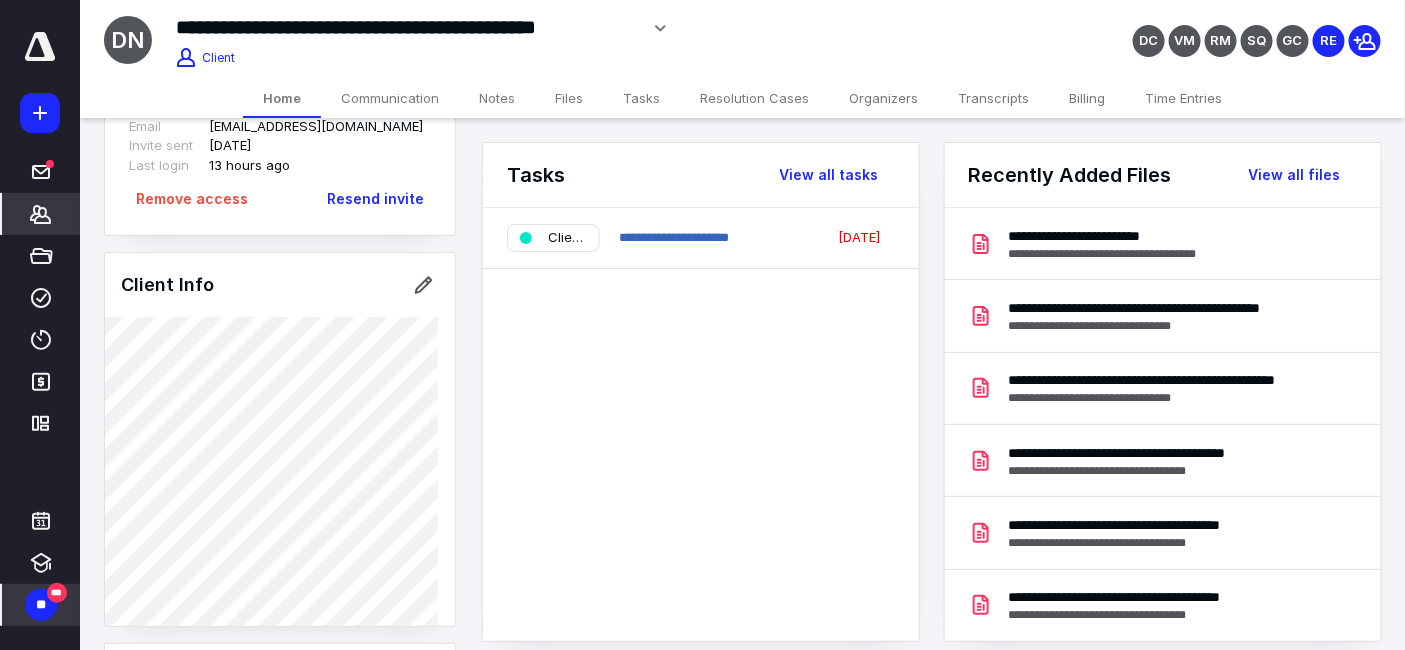 click on "**" at bounding box center [41, 605] 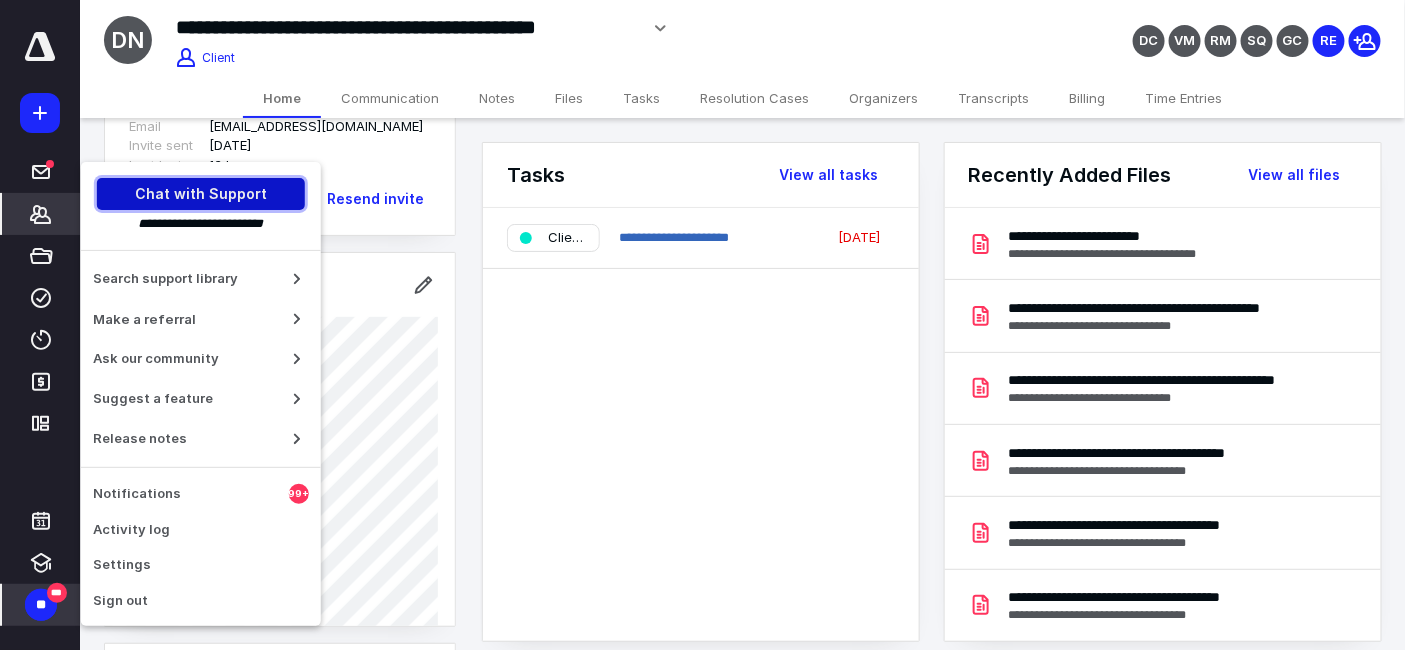 click on "Chat with Support" at bounding box center (201, 194) 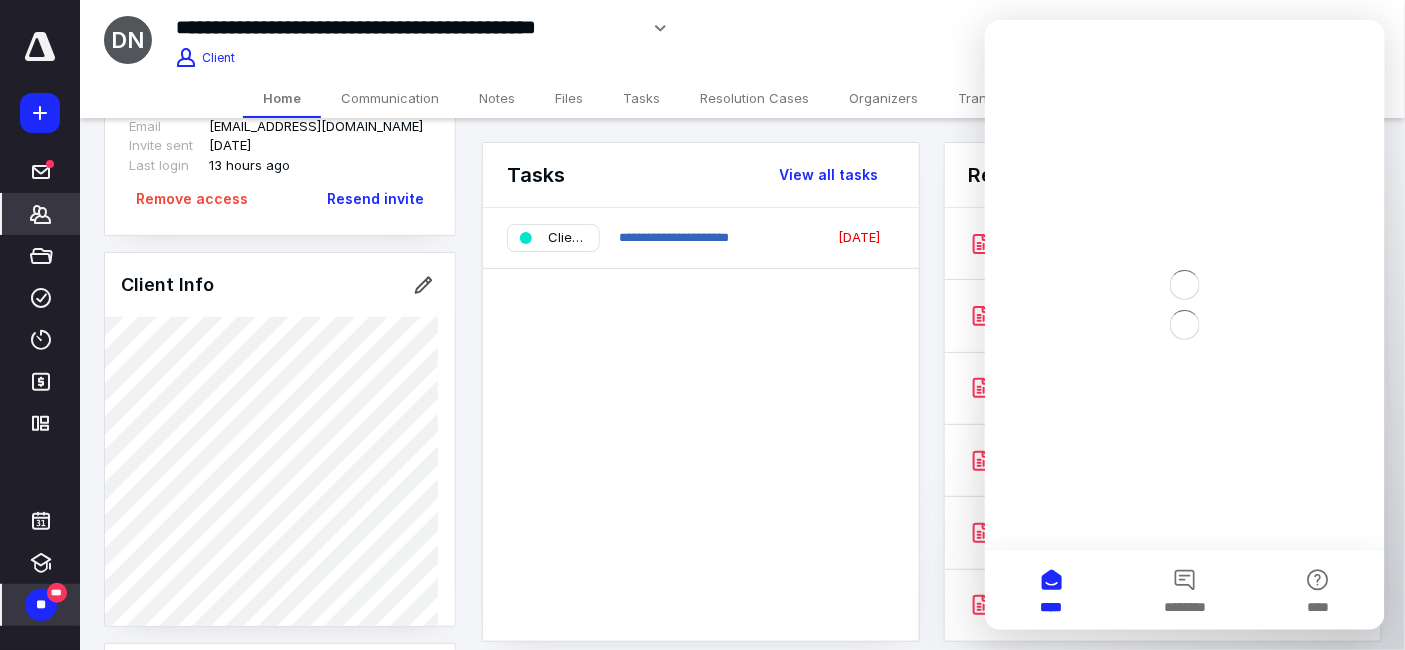 scroll, scrollTop: 0, scrollLeft: 0, axis: both 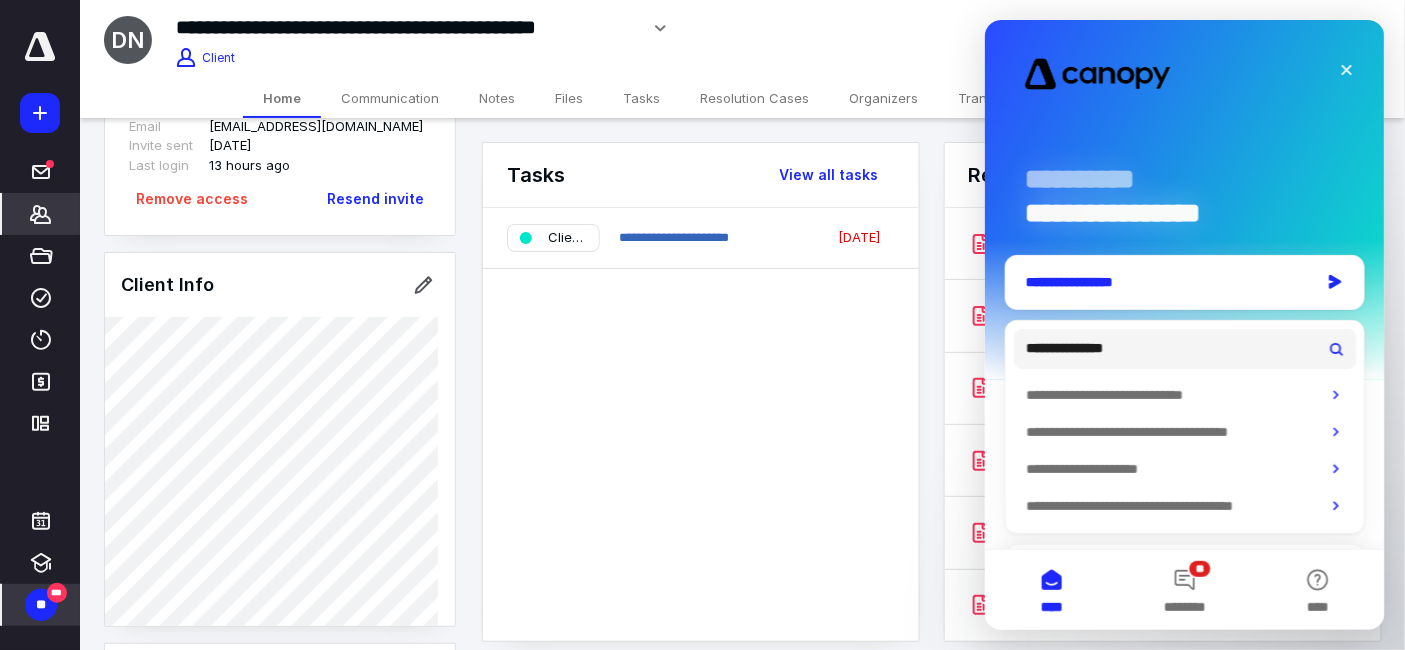 click on "**********" at bounding box center (1166, 281) 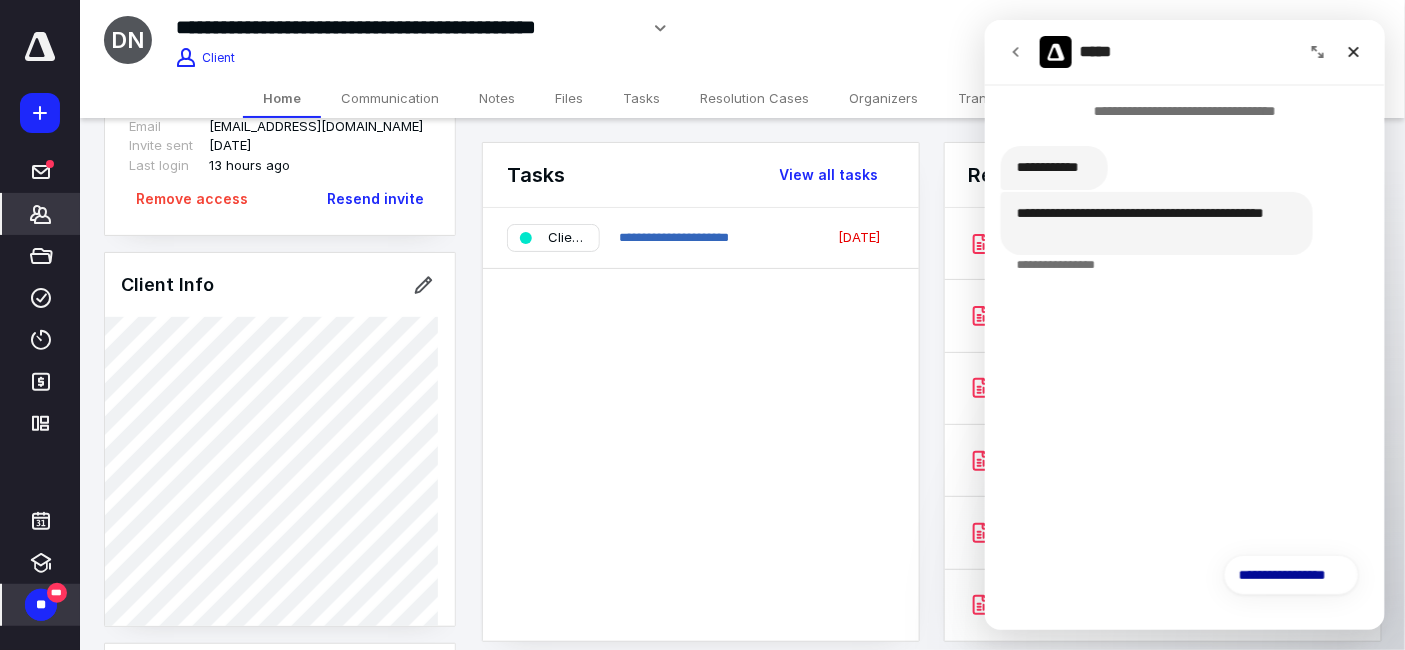 click on "**********" at bounding box center (1184, 580) 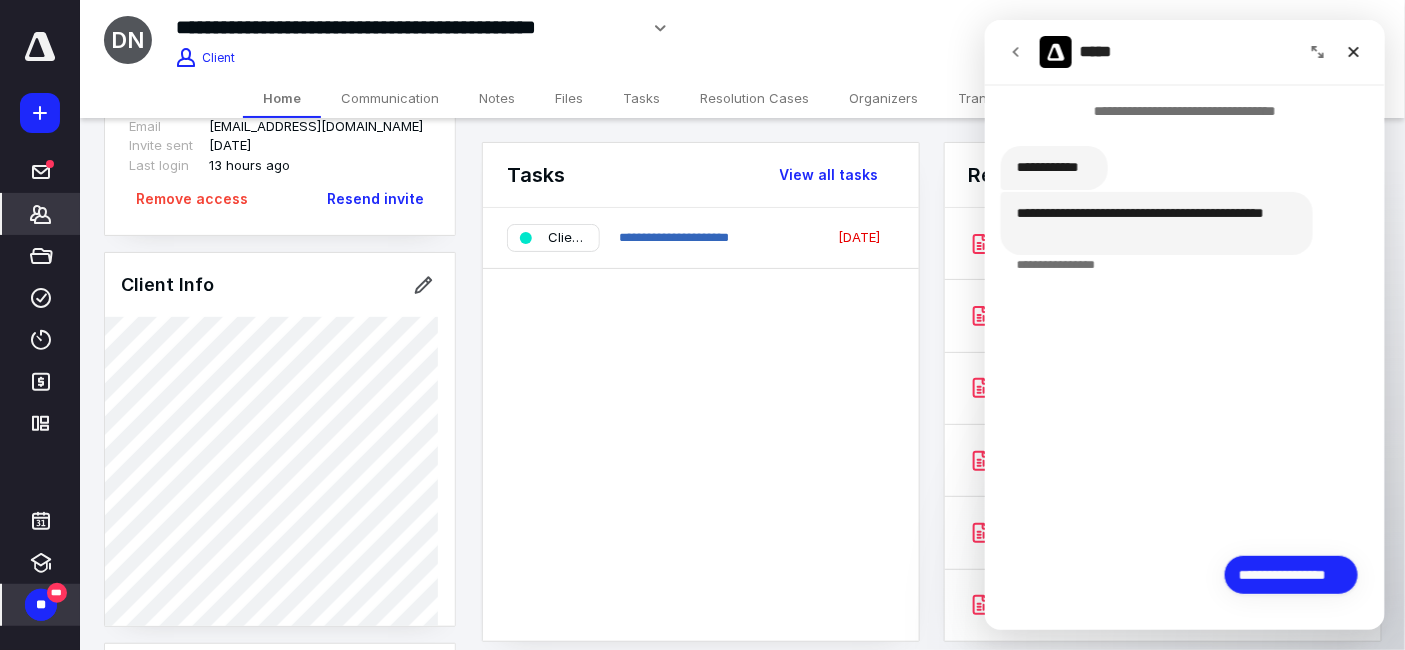 click on "**********" at bounding box center (1290, 574) 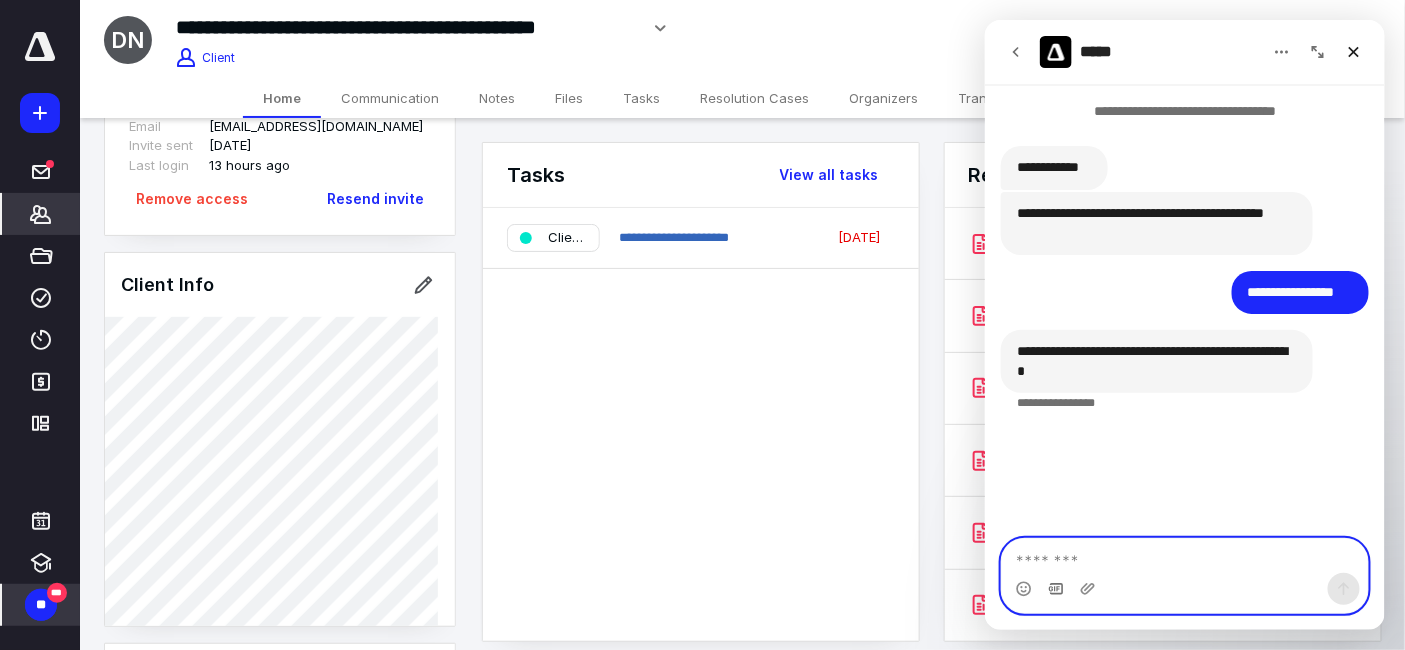 click 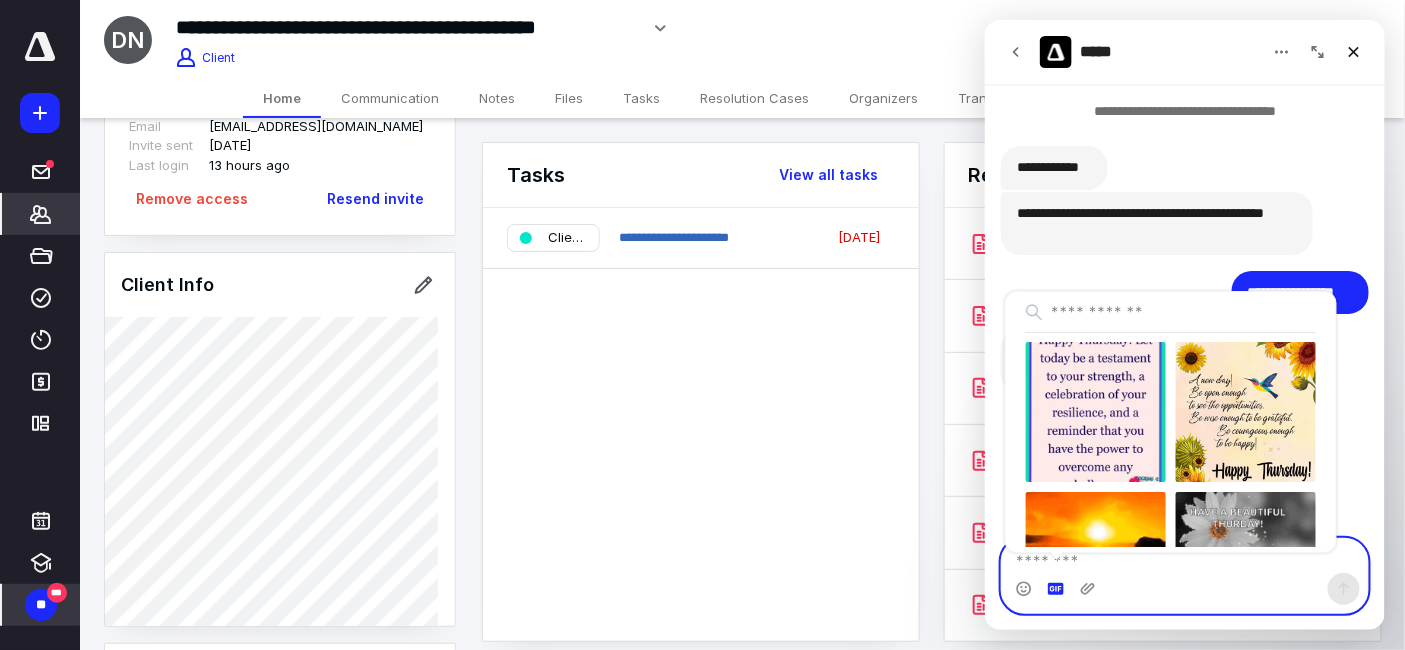 click at bounding box center (1184, 555) 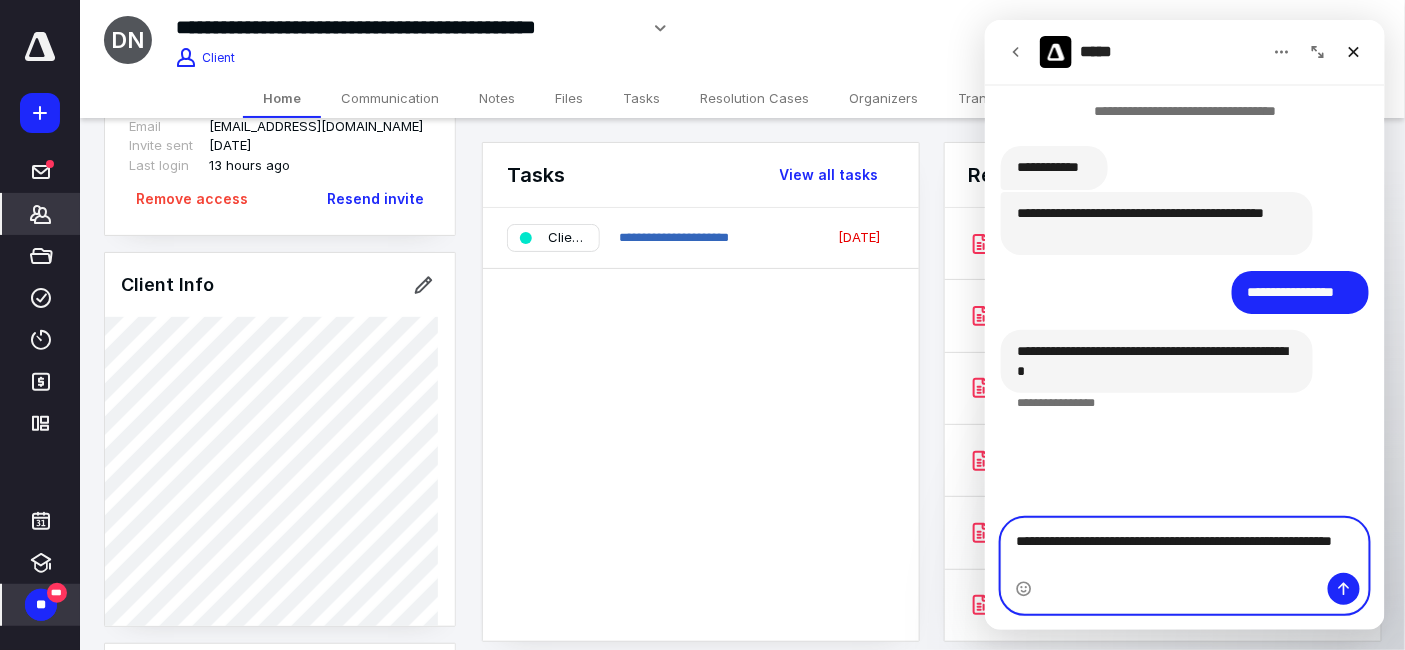 type on "**********" 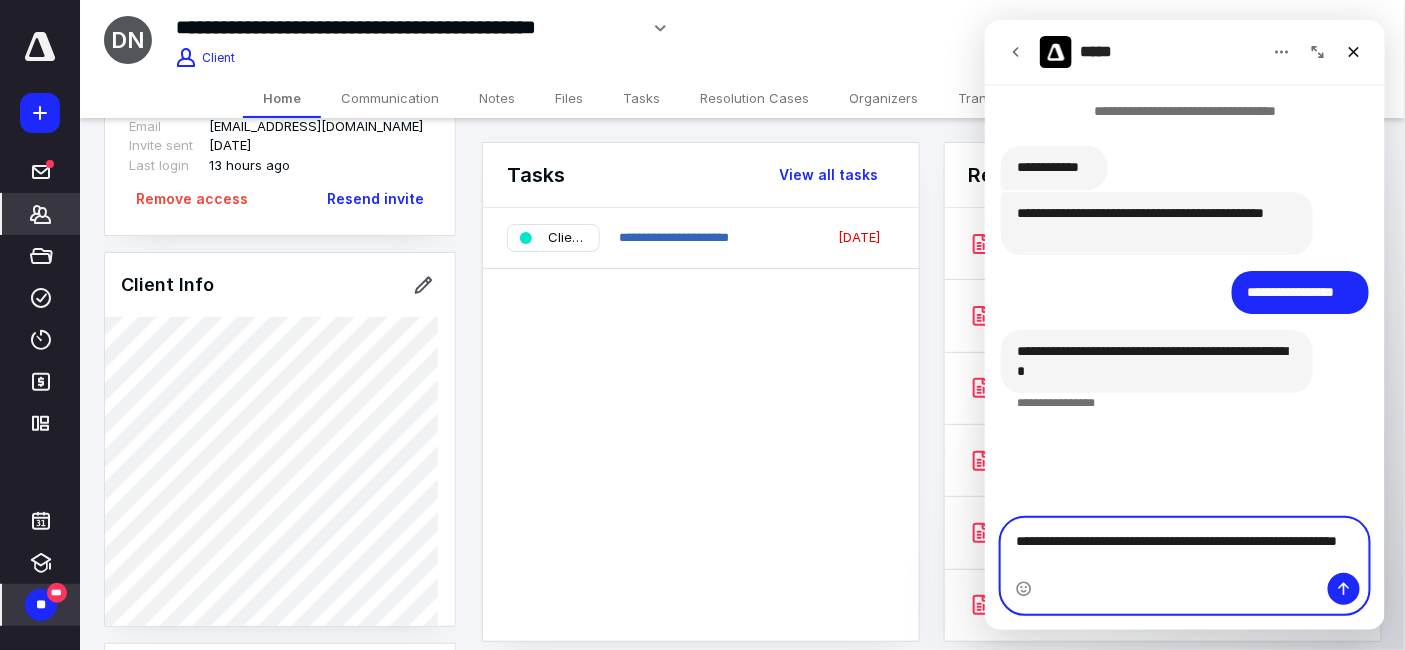 type 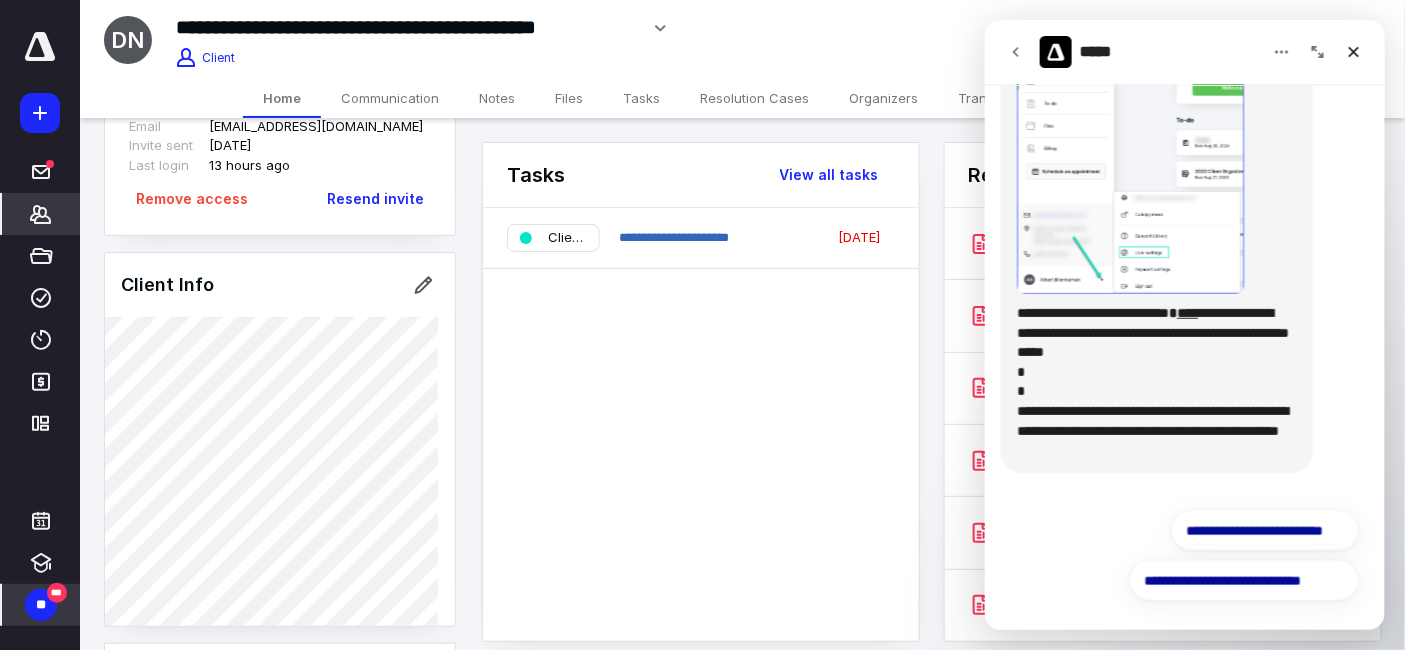 scroll, scrollTop: 601, scrollLeft: 0, axis: vertical 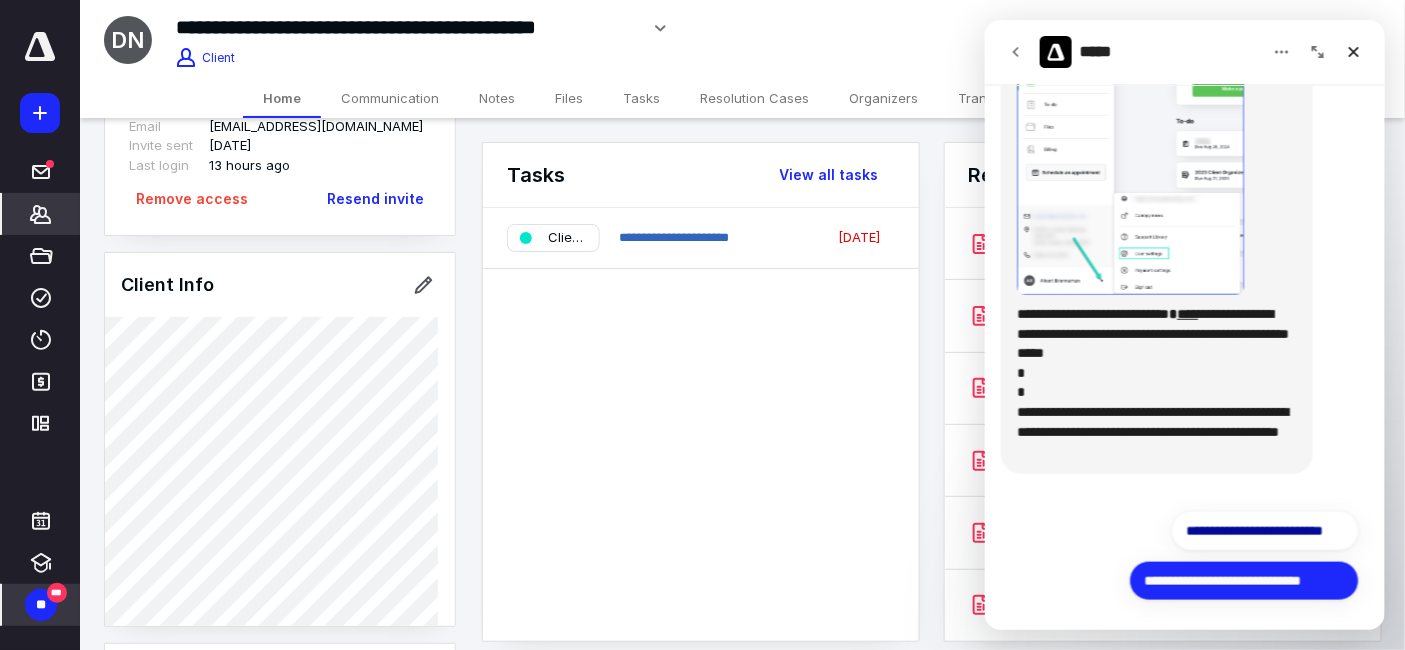 click on "**********" at bounding box center [1243, 580] 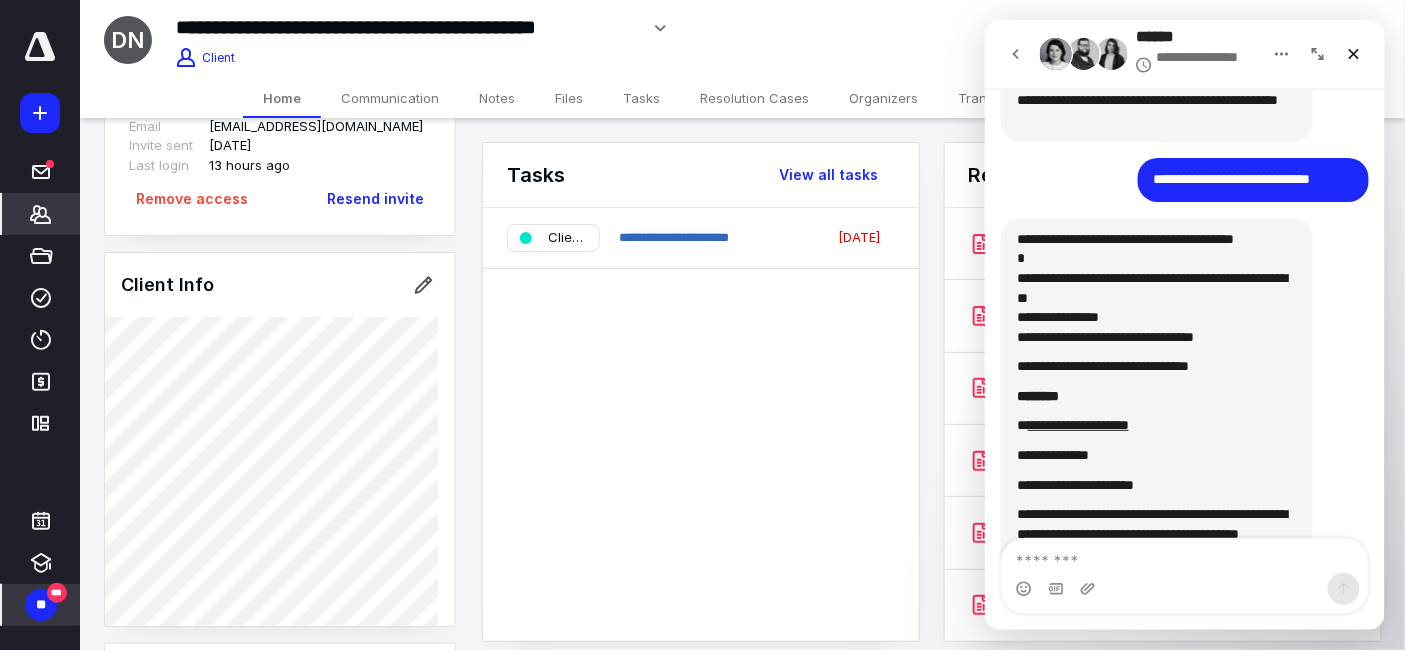 scroll, scrollTop: 936, scrollLeft: 0, axis: vertical 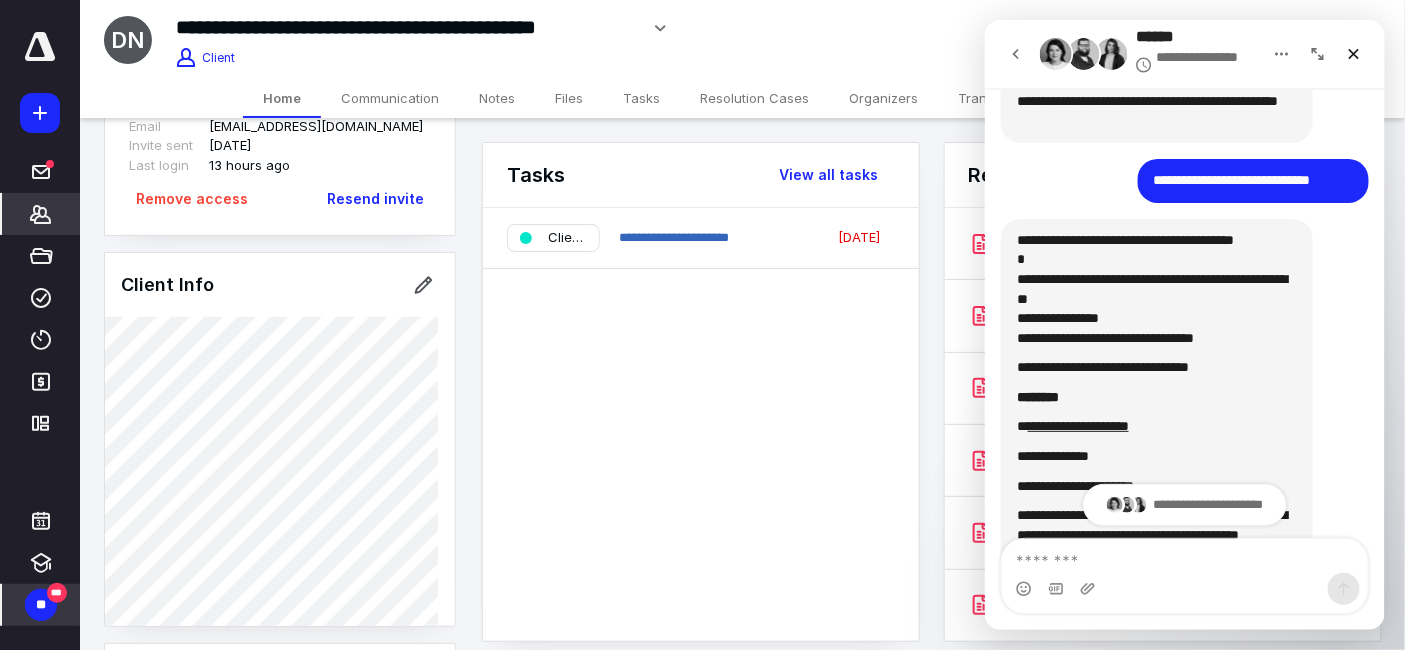 click on "Client Portal Done Name Farhad Zanoozi Email drz@issydental.com Invite sent 3/12/2025 Last login 13 hours ago Remove access Resend invite Client Info About Spouse Dependents Important clients Tags Manage all tags" at bounding box center [280, 975] 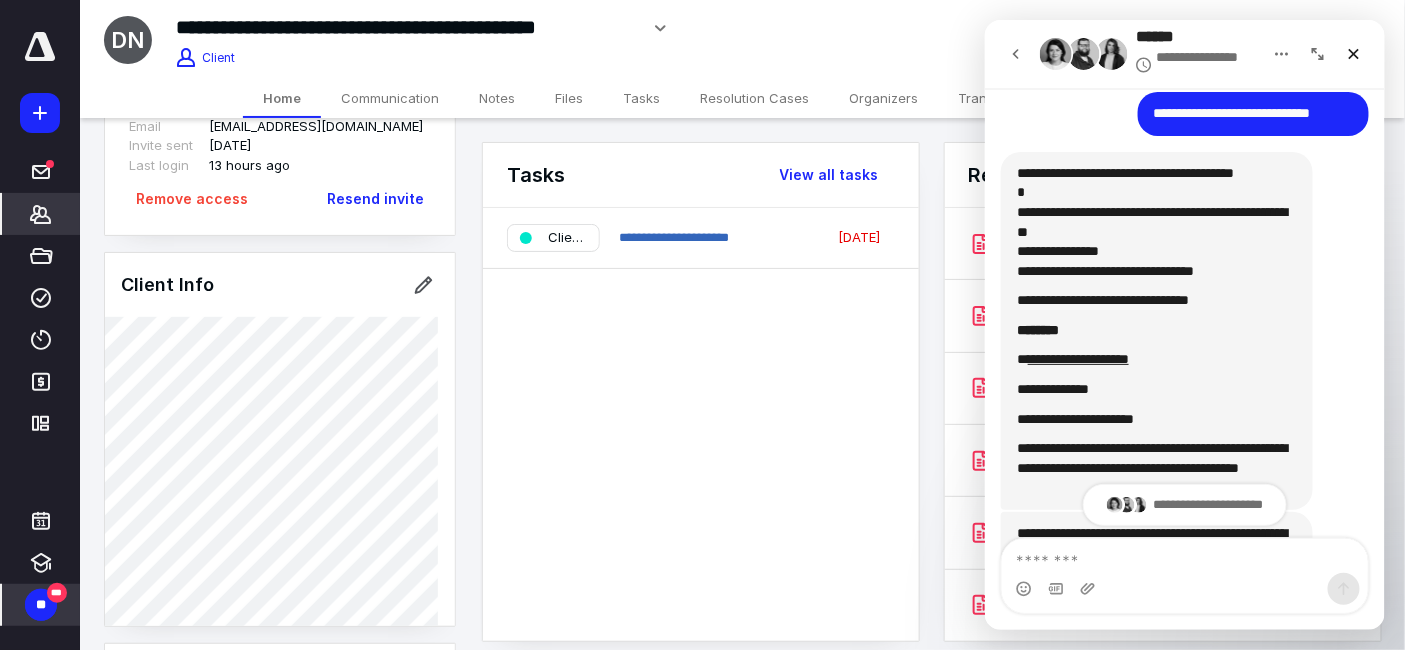 scroll, scrollTop: 1000, scrollLeft: 0, axis: vertical 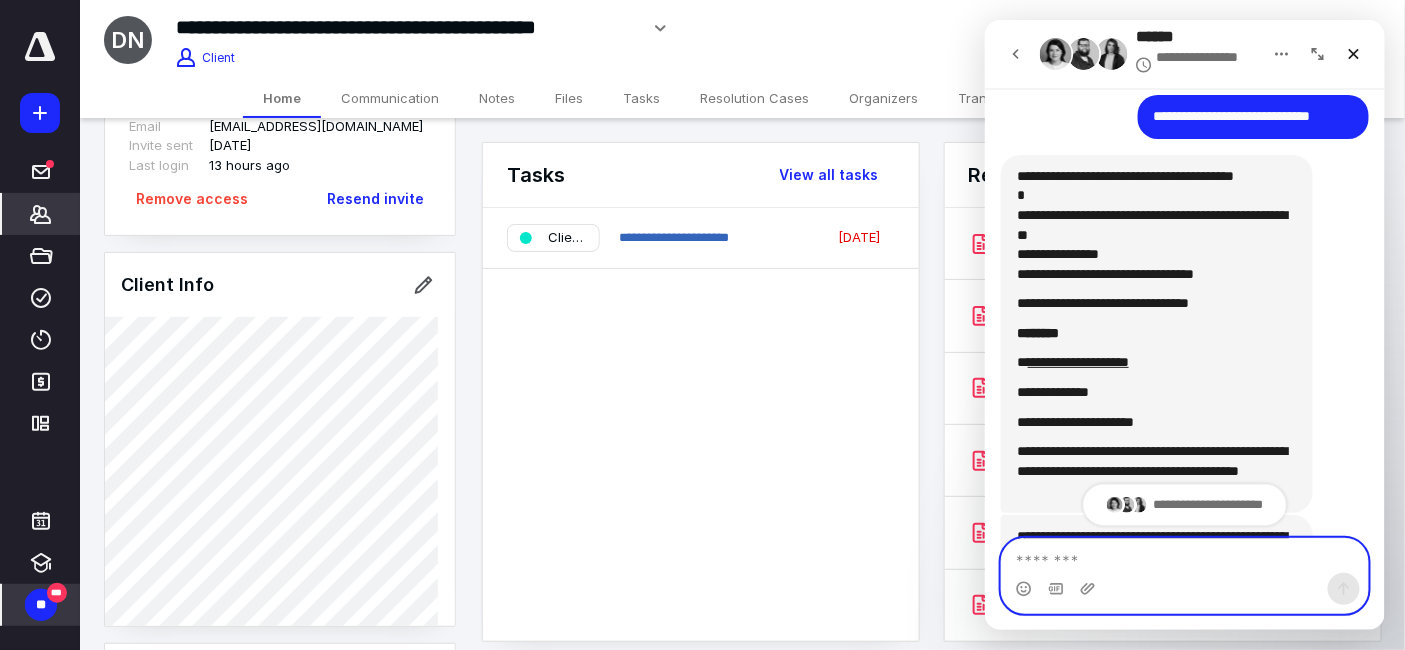 click at bounding box center [1184, 555] 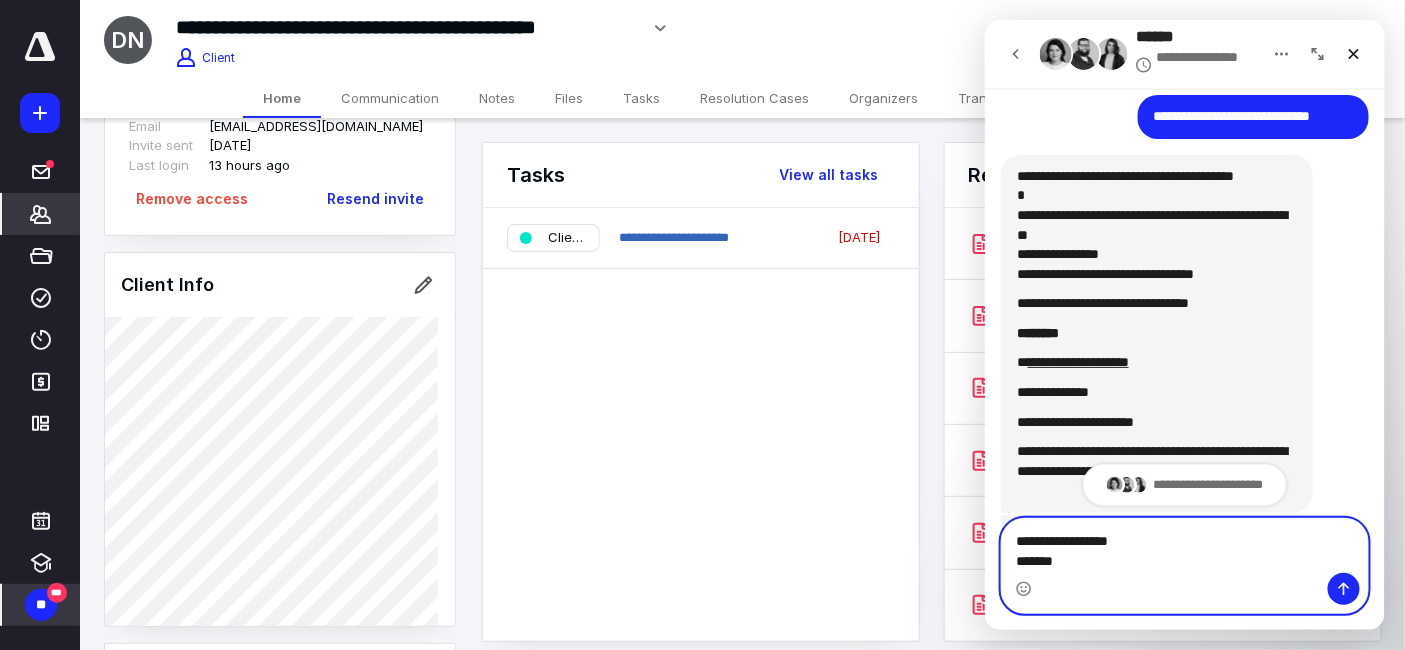 scroll, scrollTop: 0, scrollLeft: 0, axis: both 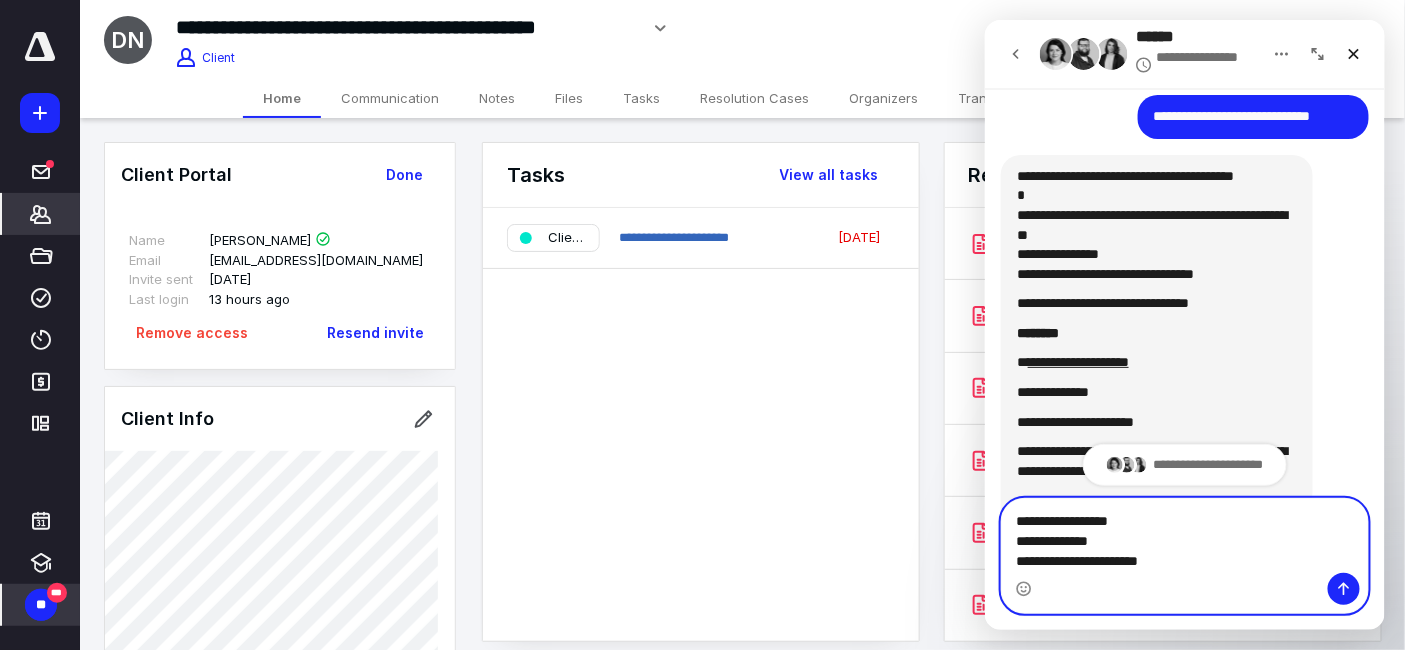 click on "**********" at bounding box center [1184, 535] 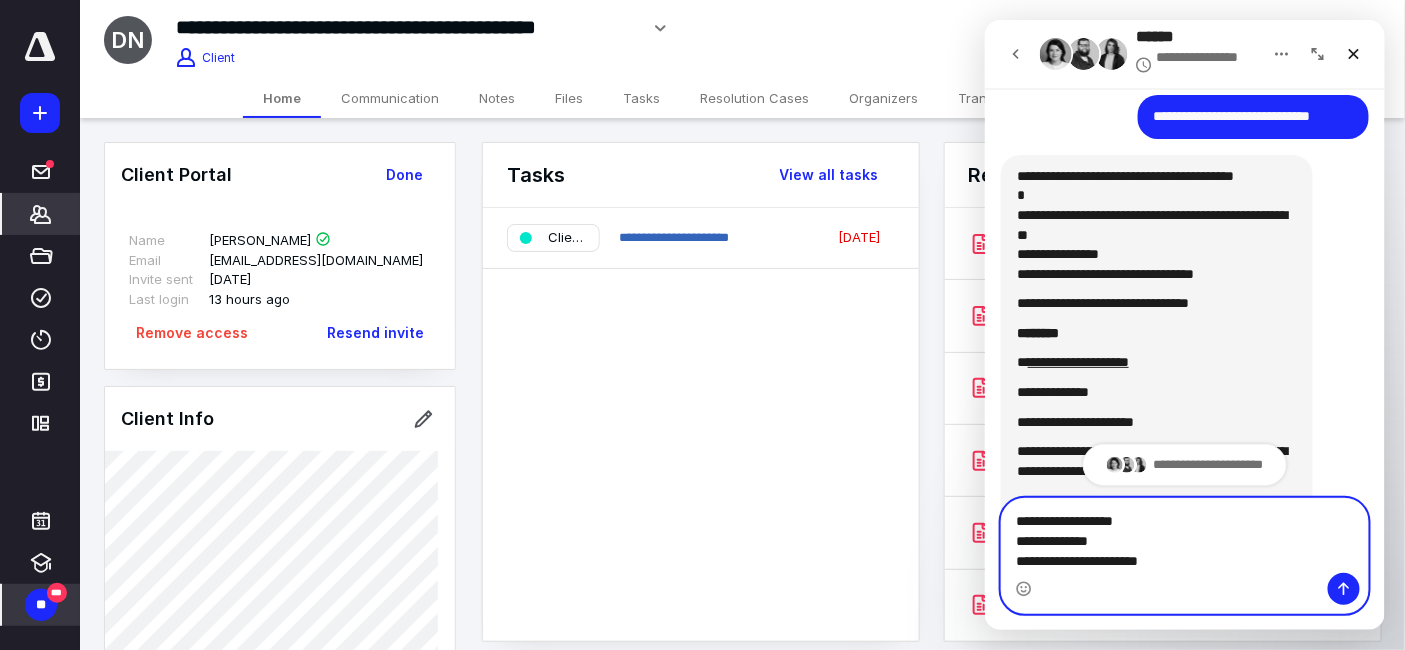 click on "**********" at bounding box center (1184, 535) 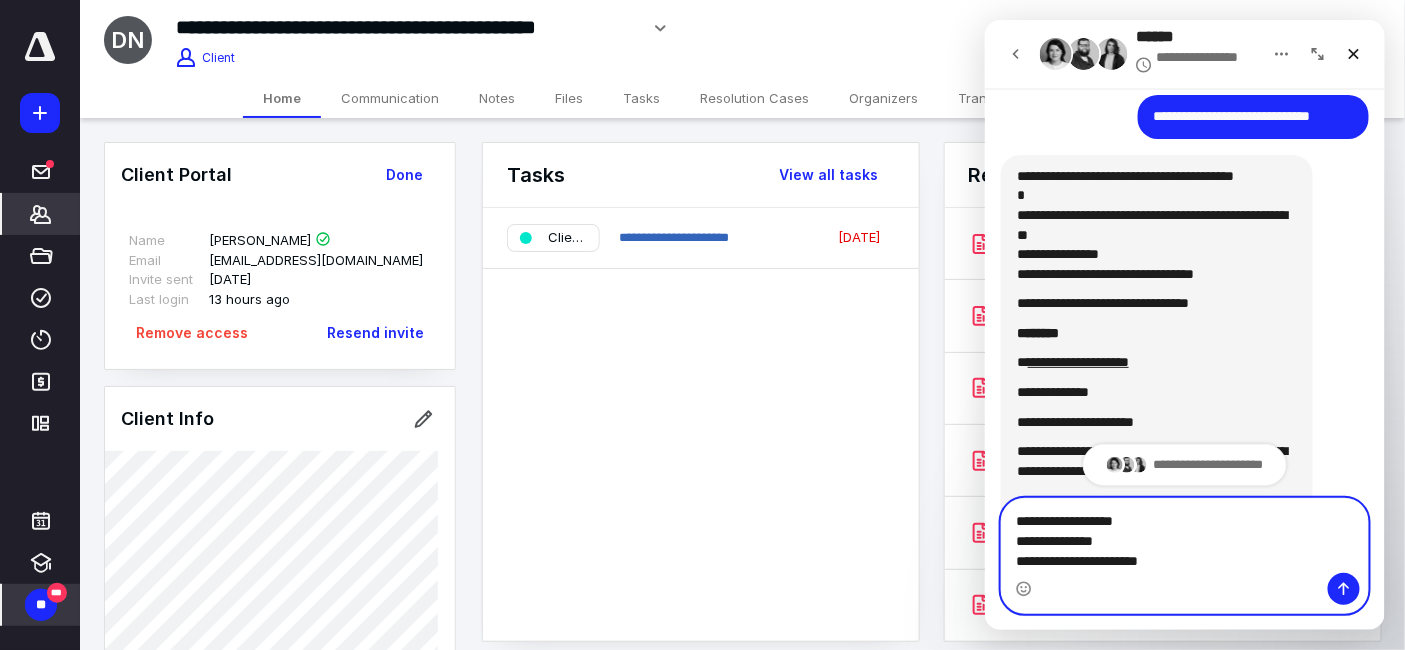 type on "**********" 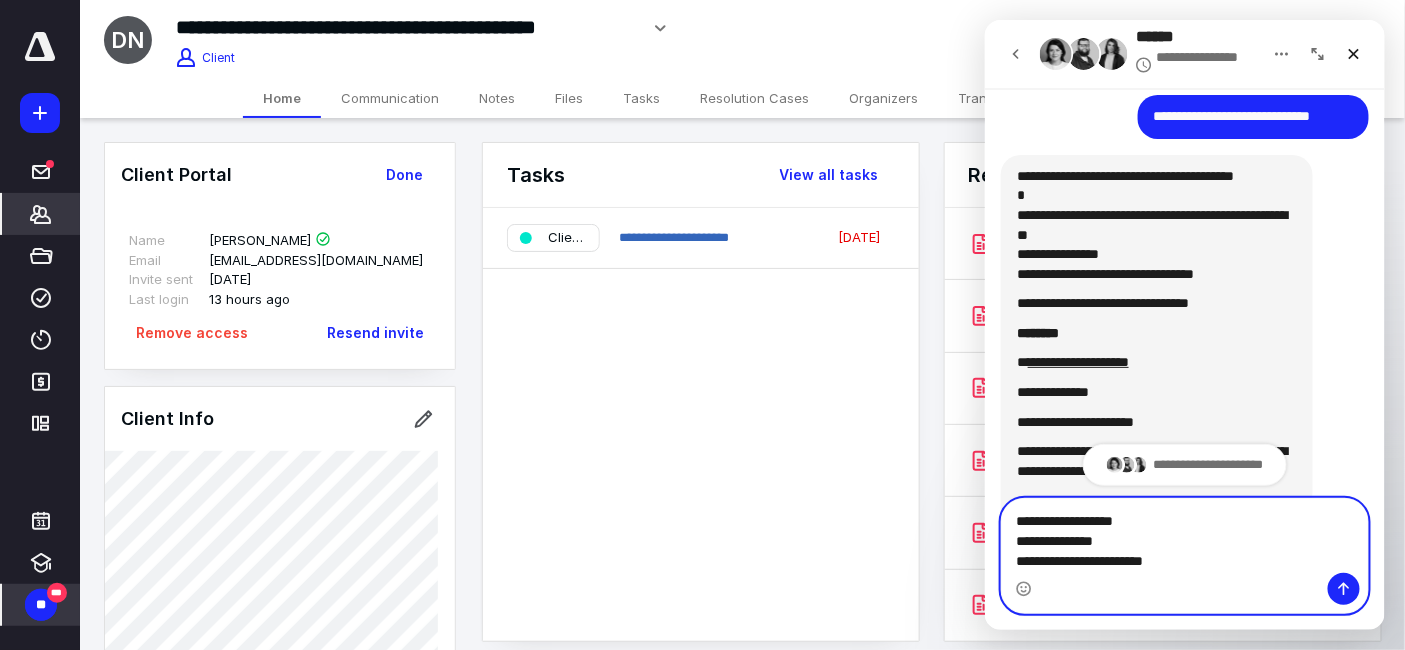 type 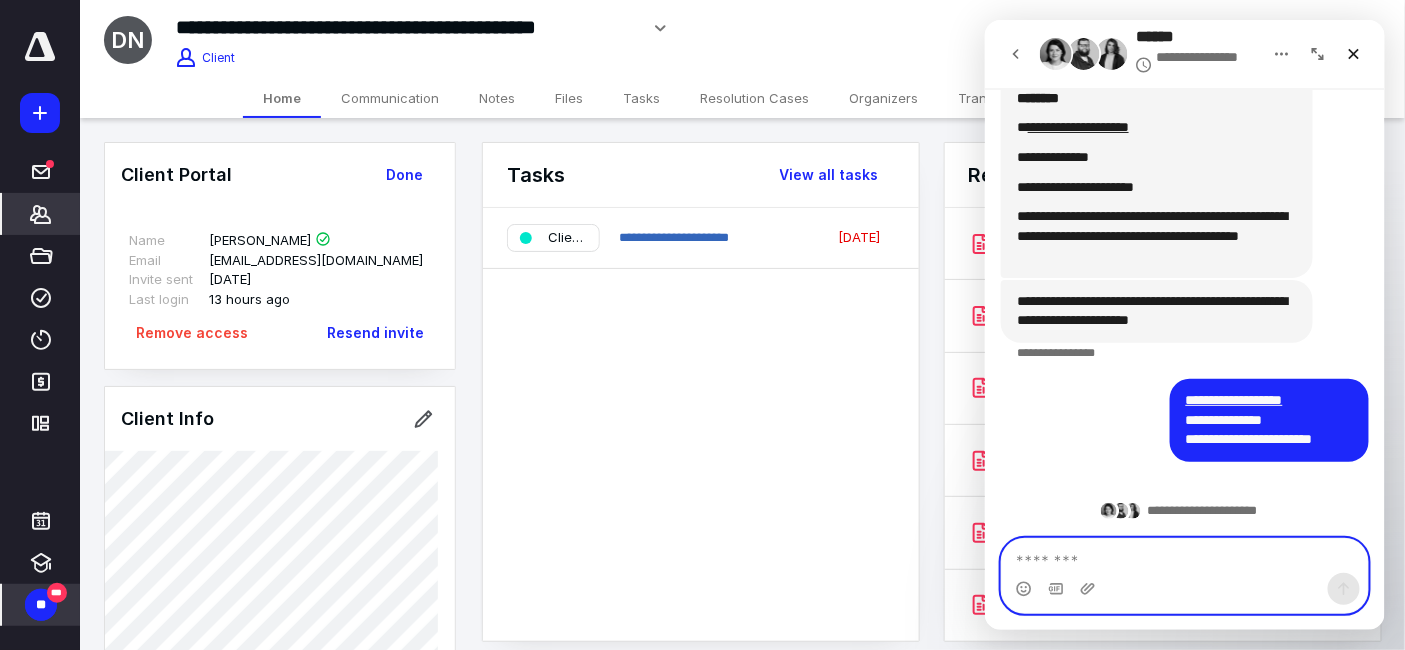 scroll, scrollTop: 1312, scrollLeft: 0, axis: vertical 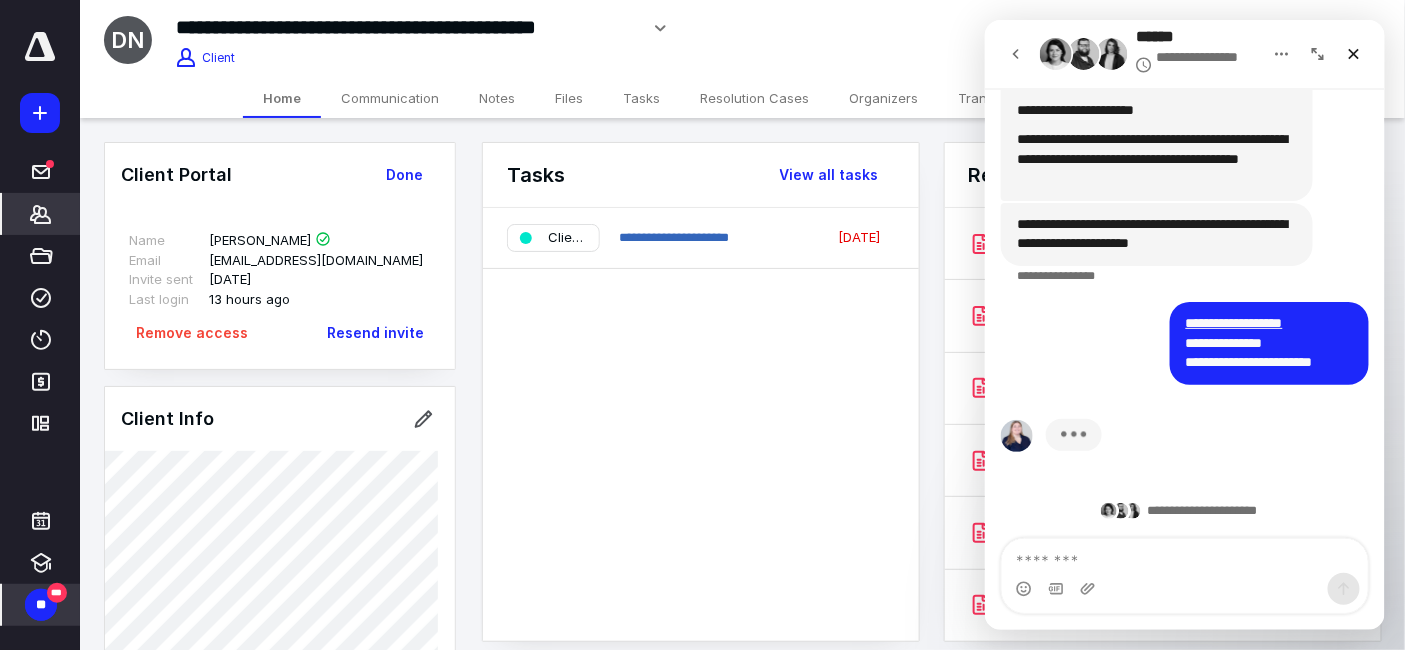 click on "**********" at bounding box center (932, 666) 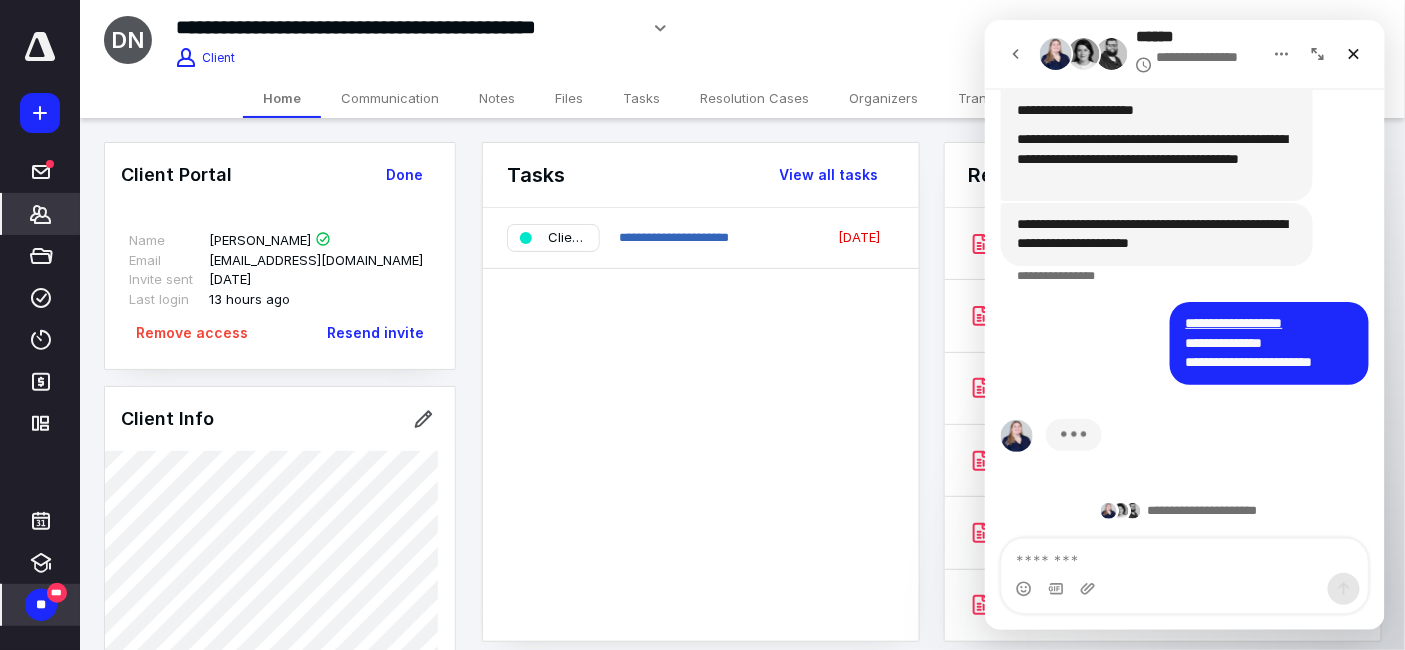 click at bounding box center (1184, 588) 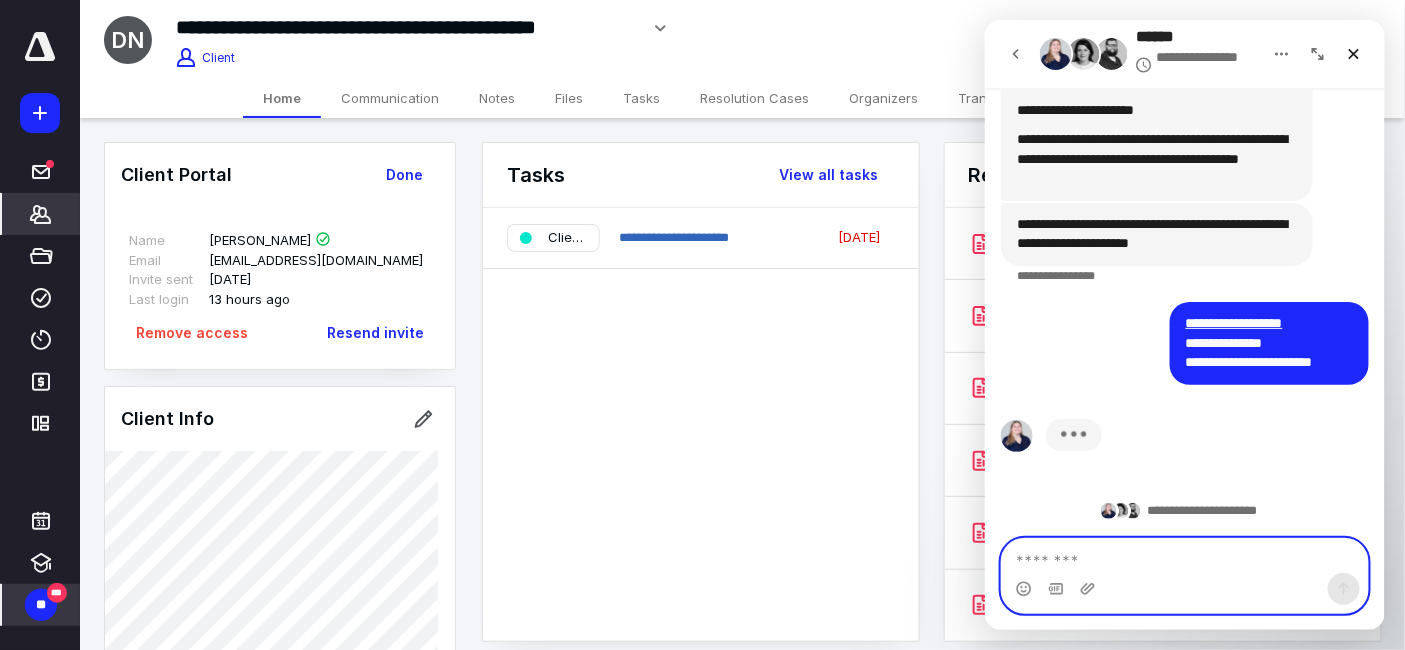 click at bounding box center [1184, 555] 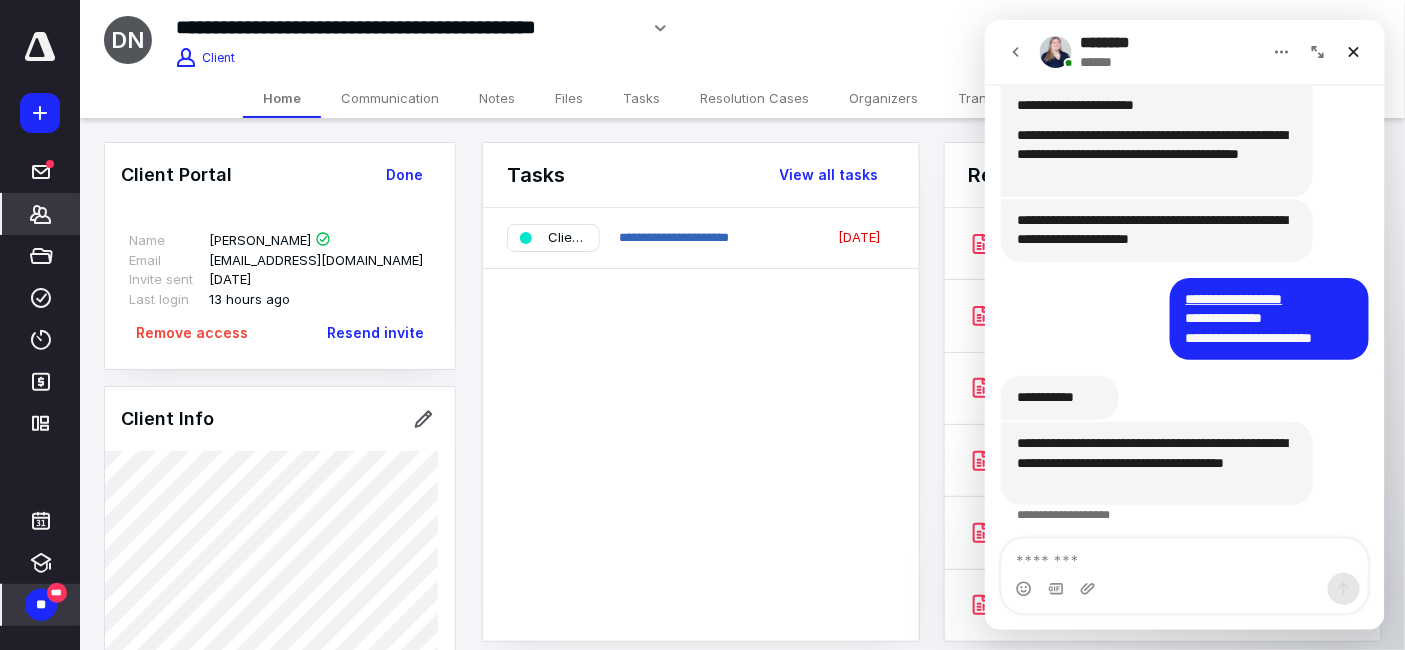 scroll, scrollTop: 1320, scrollLeft: 0, axis: vertical 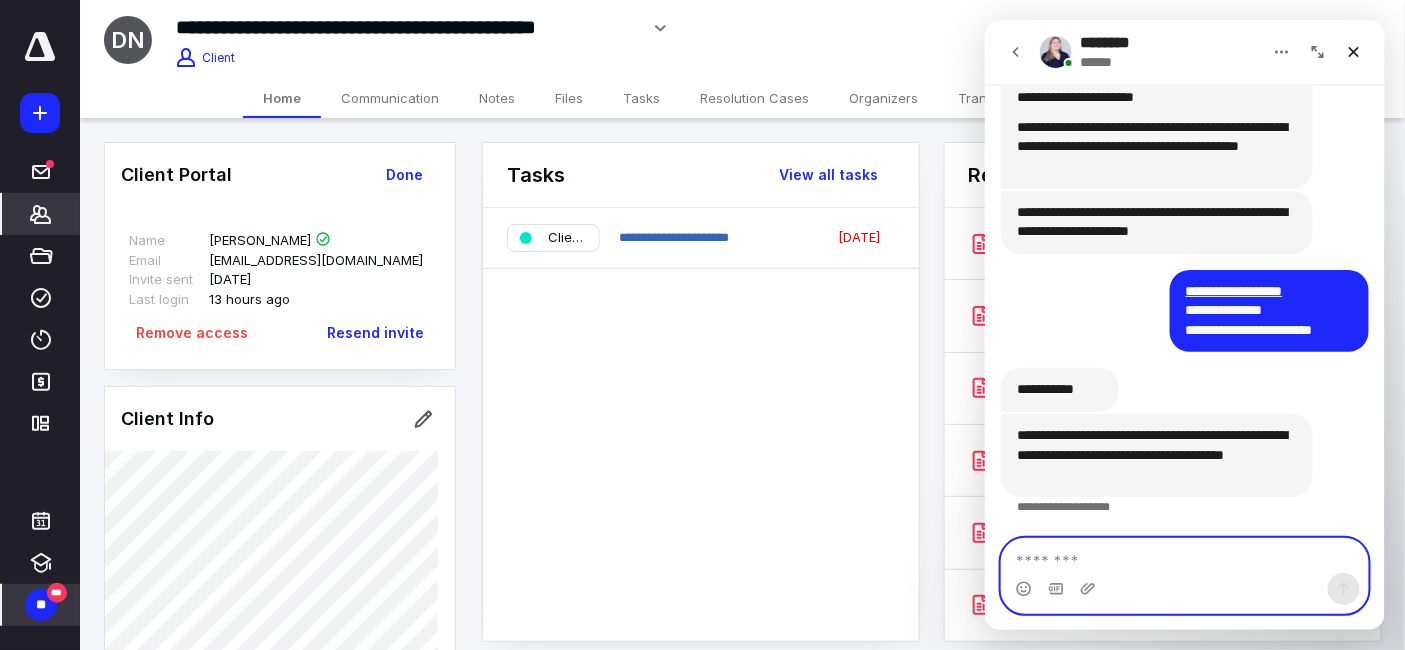click at bounding box center [1184, 555] 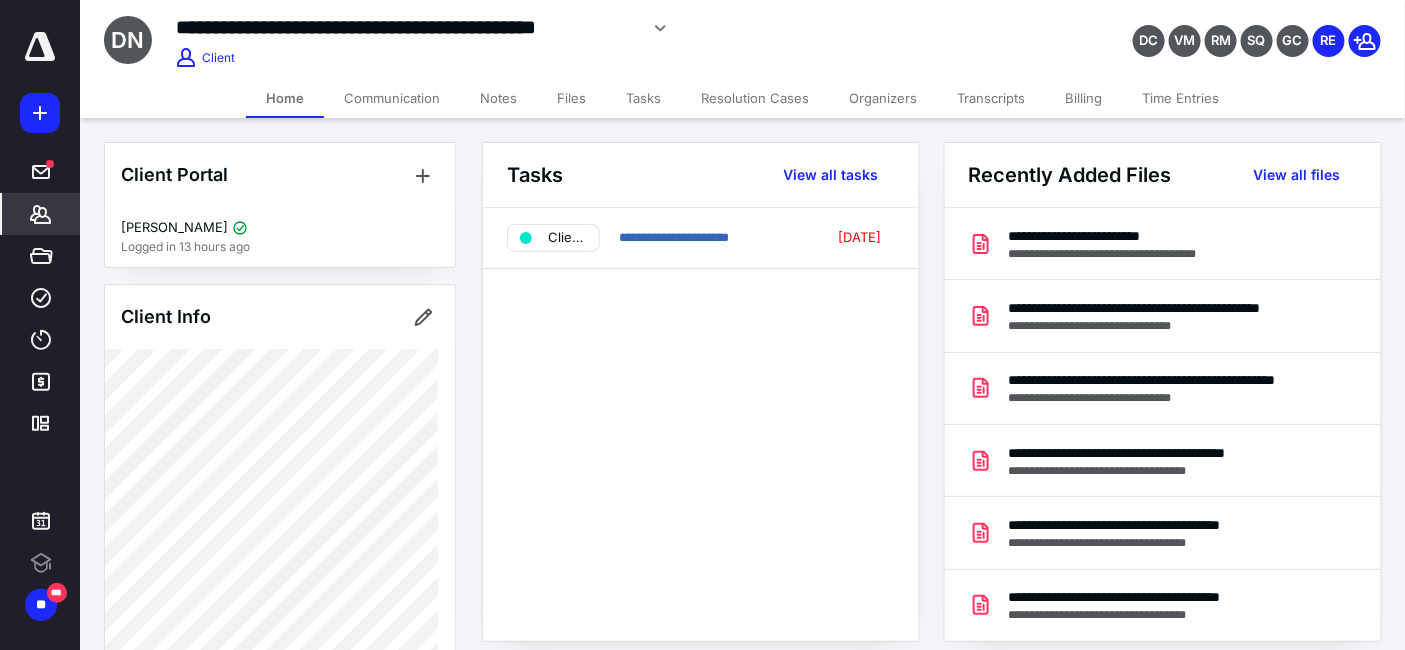 scroll, scrollTop: 0, scrollLeft: 0, axis: both 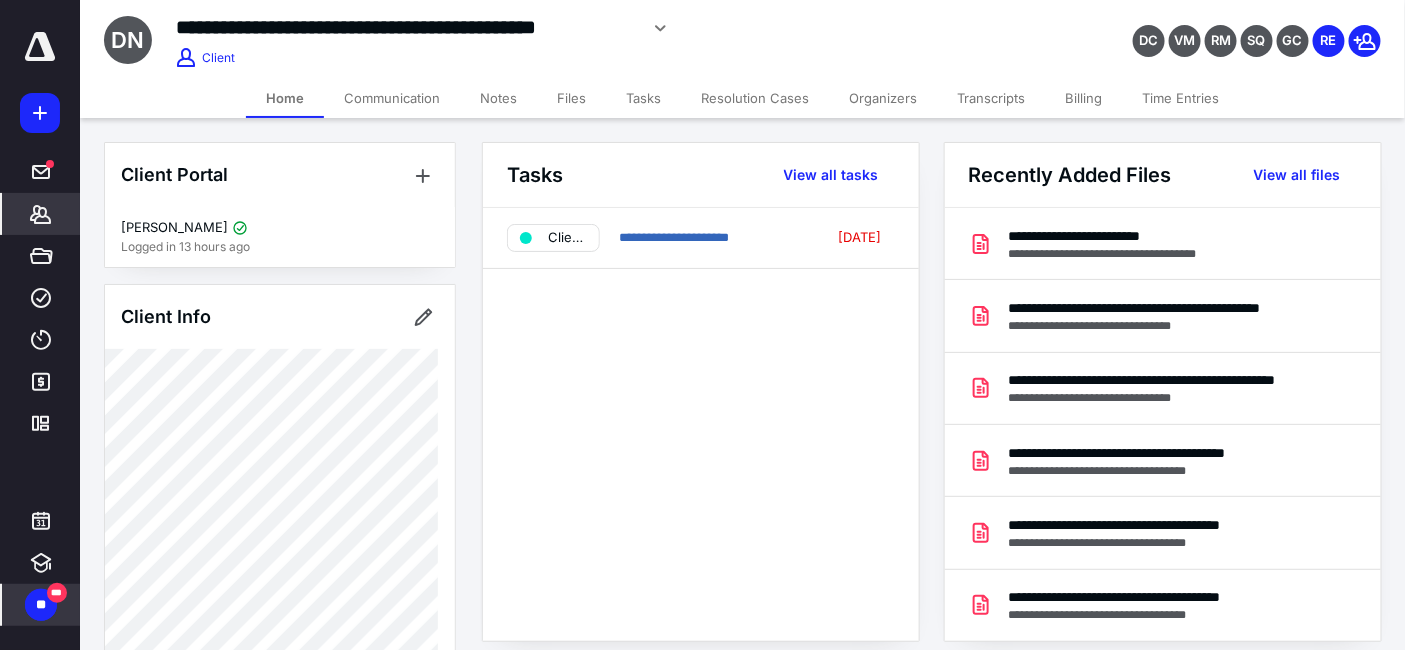 click on "**" at bounding box center [41, 605] 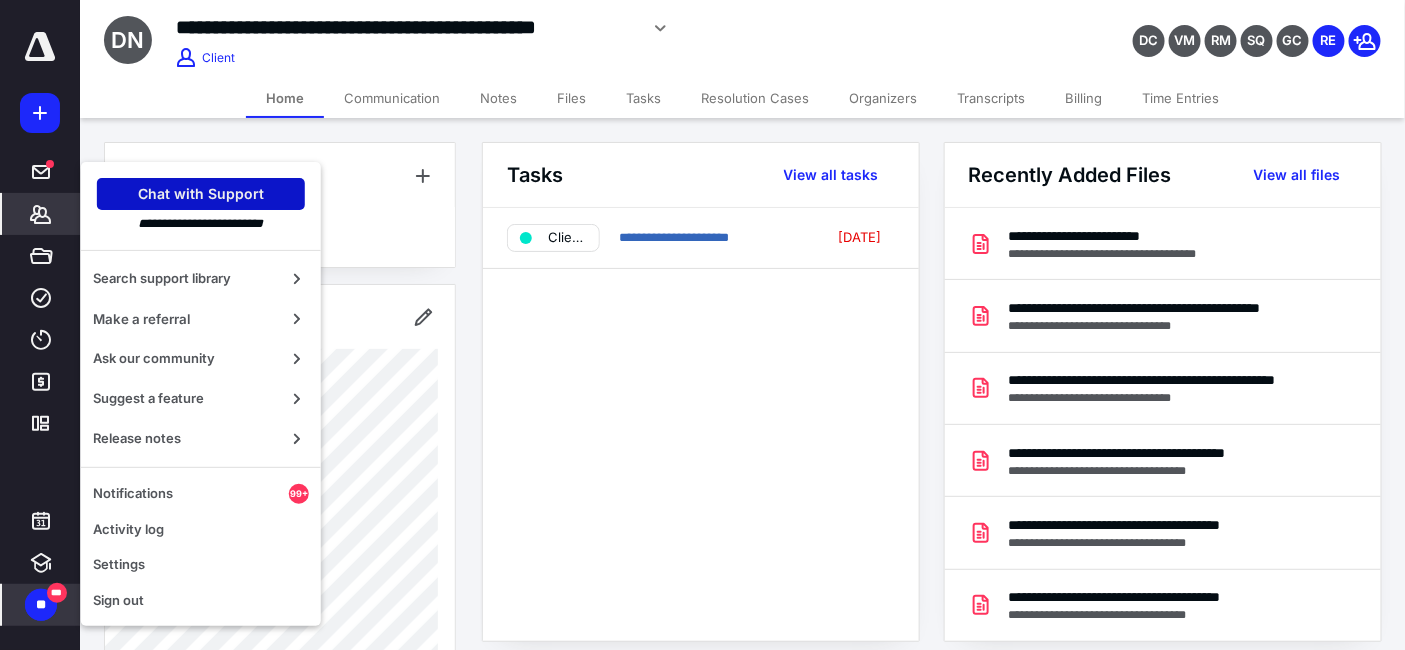 click on "Chat with Support" at bounding box center (201, 194) 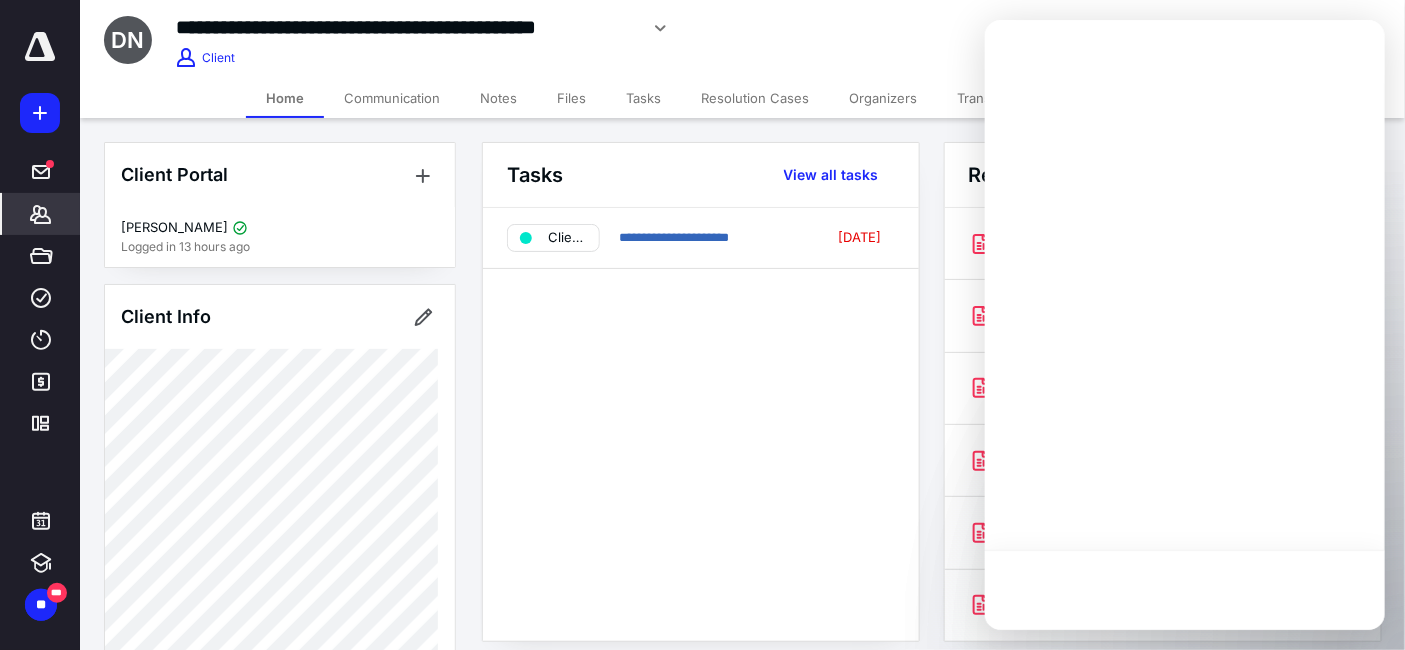 scroll, scrollTop: 0, scrollLeft: 0, axis: both 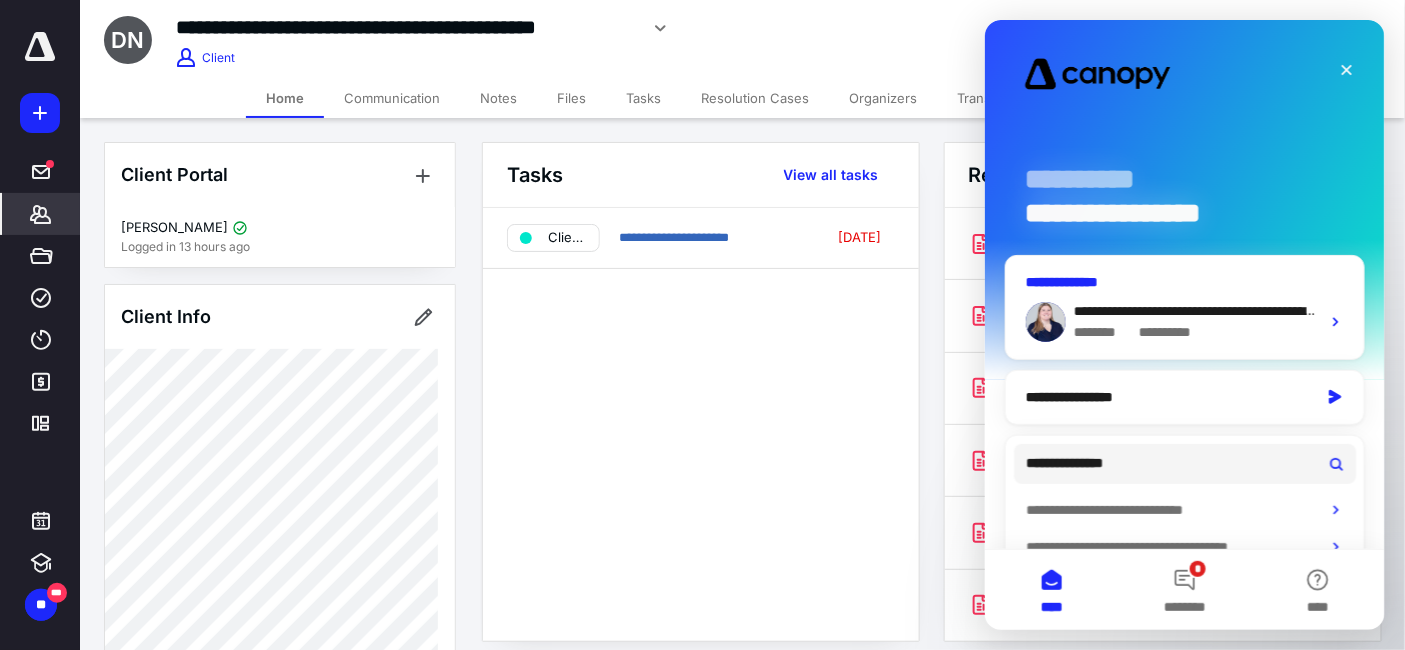 click on "* ********" at bounding box center (1169, 331) 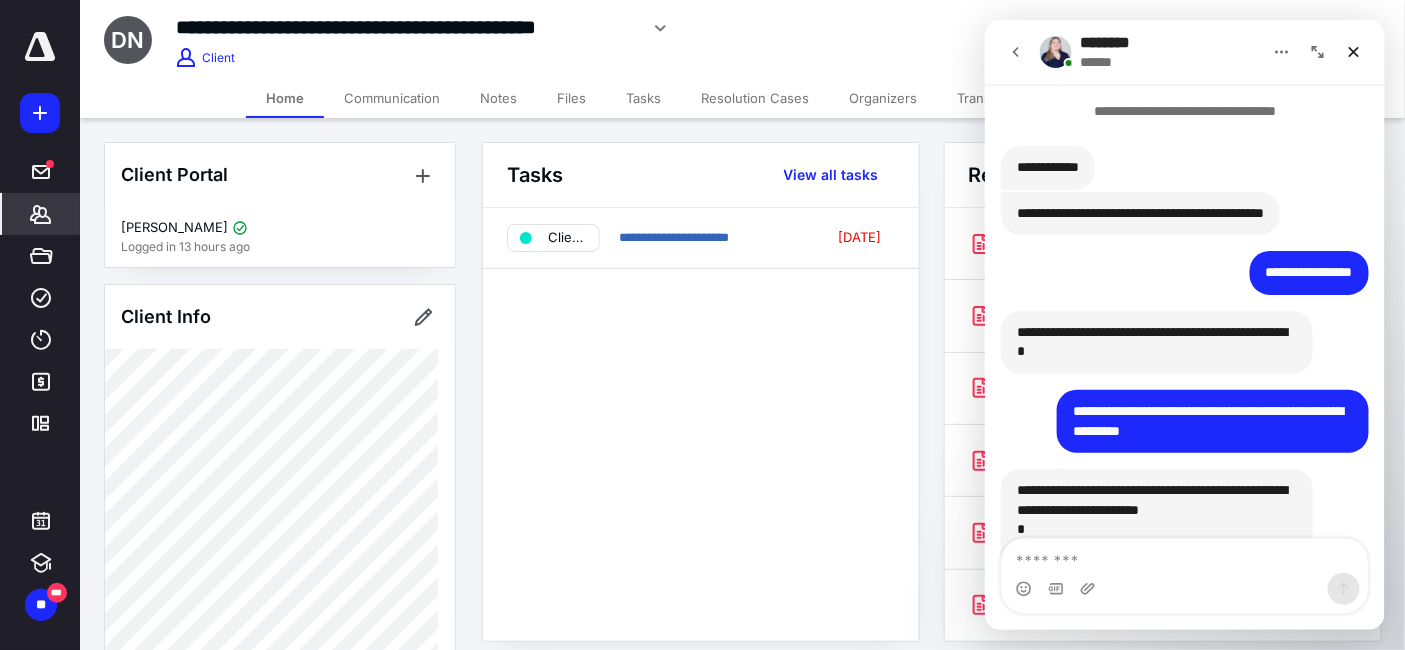 scroll, scrollTop: 1320, scrollLeft: 0, axis: vertical 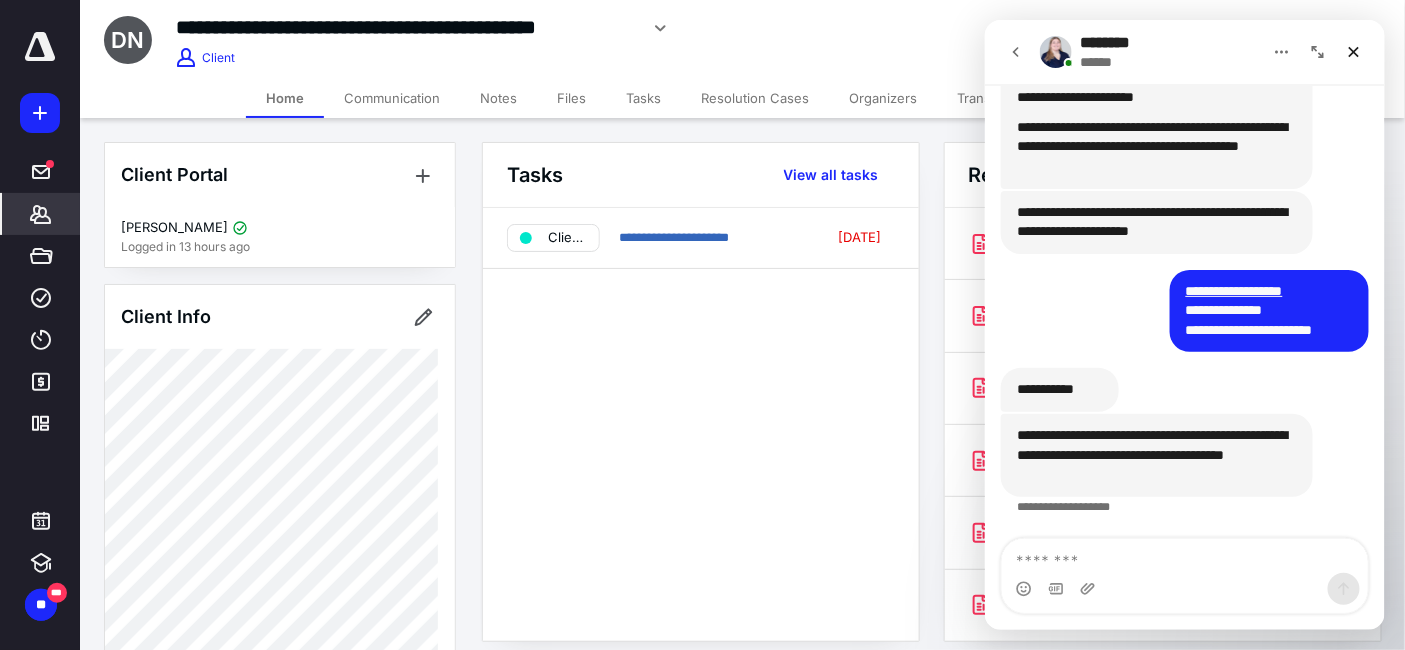 click at bounding box center [1184, 555] 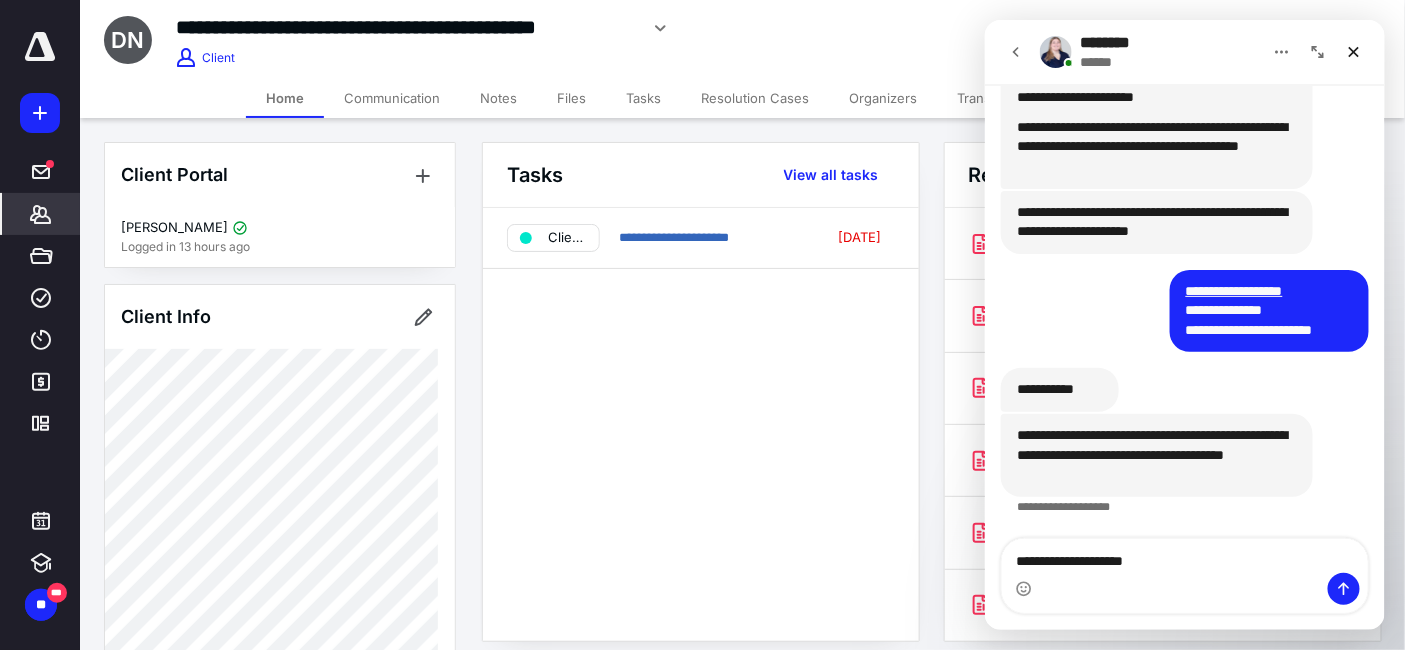 type on "**********" 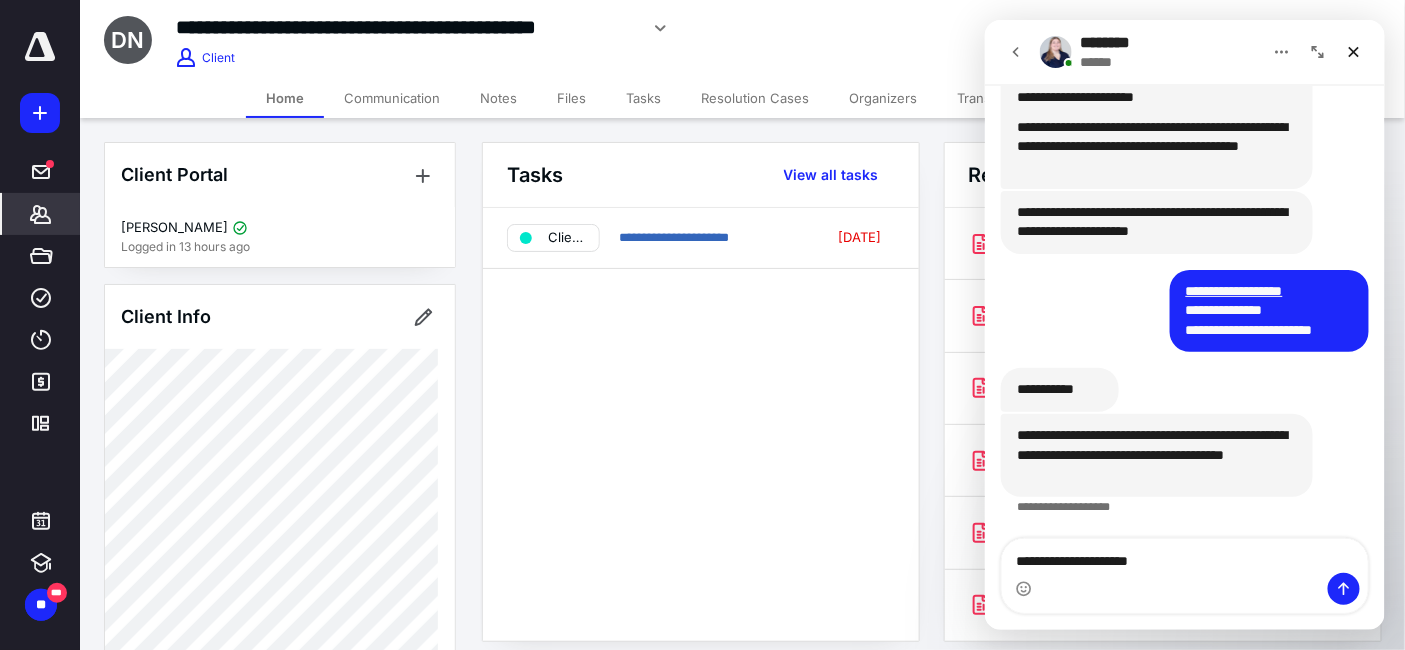 type 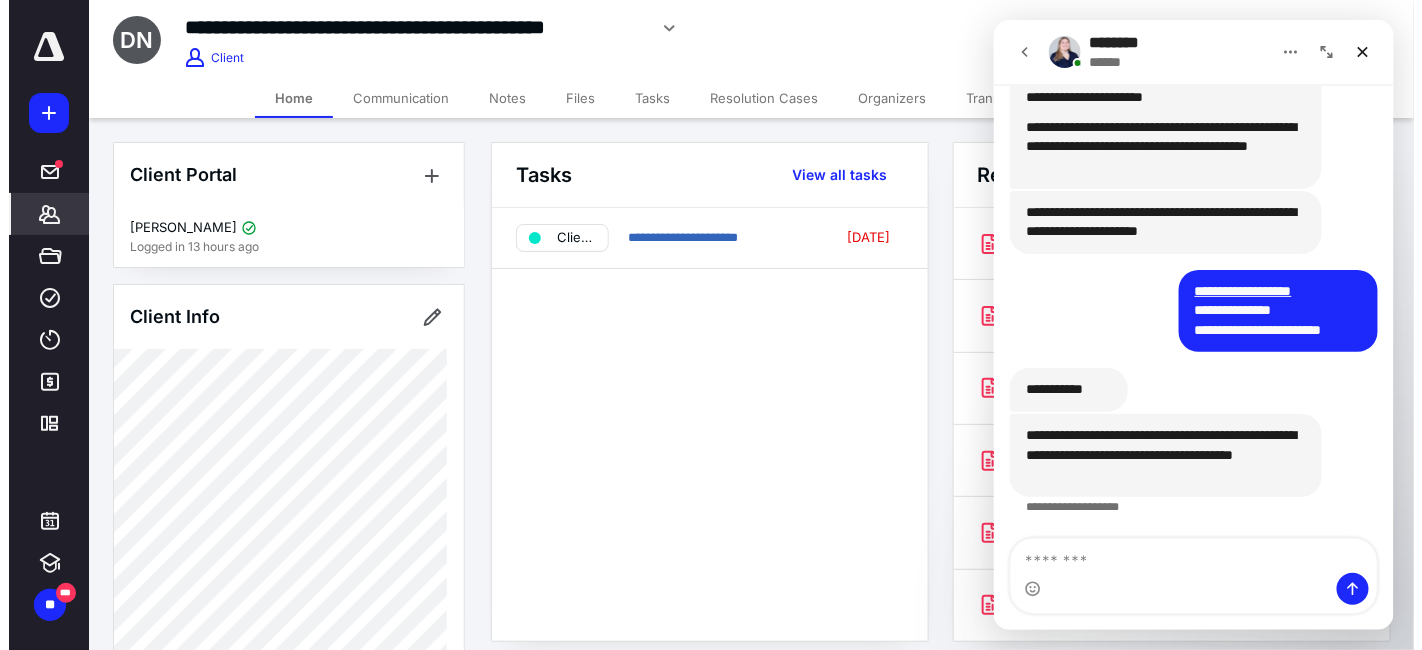 scroll, scrollTop: 1380, scrollLeft: 0, axis: vertical 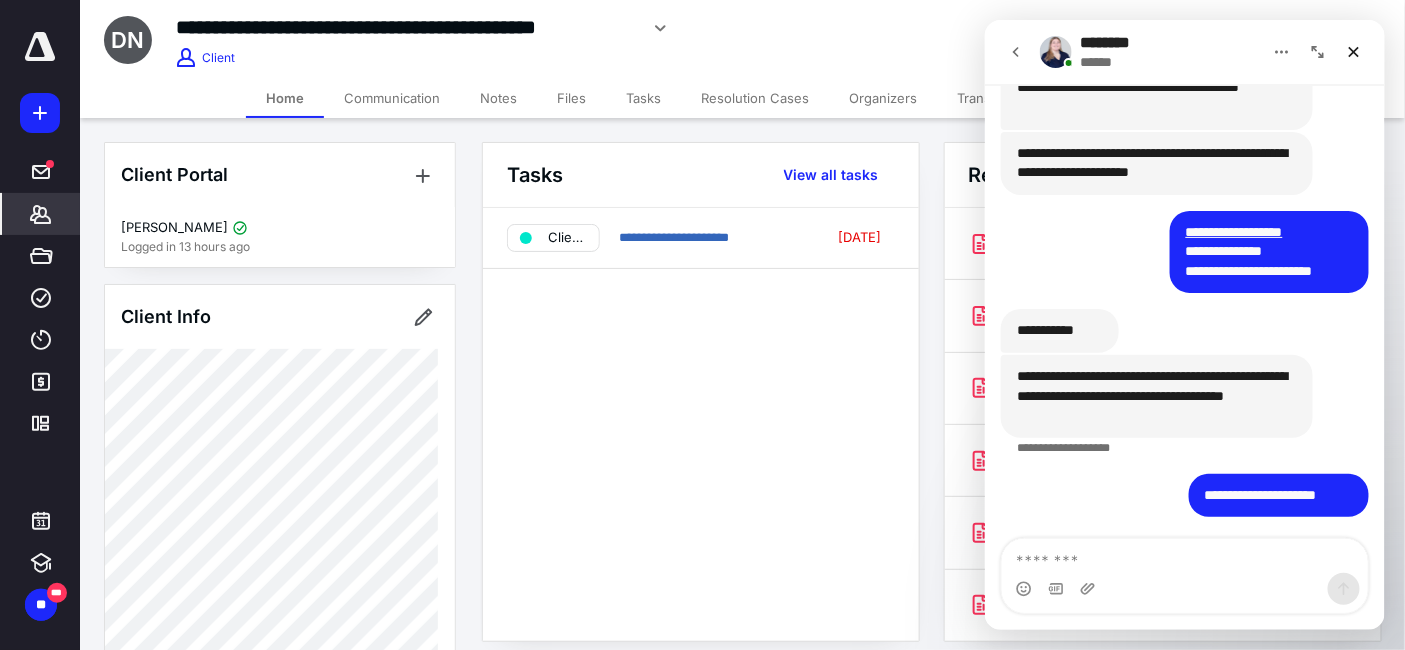click on "**********" at bounding box center [701, 424] 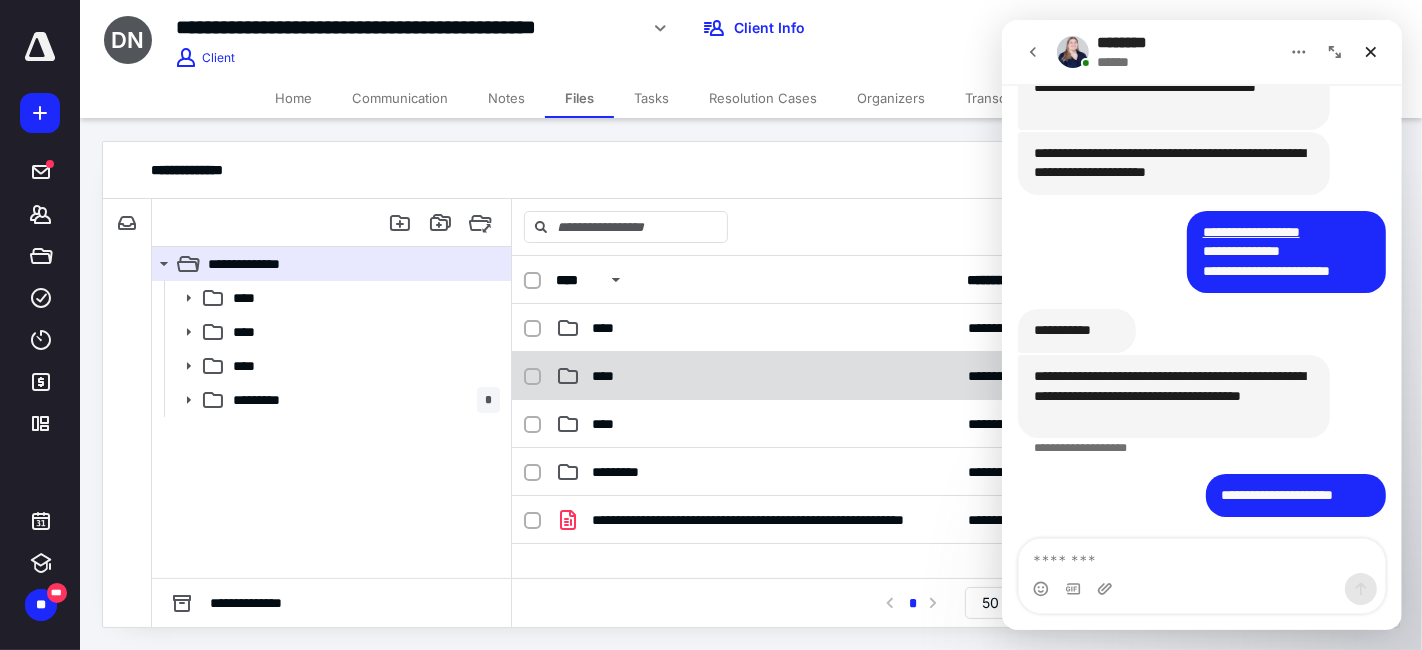 click on "****" at bounding box center (609, 376) 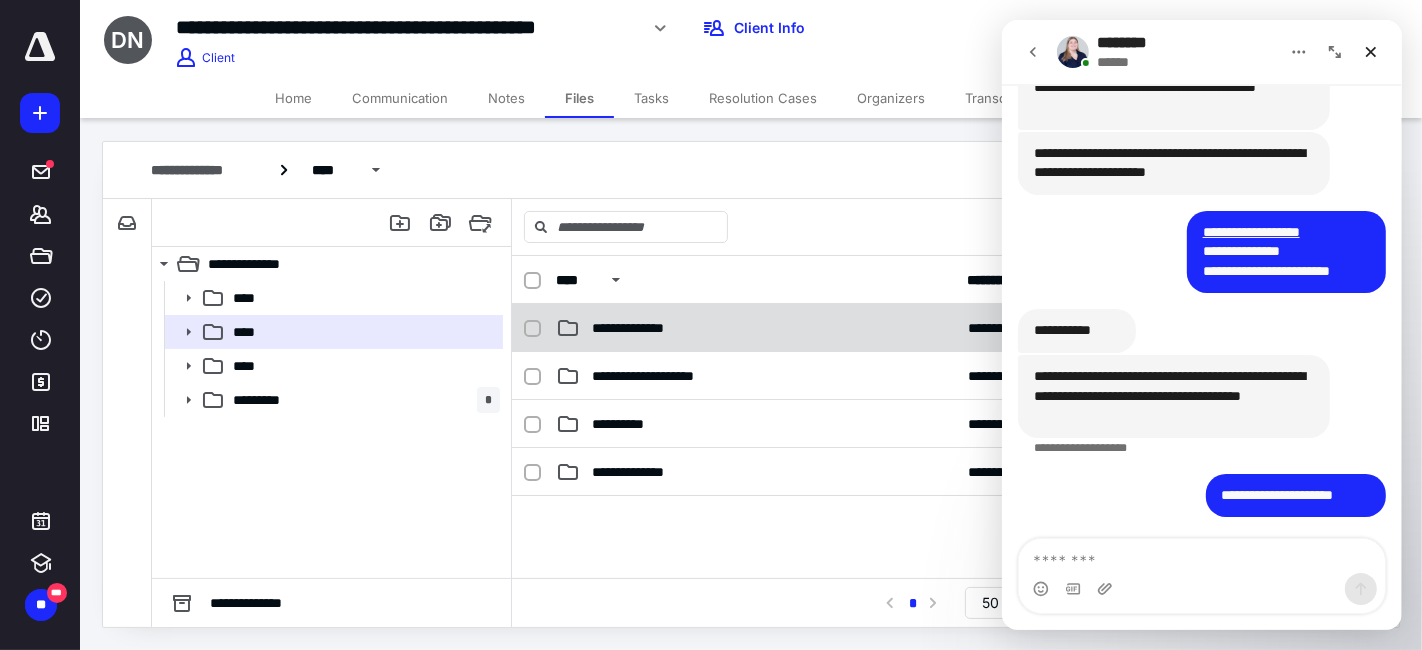 click on "**********" at bounding box center (955, 328) 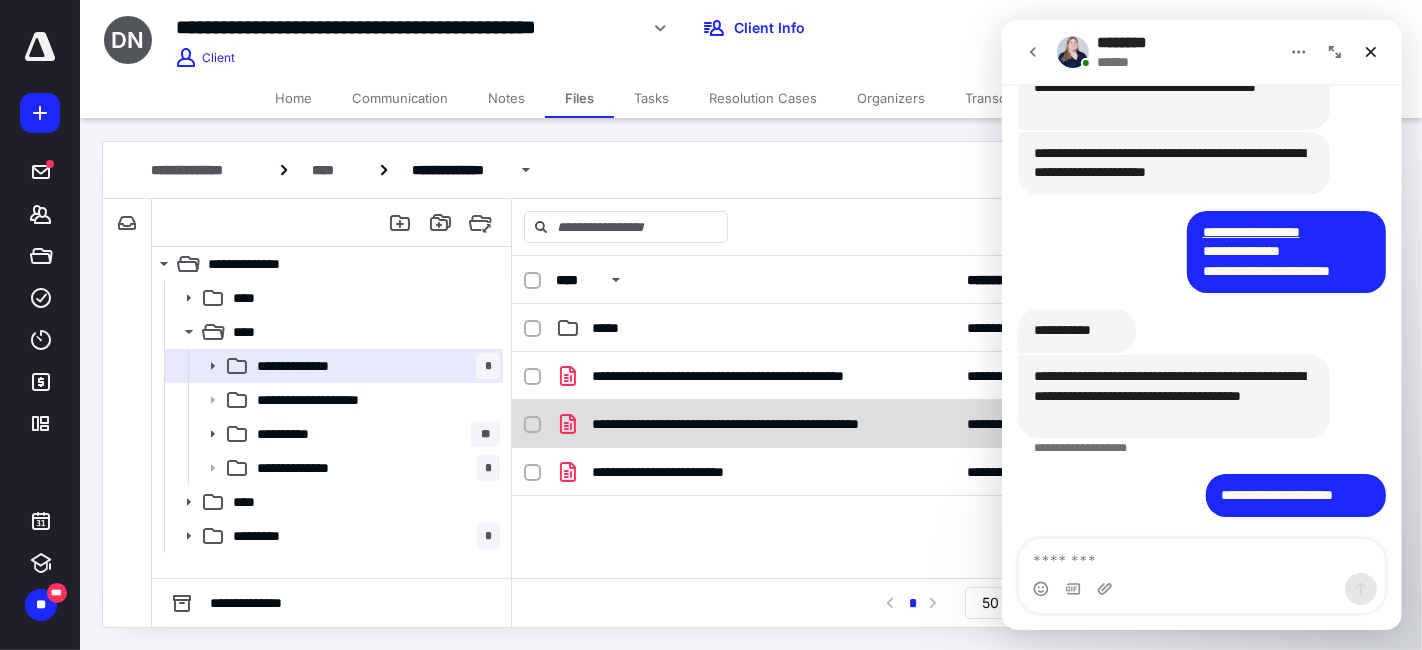 click on "**********" at bounding box center (763, 424) 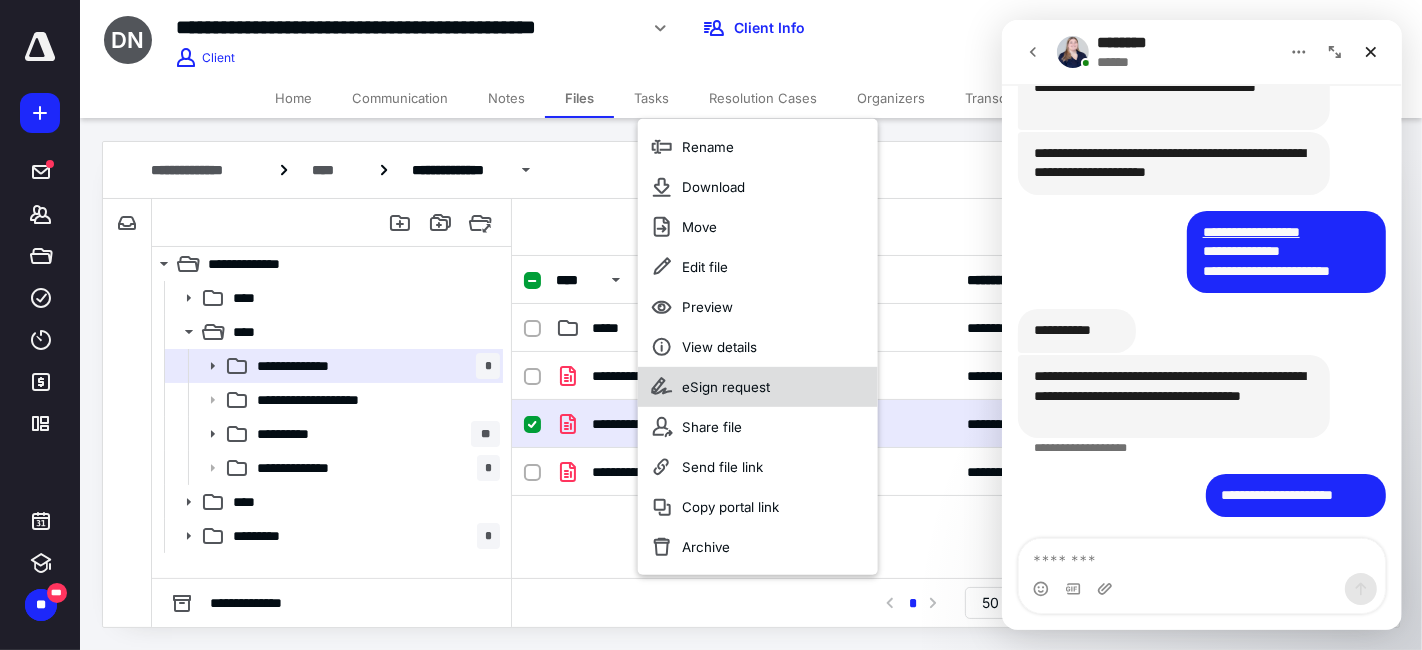 click on "eSign request" at bounding box center [726, 387] 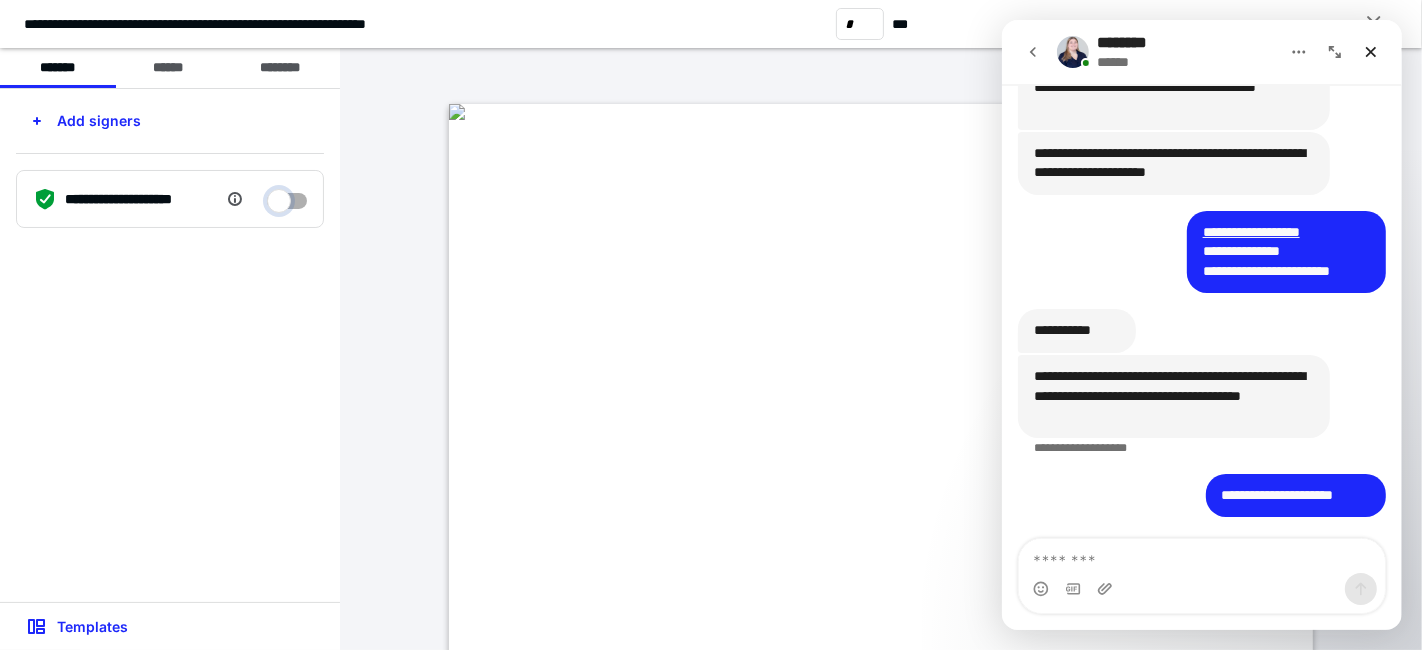 click at bounding box center [287, 196] 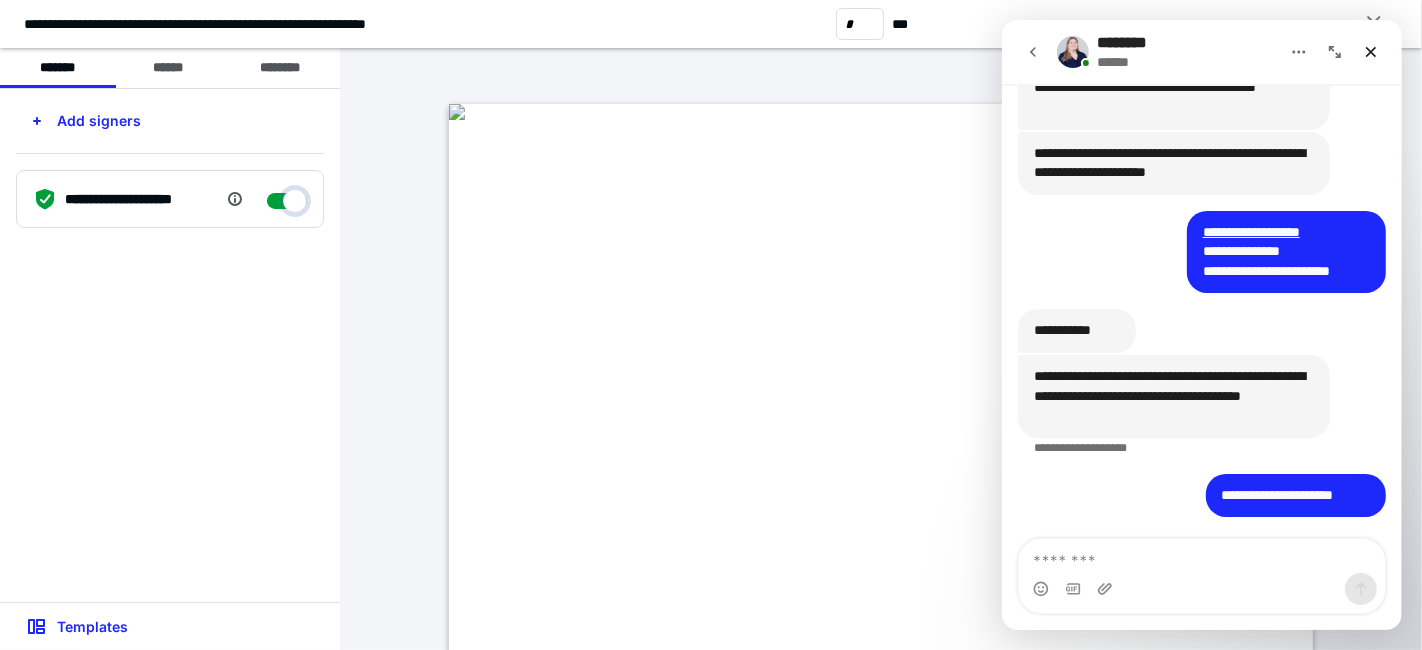 checkbox on "****" 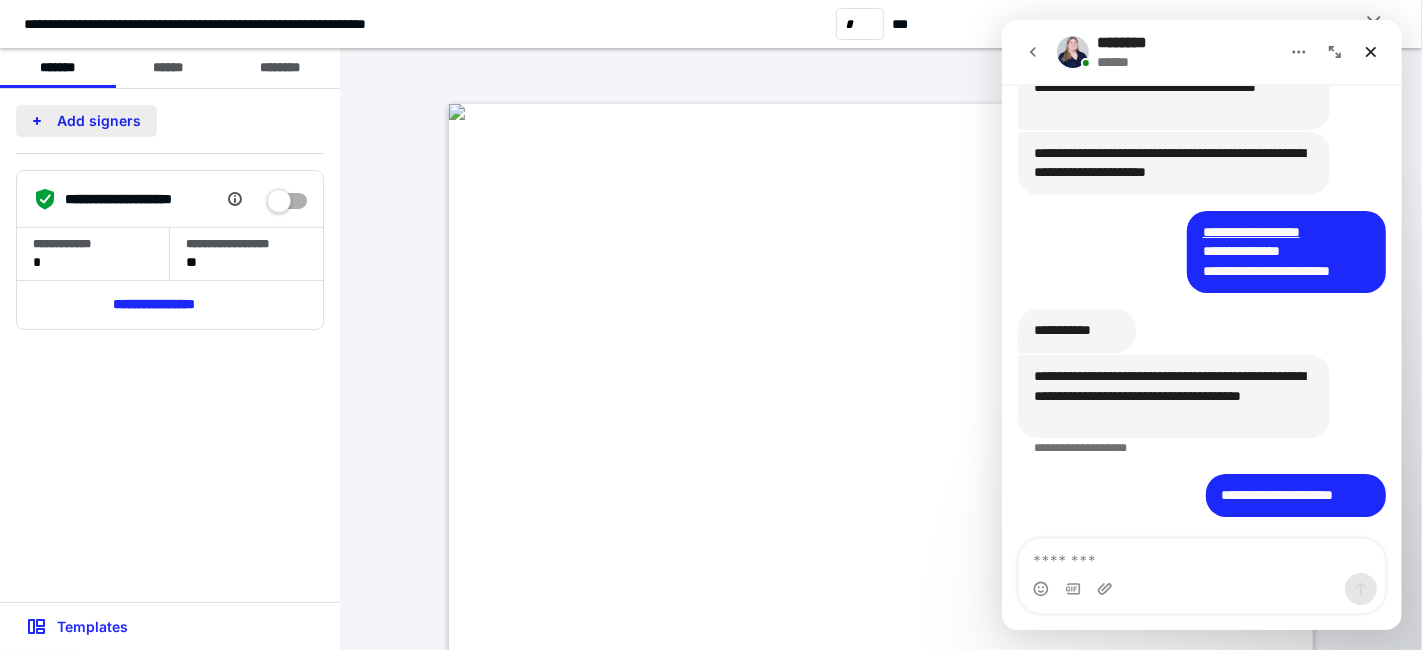 click on "Add signers" at bounding box center (86, 121) 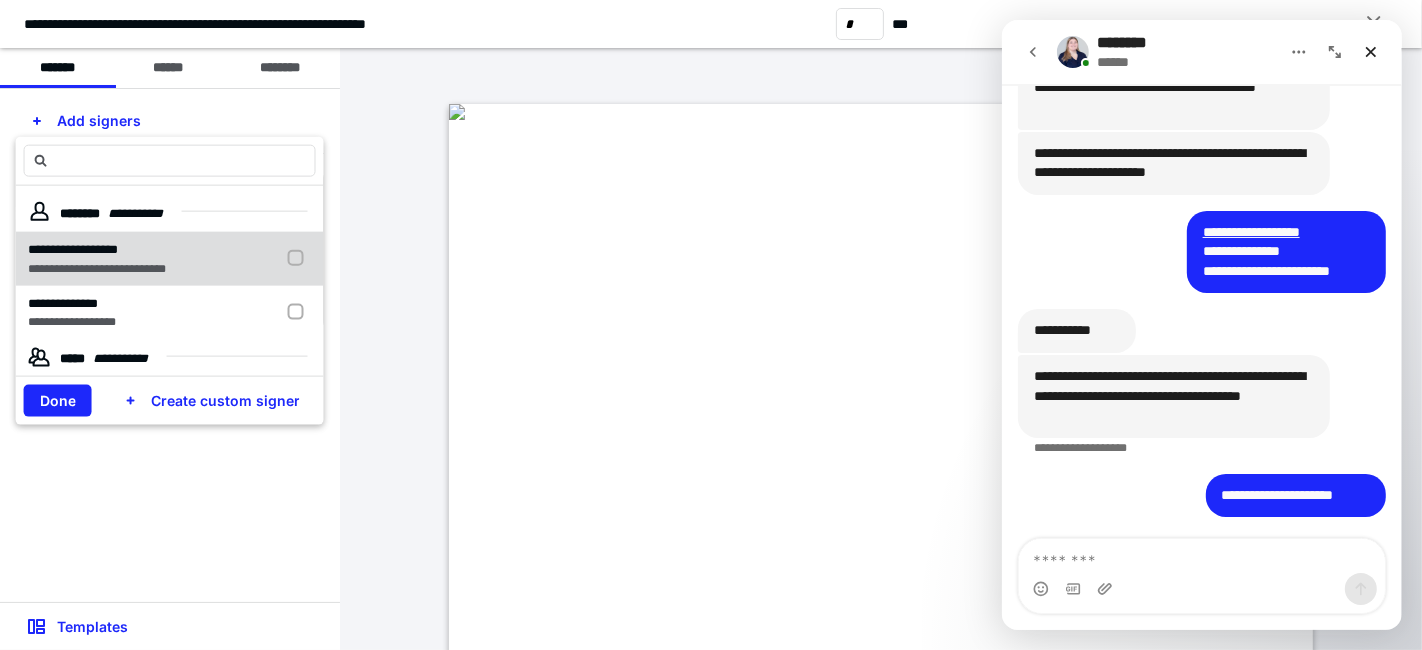 click on "**********" at bounding box center (97, 268) 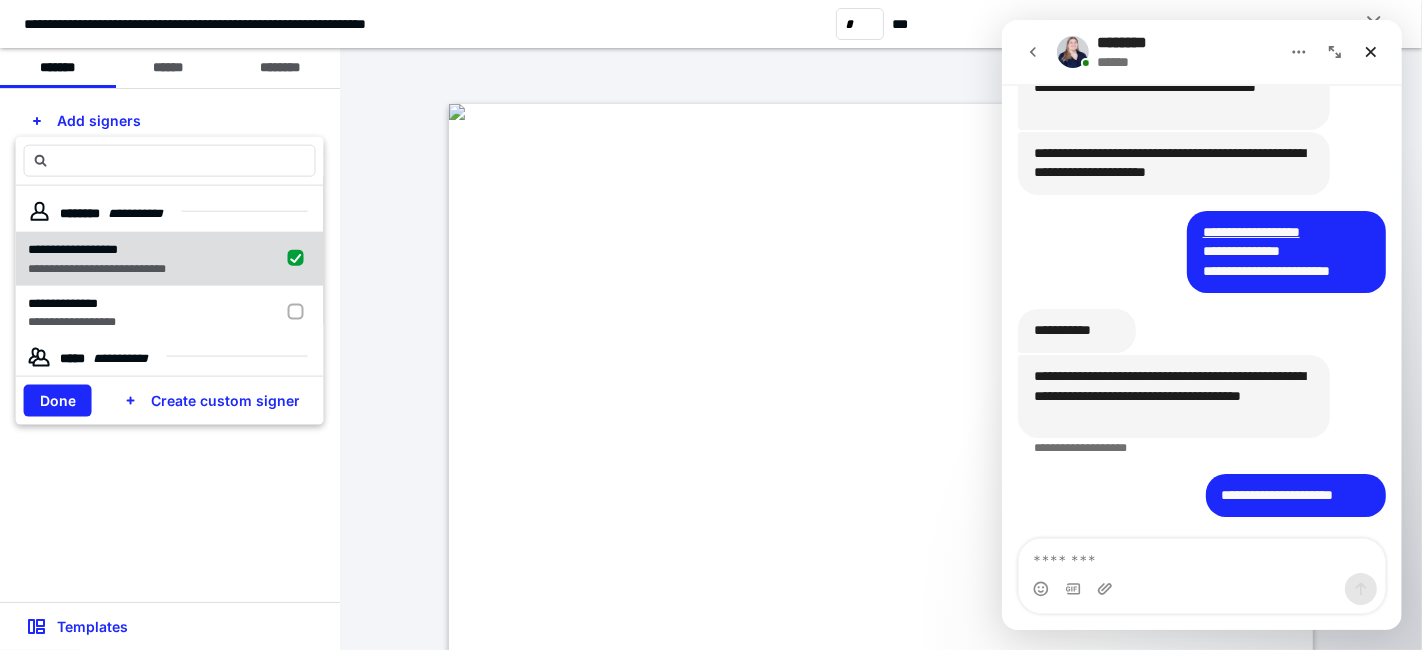 checkbox on "true" 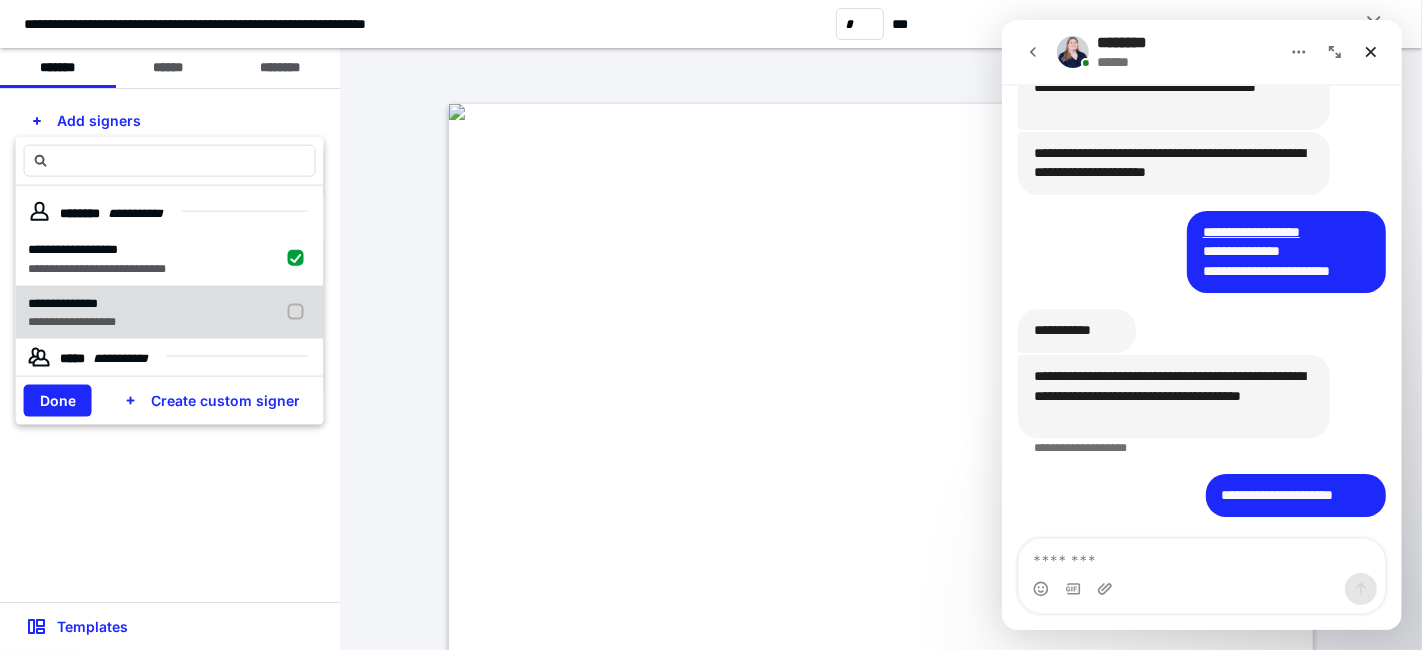 click on "**********" at bounding box center (72, 322) 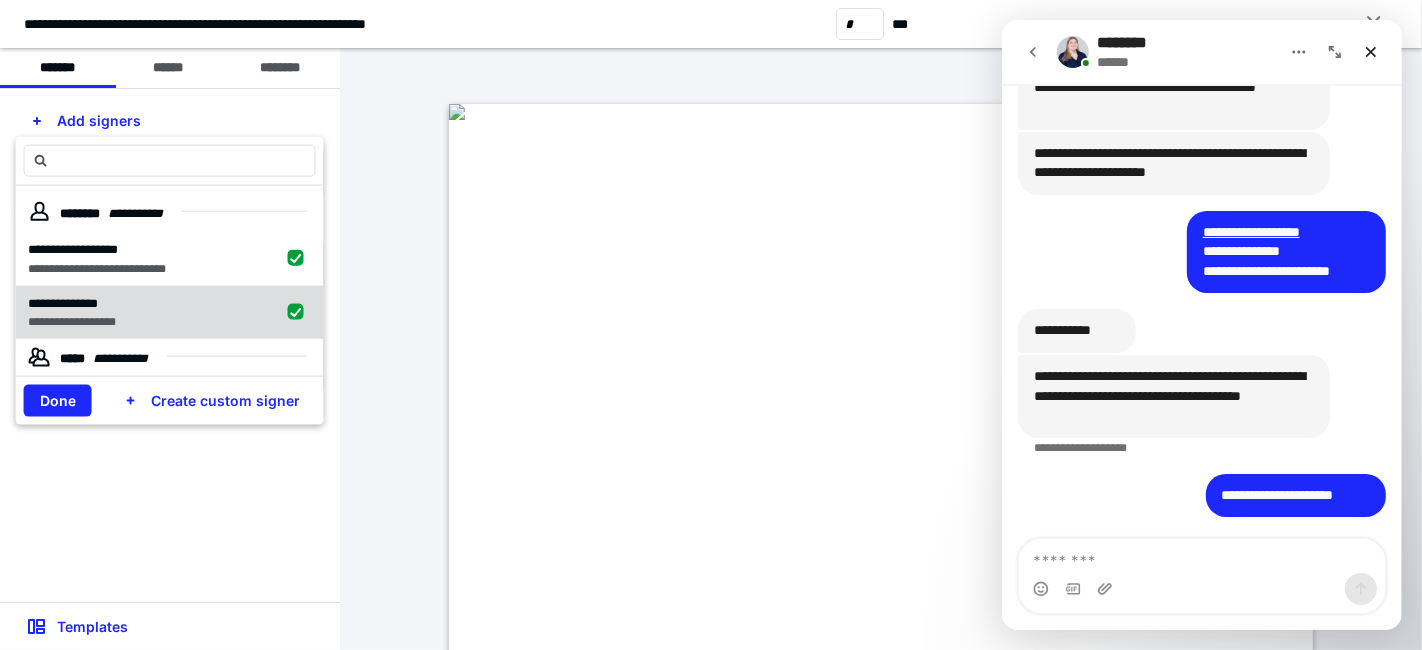 checkbox on "true" 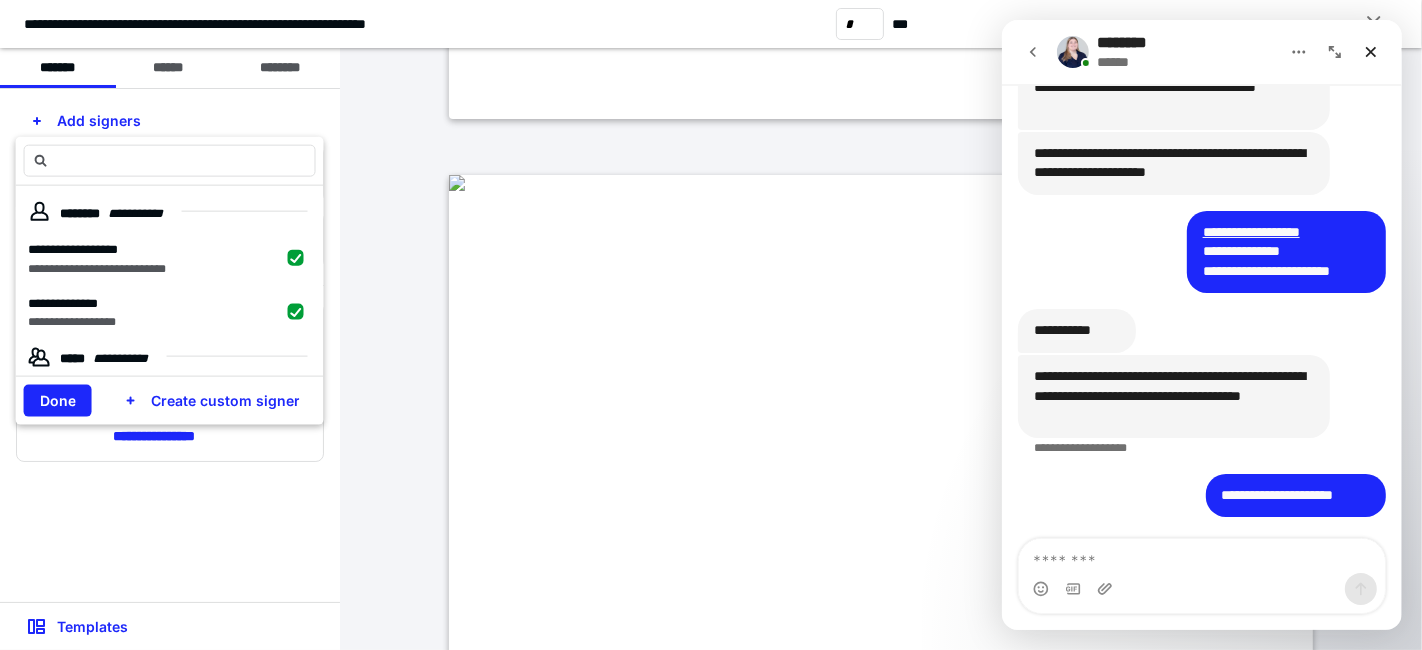 scroll, scrollTop: 3563, scrollLeft: 0, axis: vertical 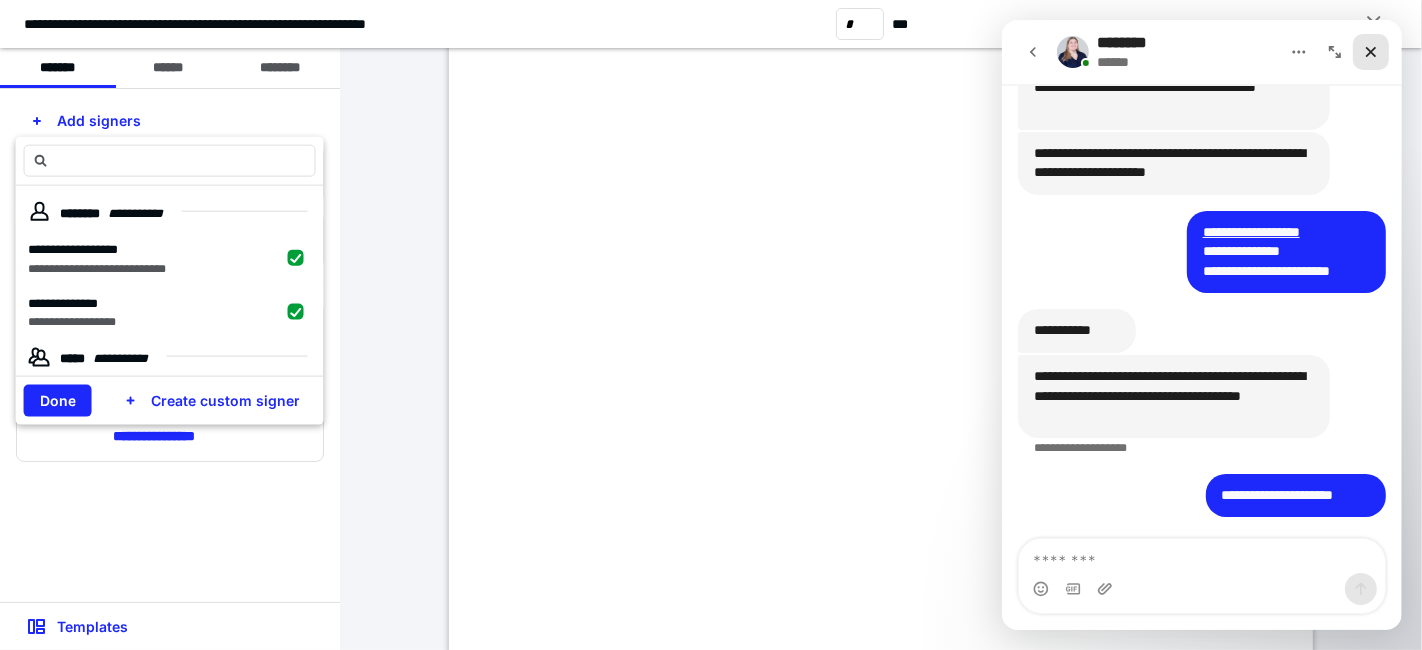 click at bounding box center (1370, 52) 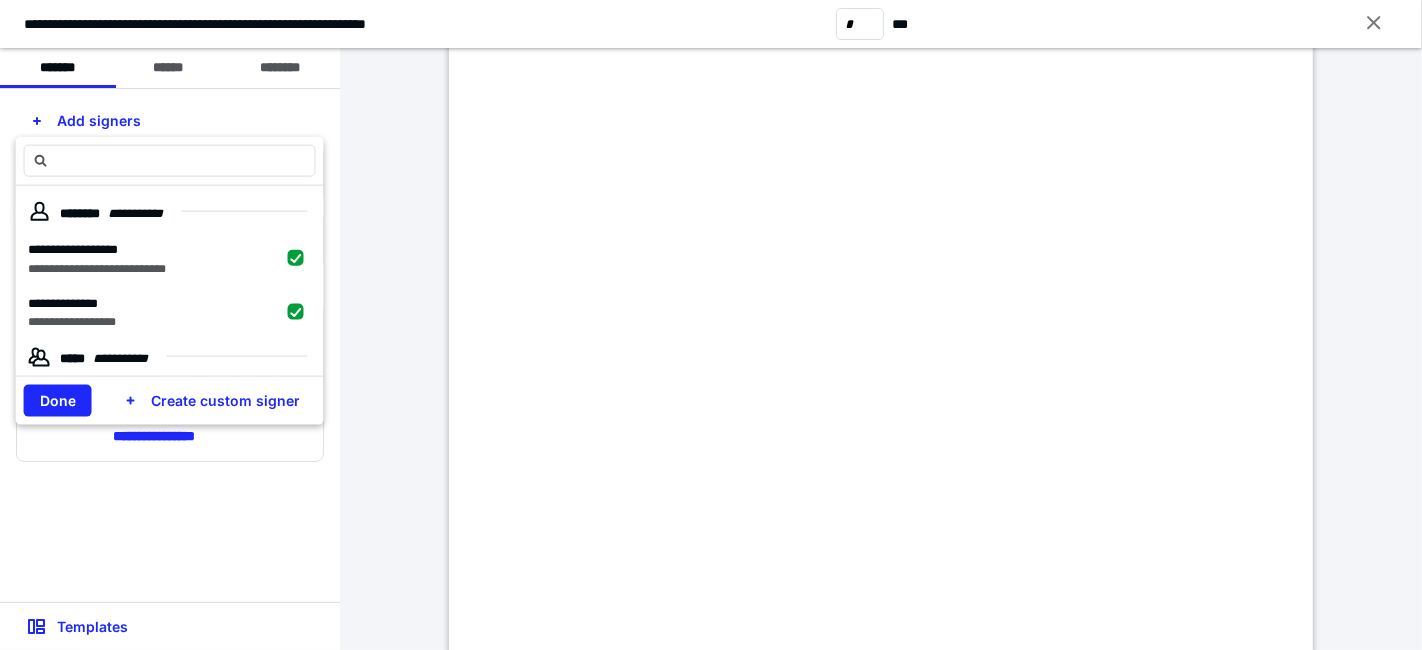scroll, scrollTop: 0, scrollLeft: 0, axis: both 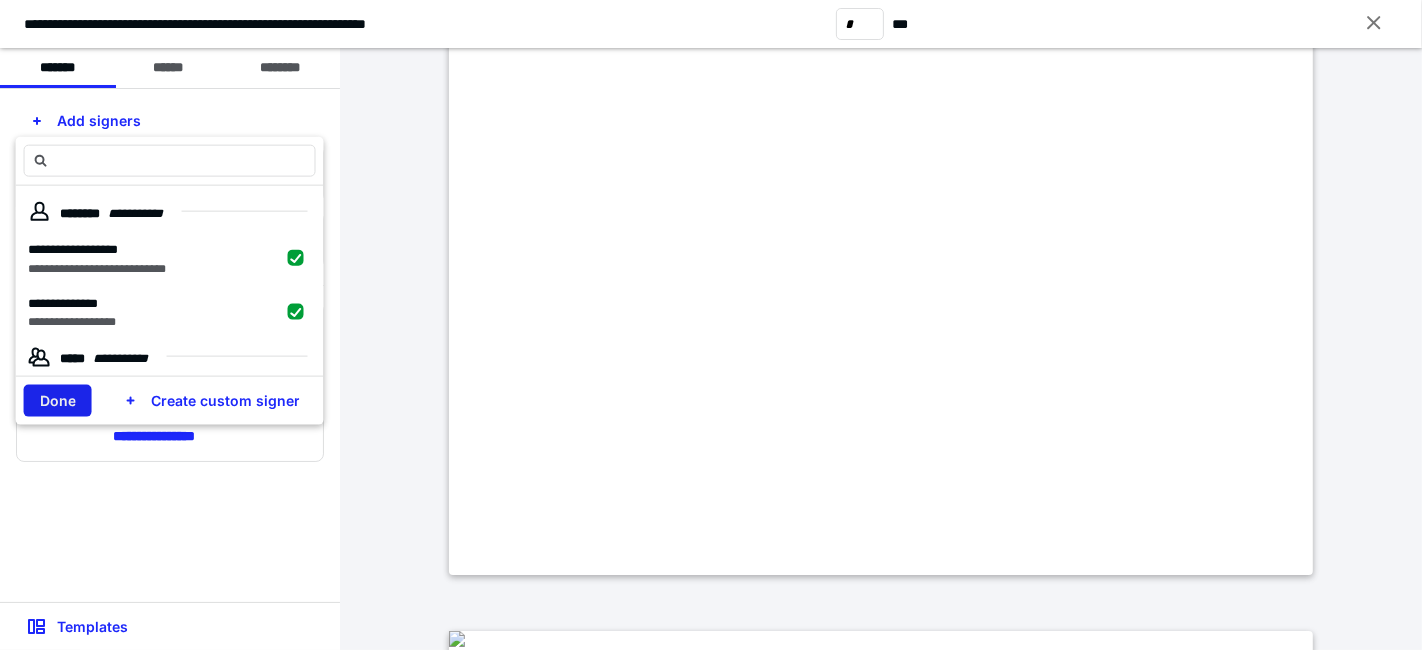 click on "Done" at bounding box center [58, 401] 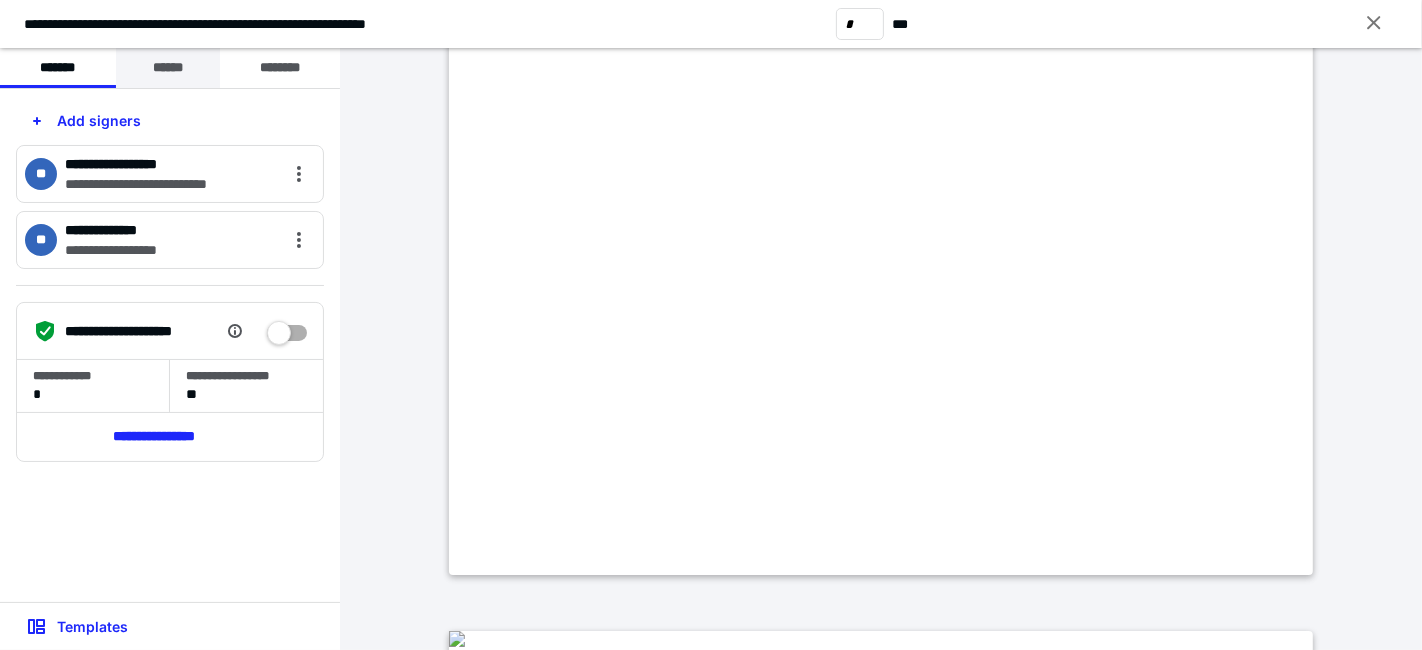 click on "******" at bounding box center [168, 68] 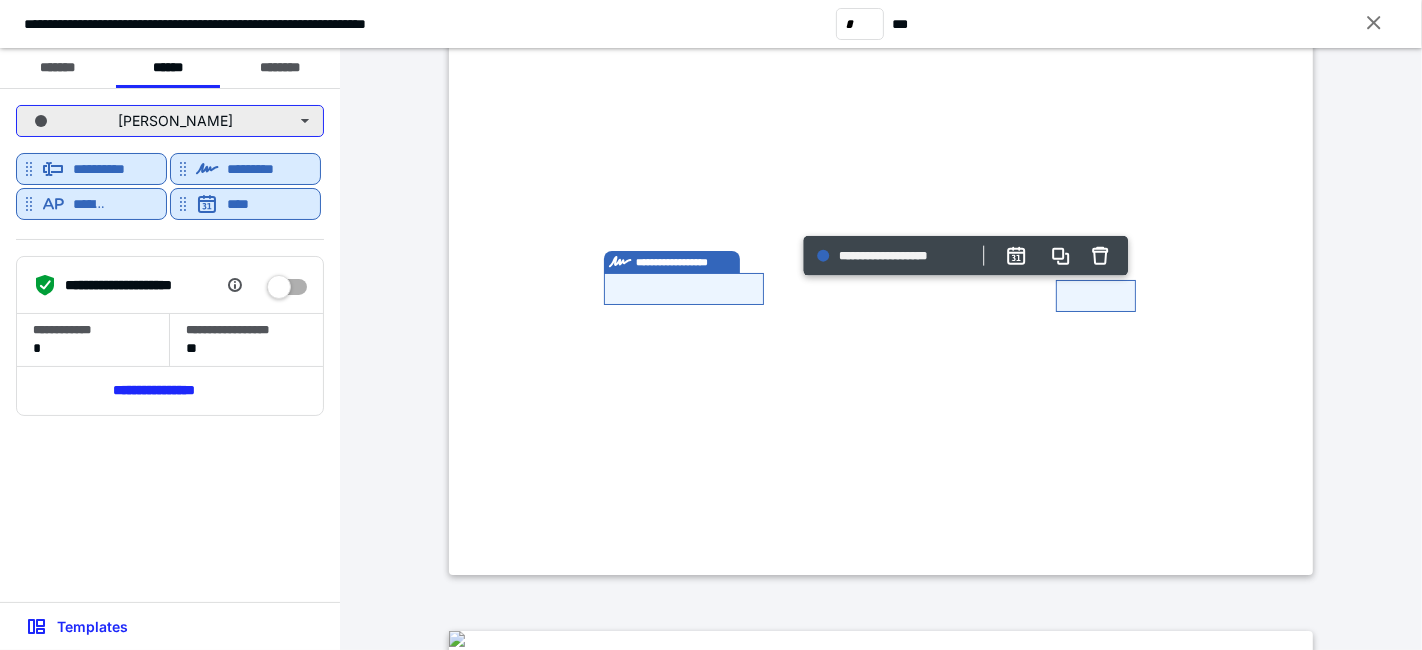 click on "Azadeh Nasrazadani" at bounding box center (170, 121) 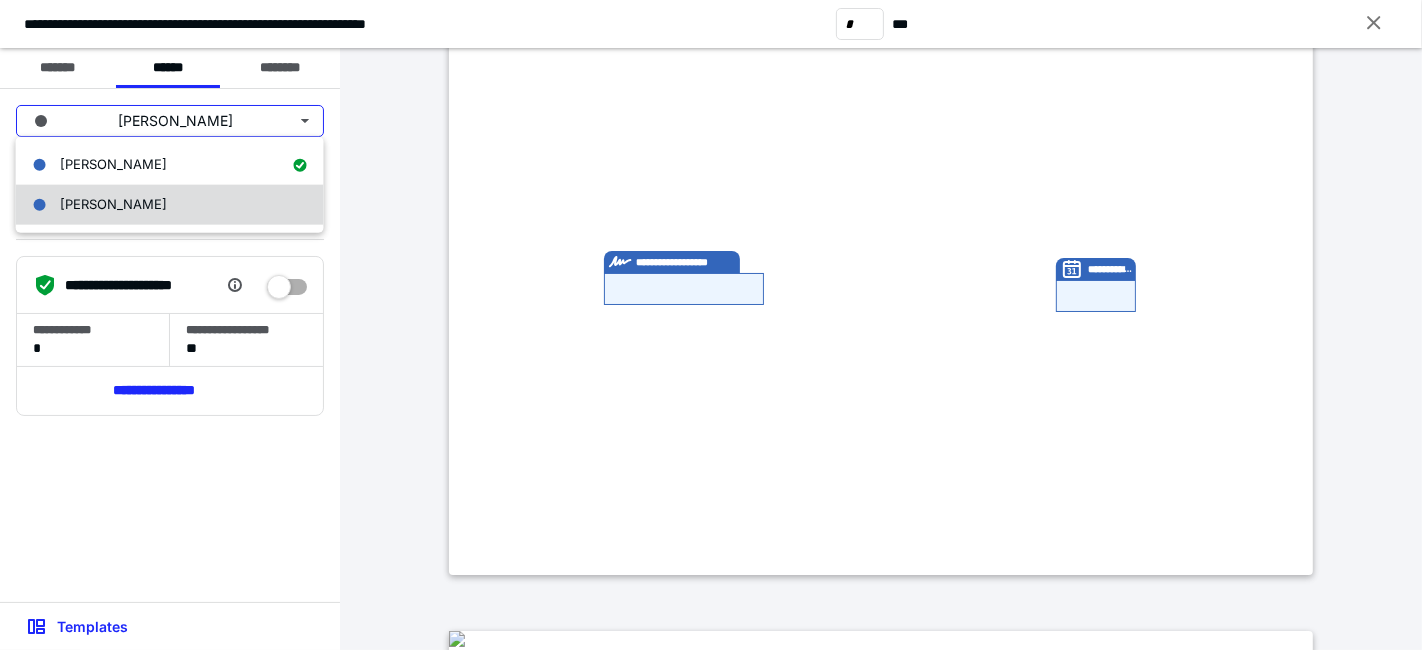 drag, startPoint x: 93, startPoint y: 176, endPoint x: 94, endPoint y: 204, distance: 28.01785 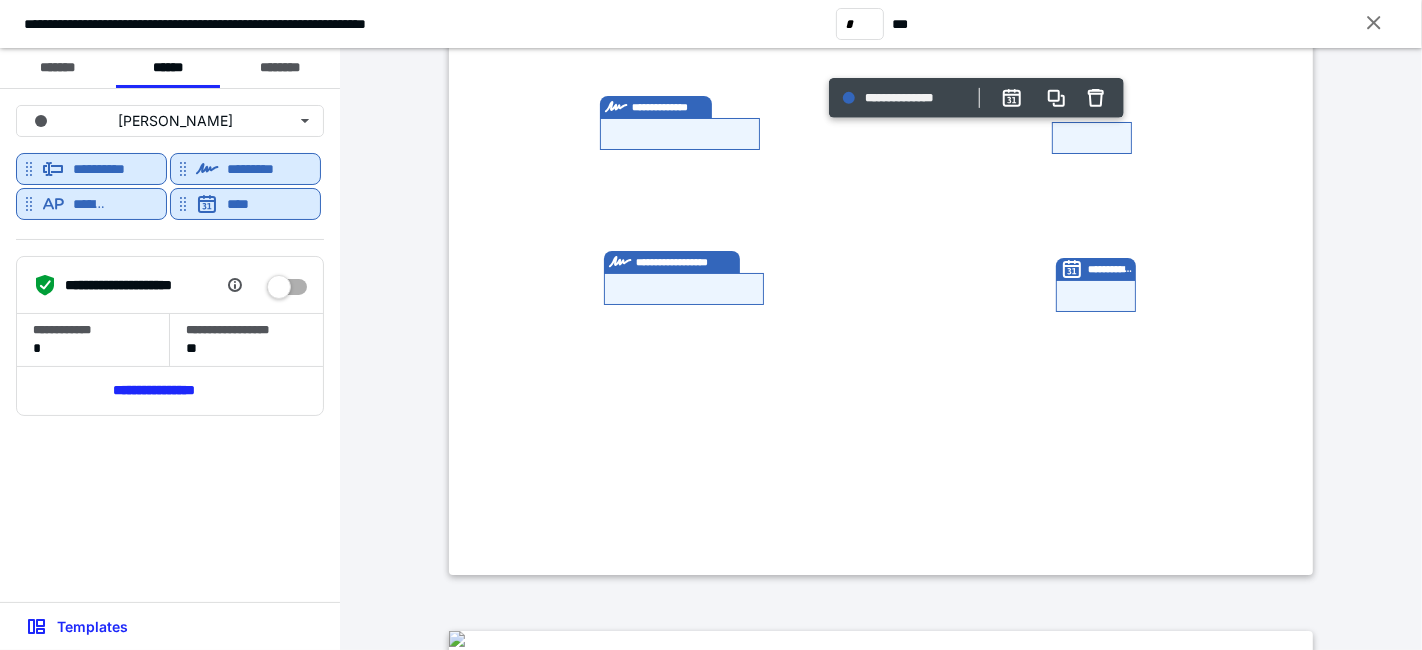 type on "*" 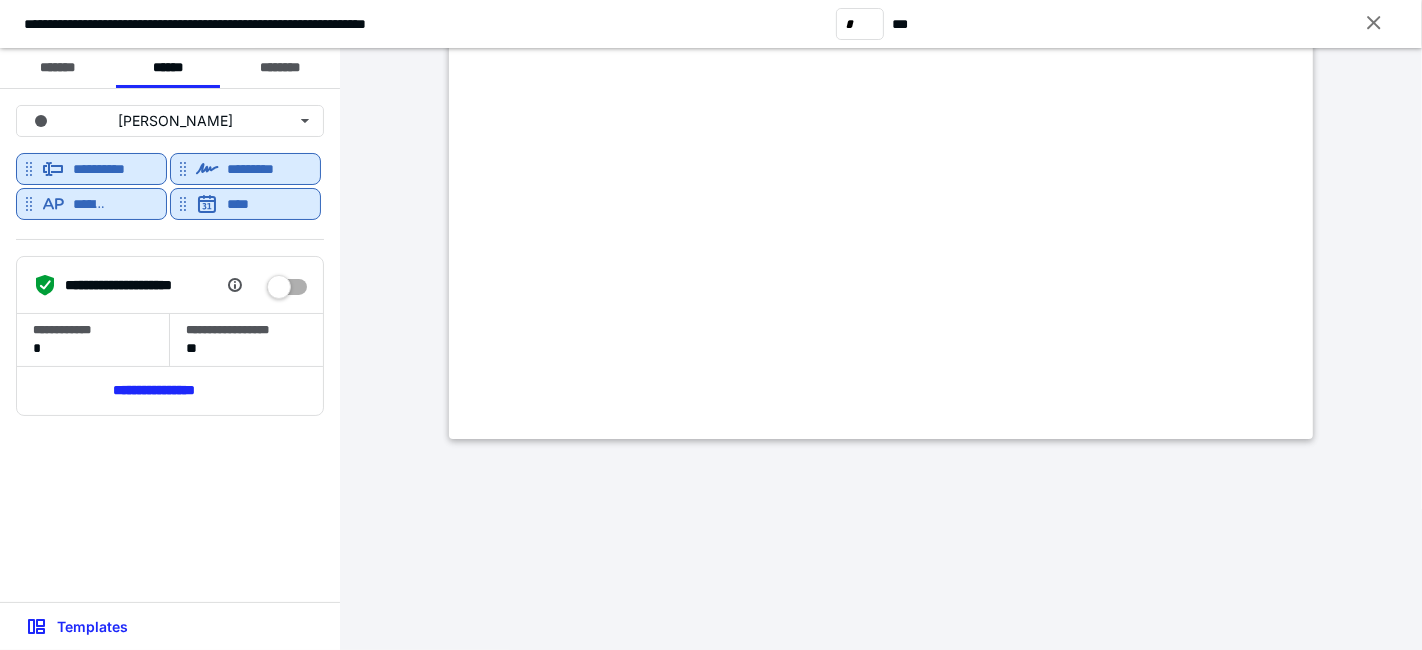 scroll, scrollTop: 5431, scrollLeft: 0, axis: vertical 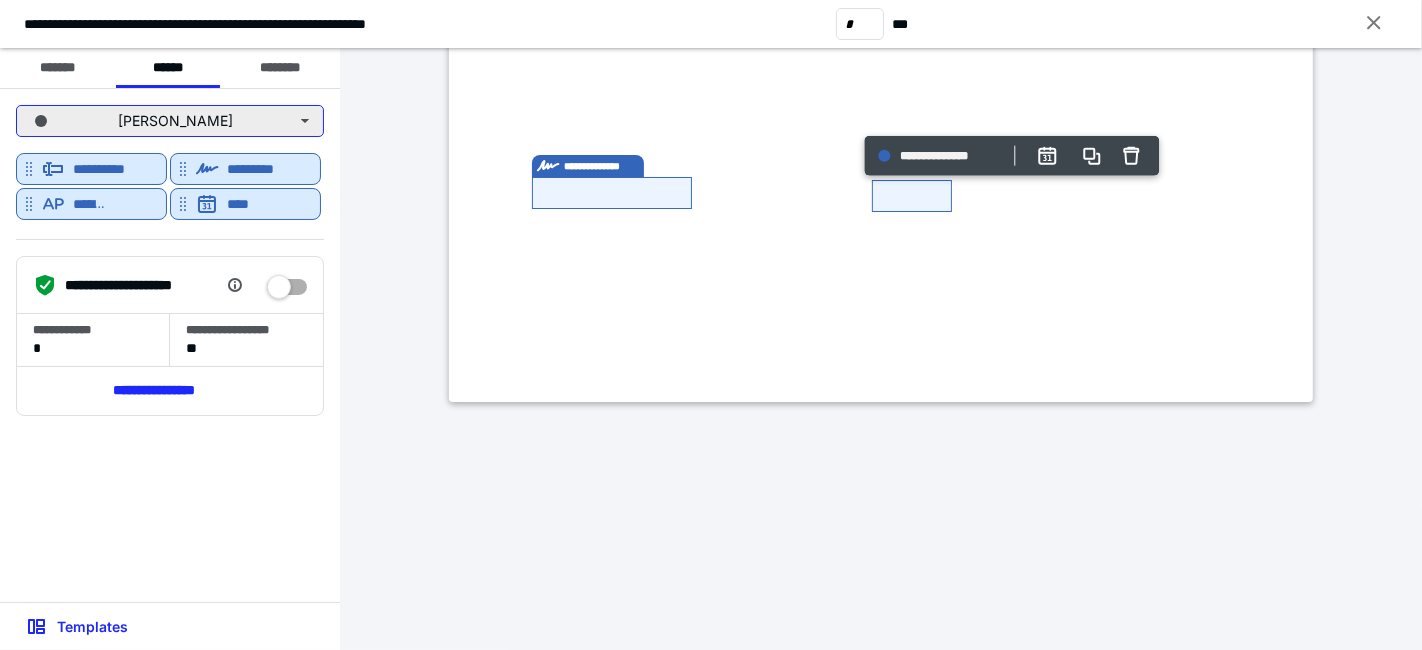 click on "Farhad Zonoozi" at bounding box center (170, 121) 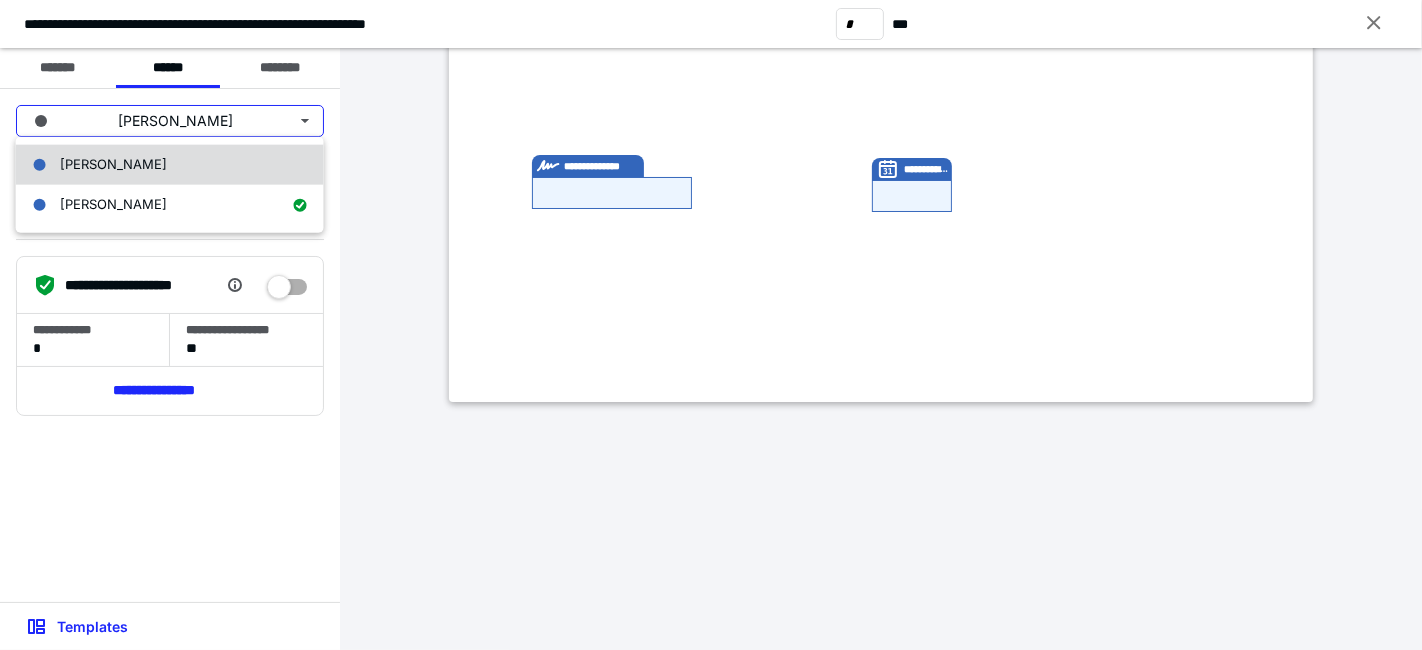 drag, startPoint x: 121, startPoint y: 191, endPoint x: 118, endPoint y: 168, distance: 23.194826 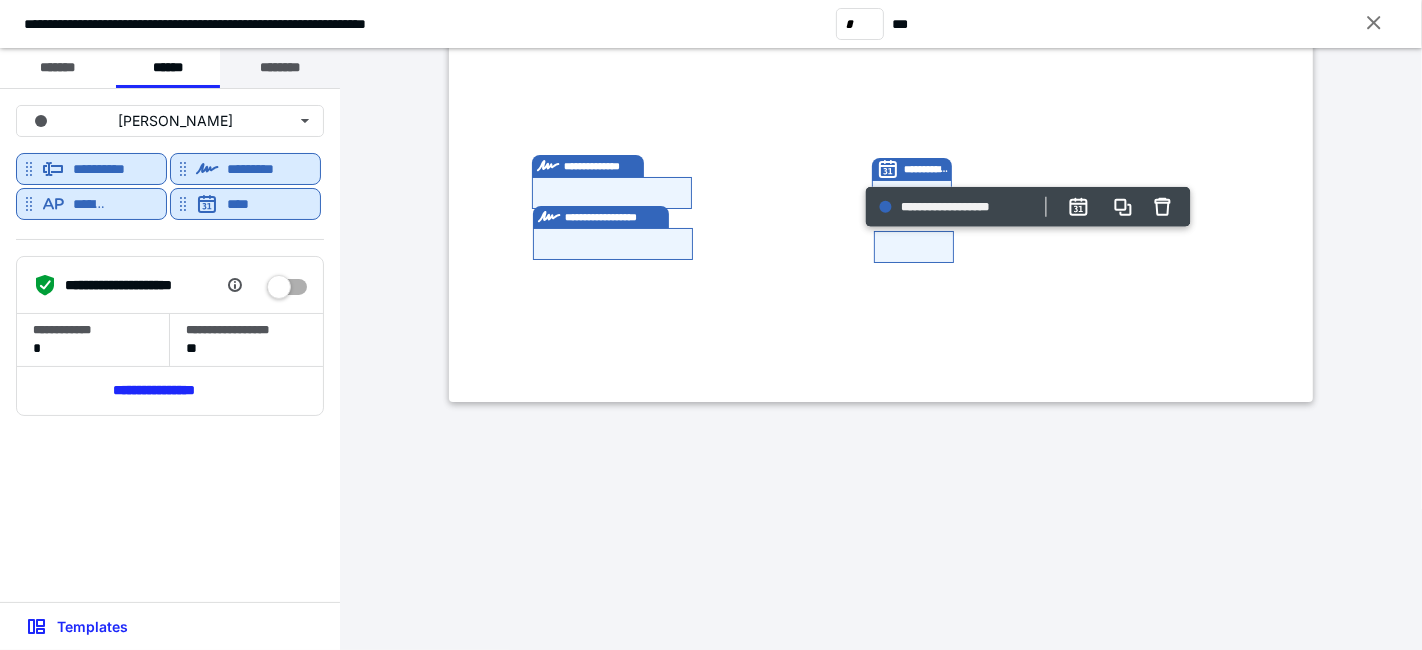 click on "********" at bounding box center (280, 68) 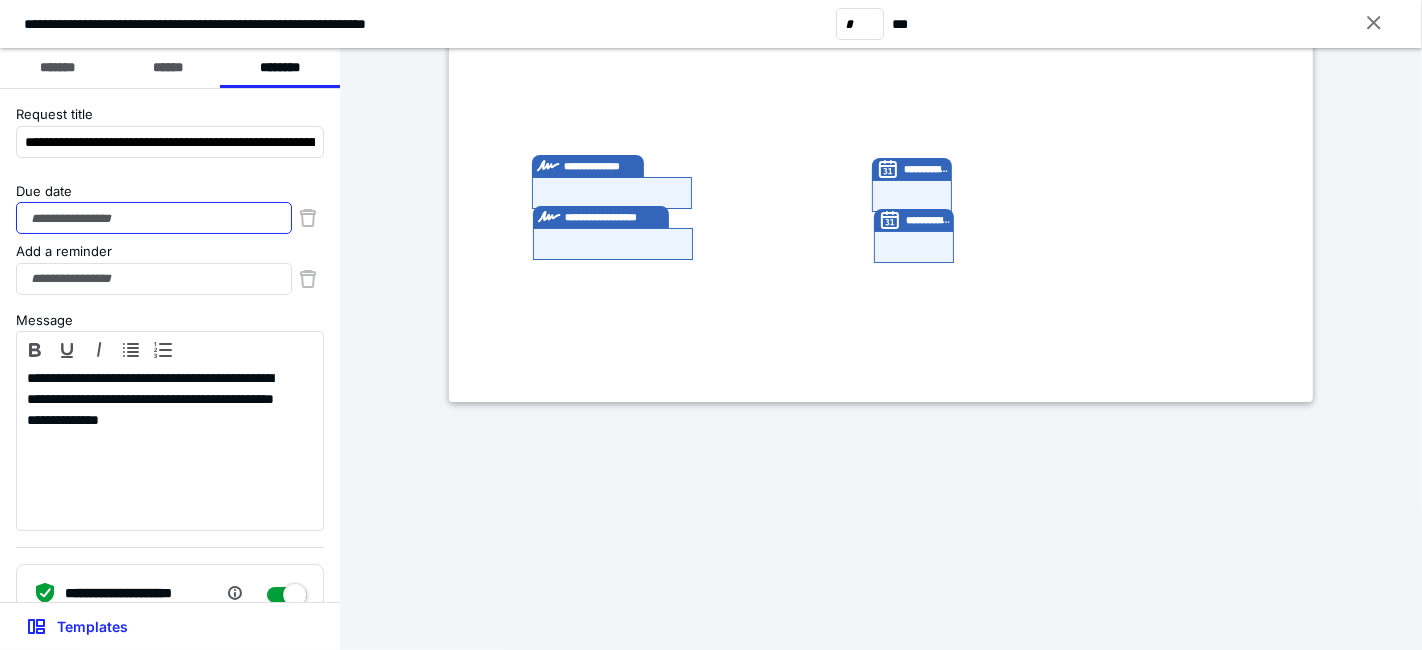 click on "Due date" at bounding box center (154, 218) 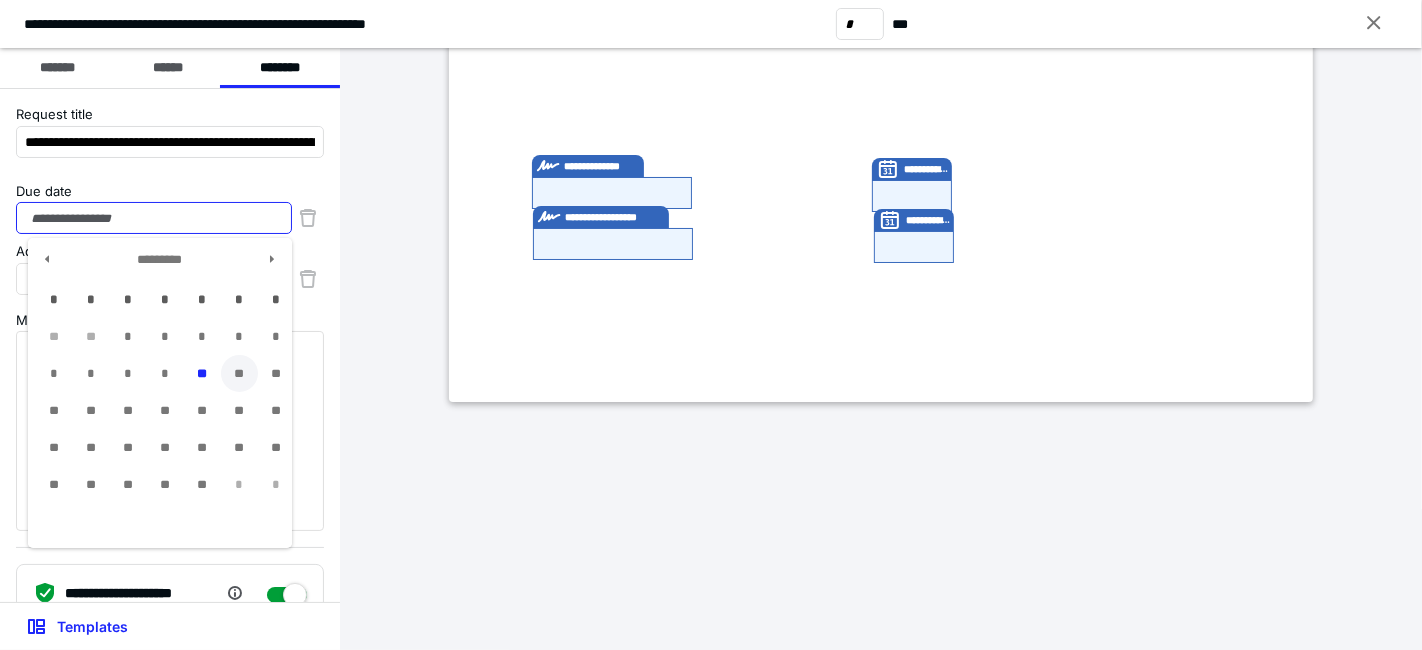 click on "**" at bounding box center (239, 373) 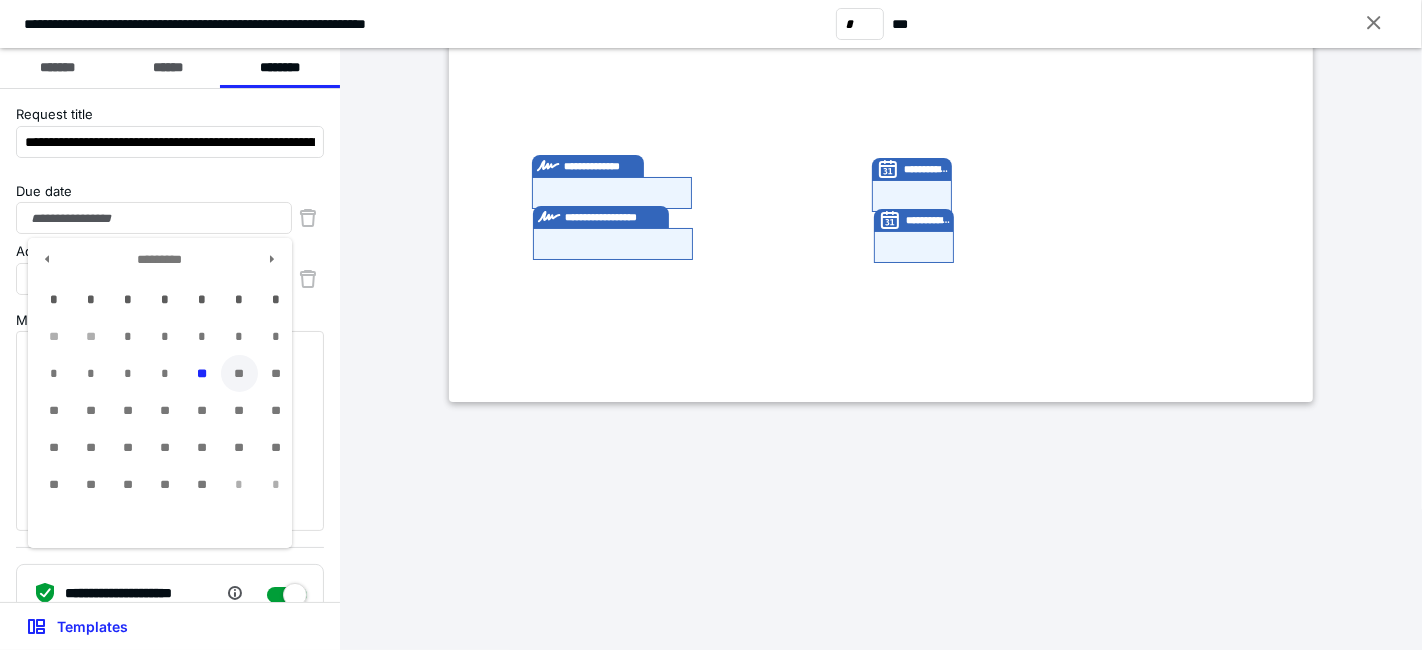 type on "**********" 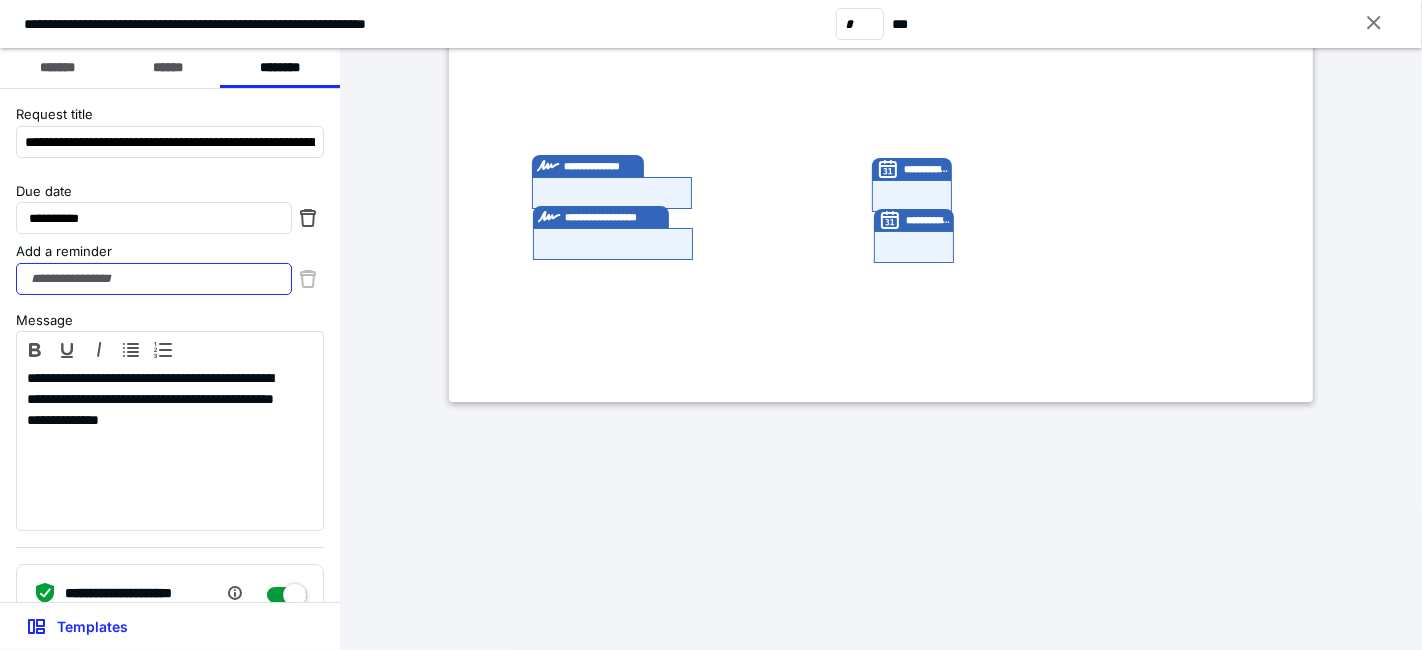 click on "Add a reminder" at bounding box center (154, 279) 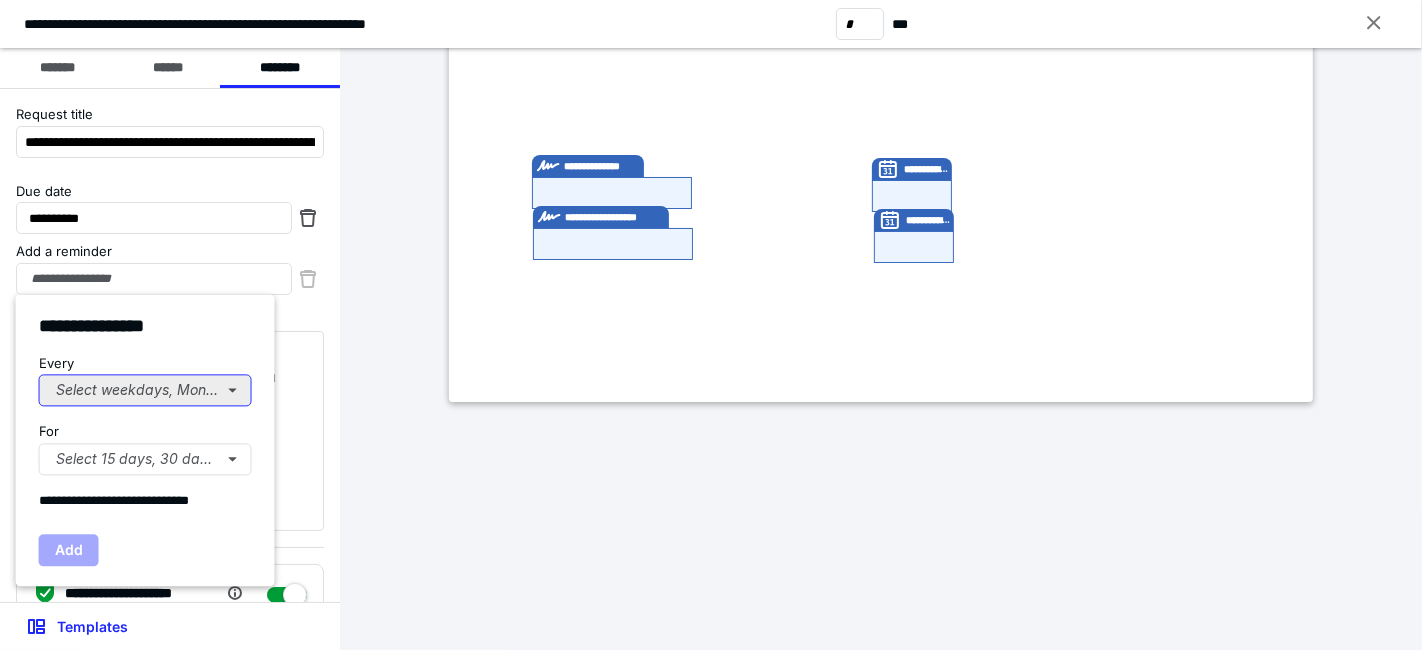 click on "Select weekdays, Mondays, or Tues..." at bounding box center [145, 391] 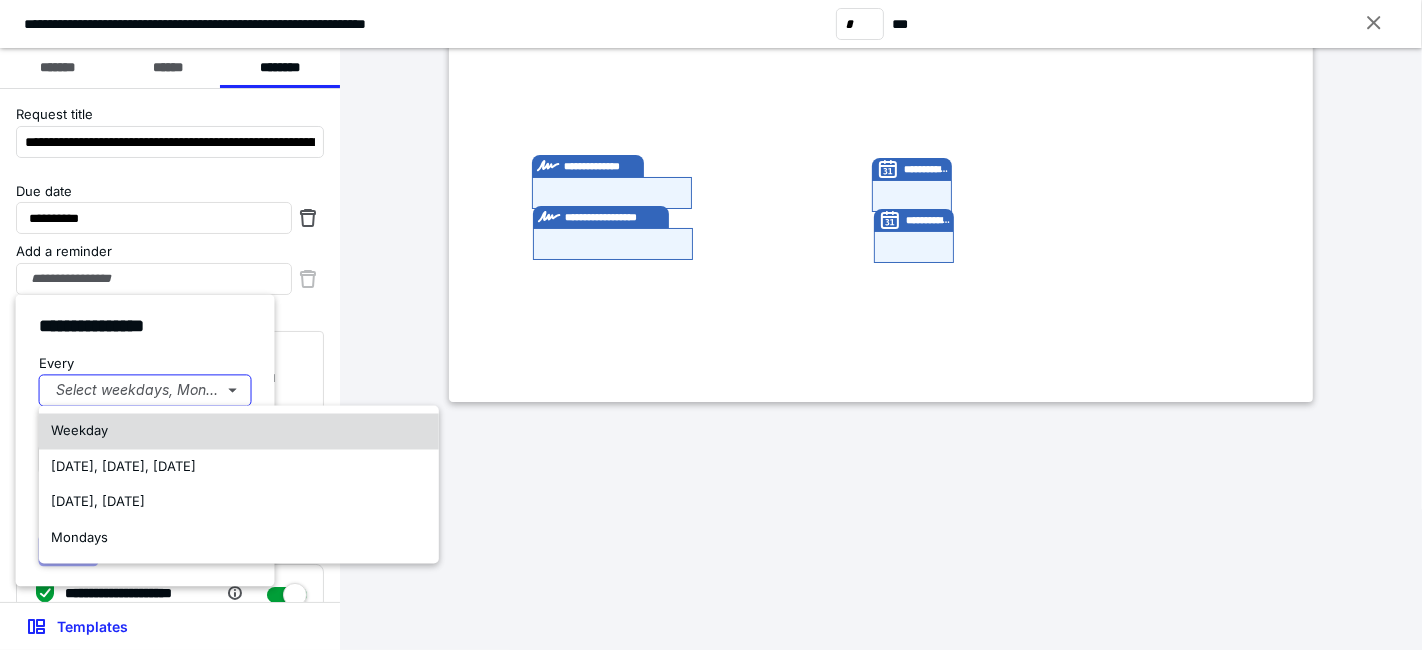 click on "Weekday" at bounding box center (239, 432) 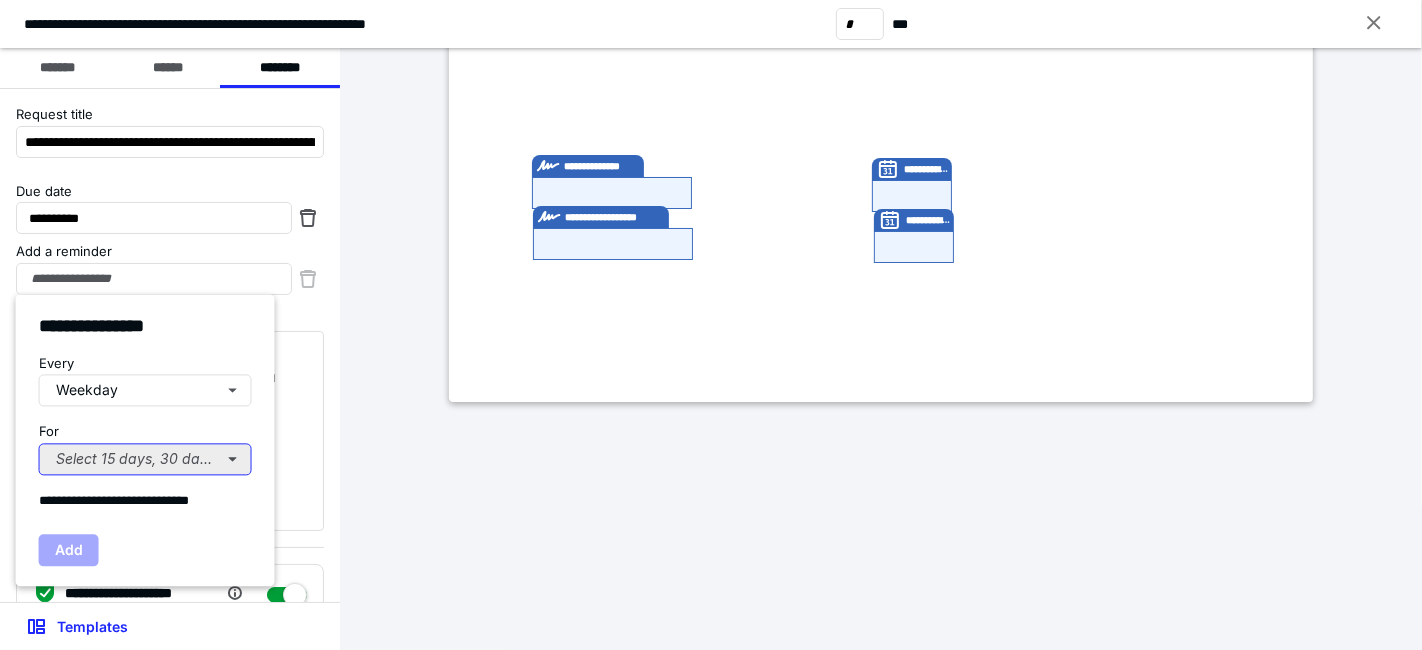 click on "Select 15 days, 30 days, or 45 days..." at bounding box center [145, 459] 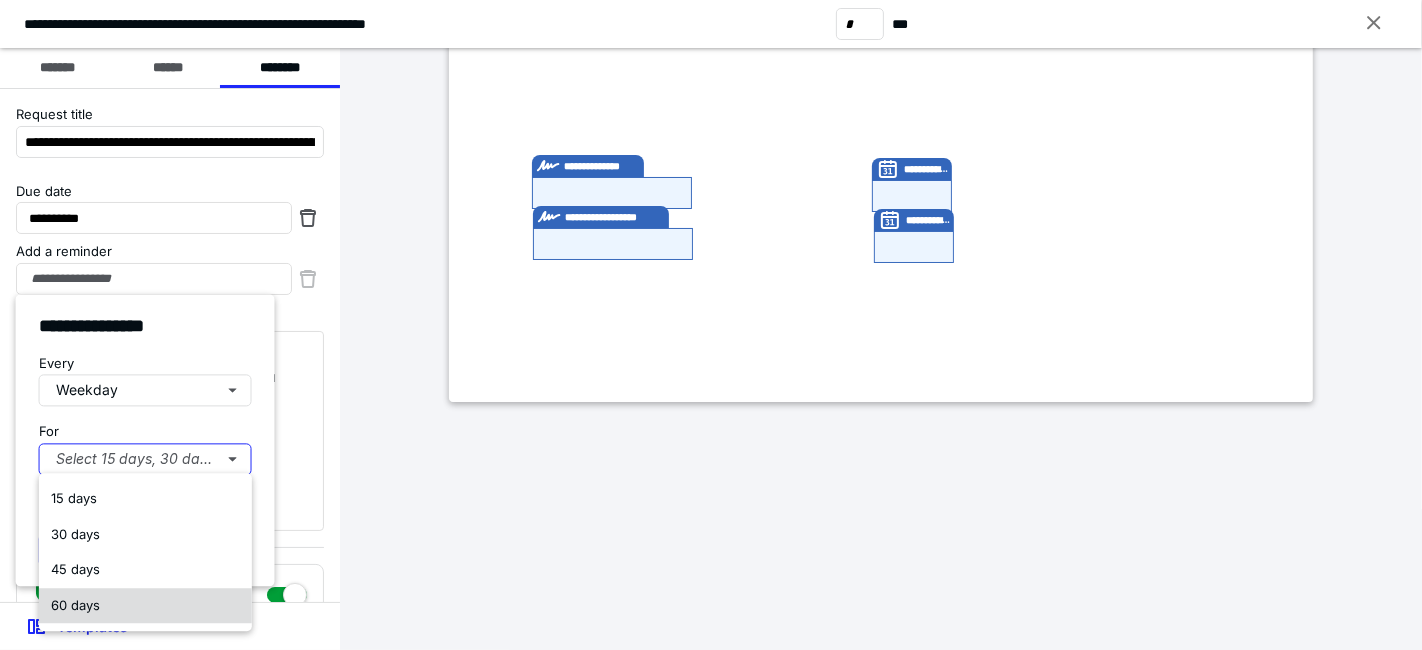 click on "60 days" at bounding box center [145, 606] 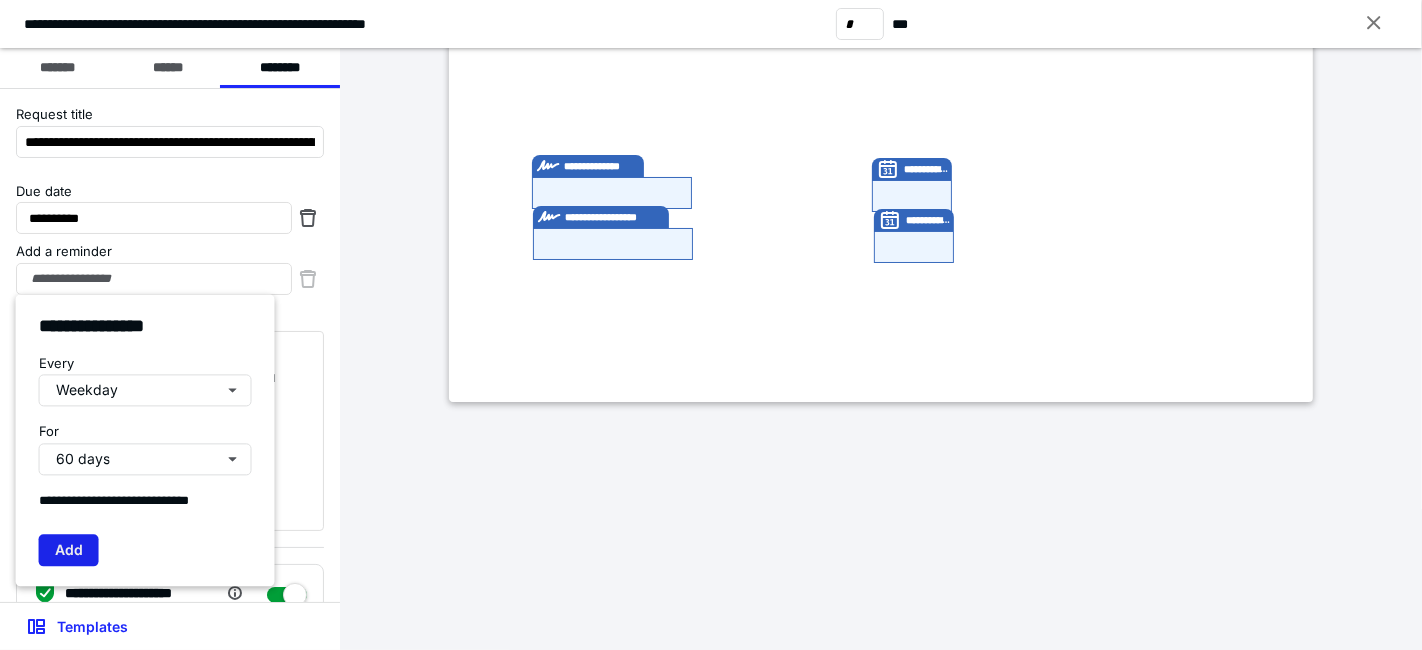 click on "Add" at bounding box center (69, 551) 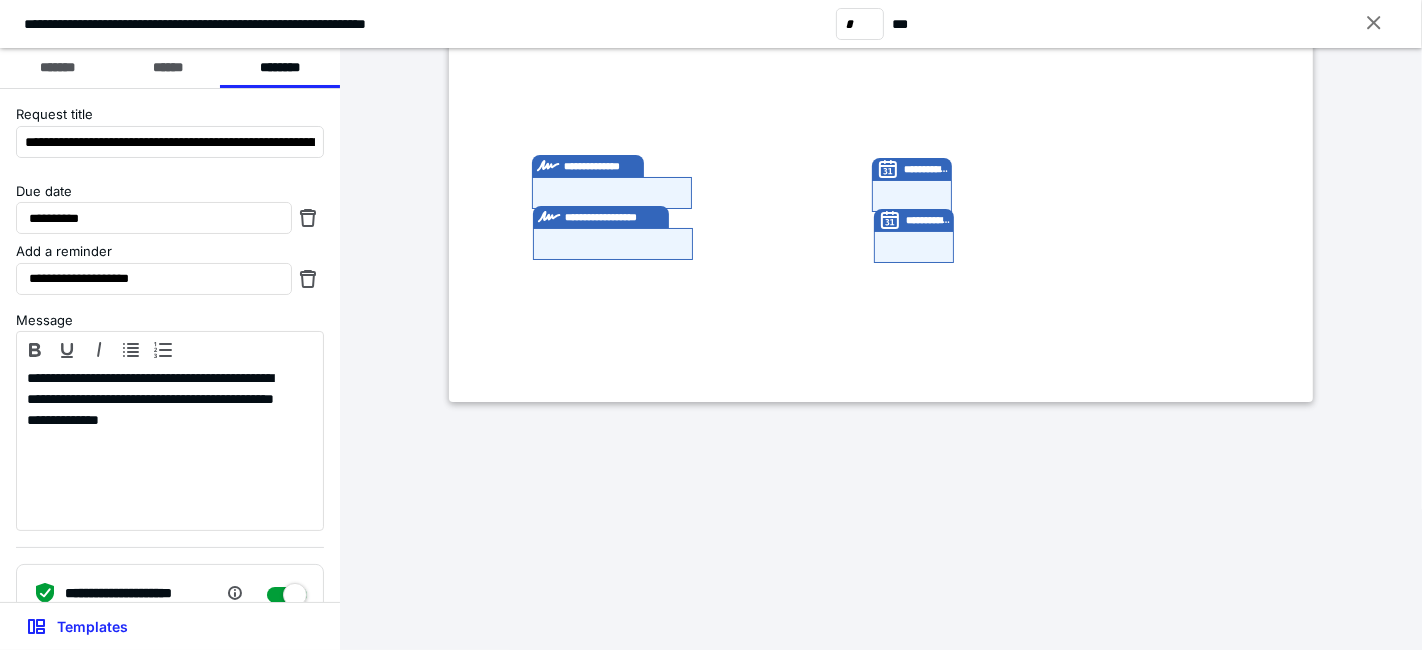 scroll, scrollTop: 177, scrollLeft: 0, axis: vertical 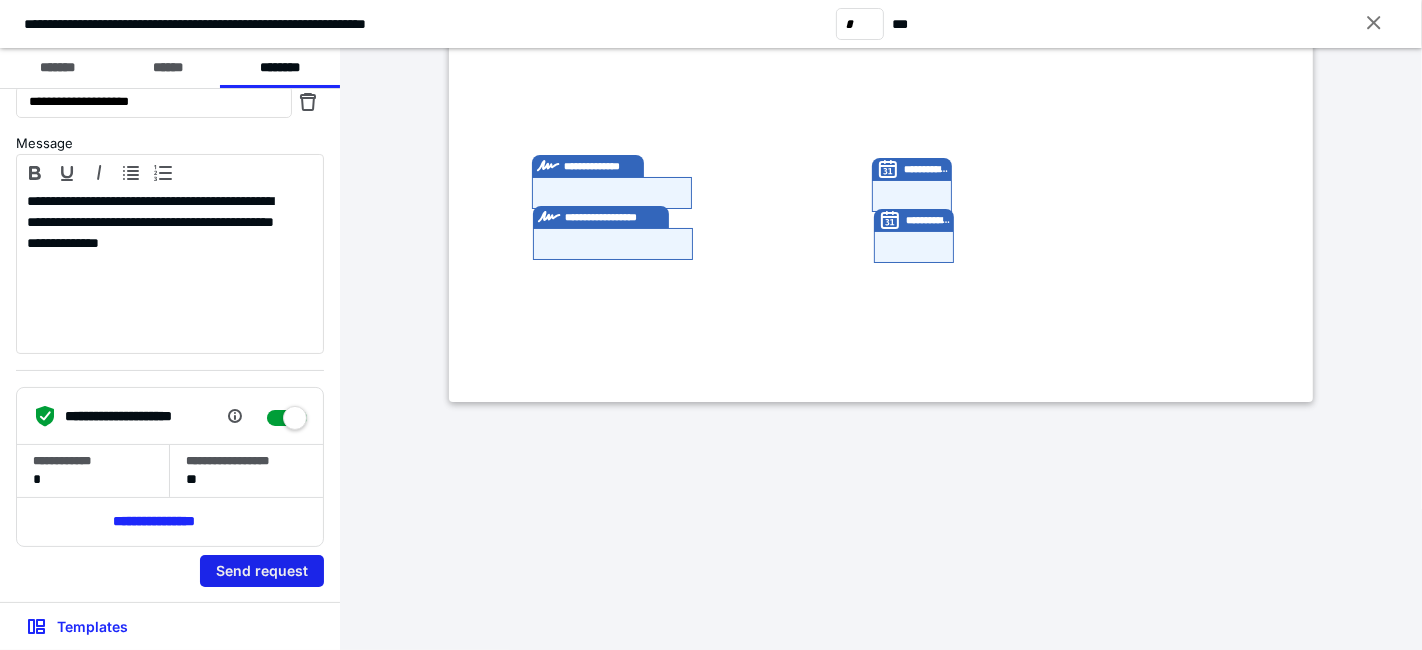 click on "Send request" at bounding box center (262, 571) 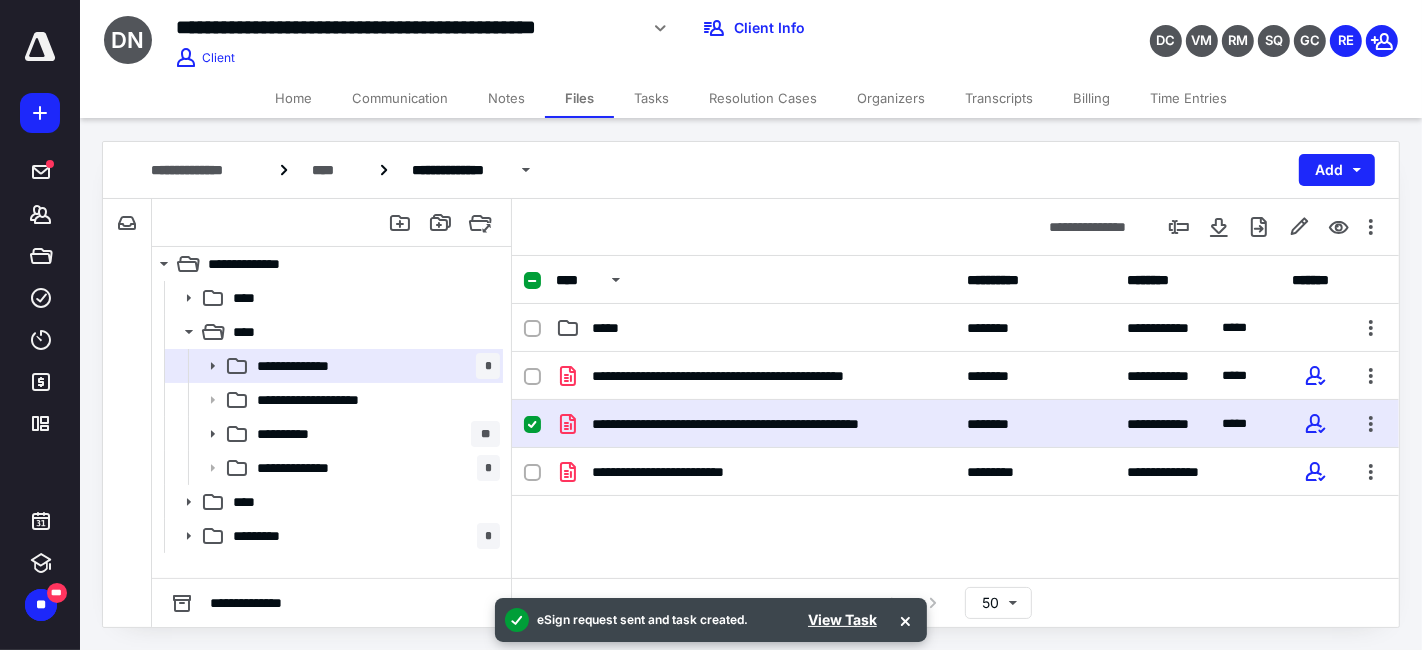 click on "**********" at bounding box center [751, 170] 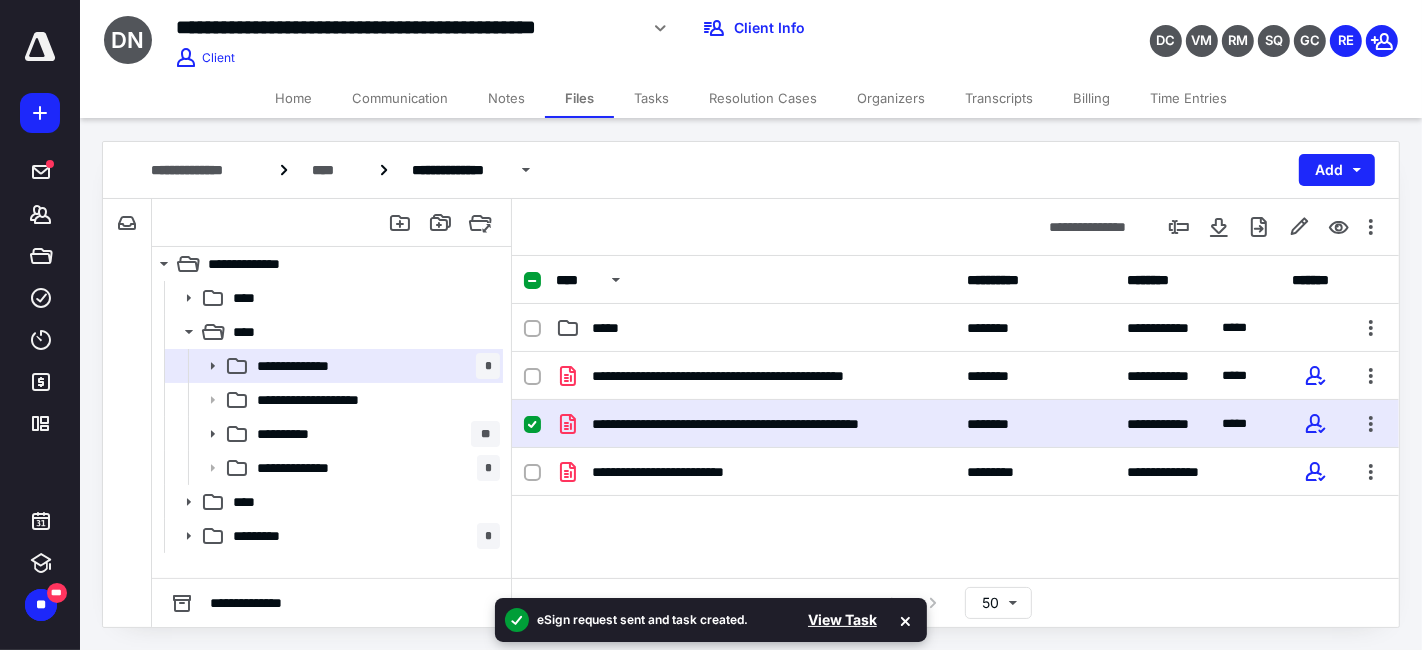 scroll, scrollTop: 1456, scrollLeft: 0, axis: vertical 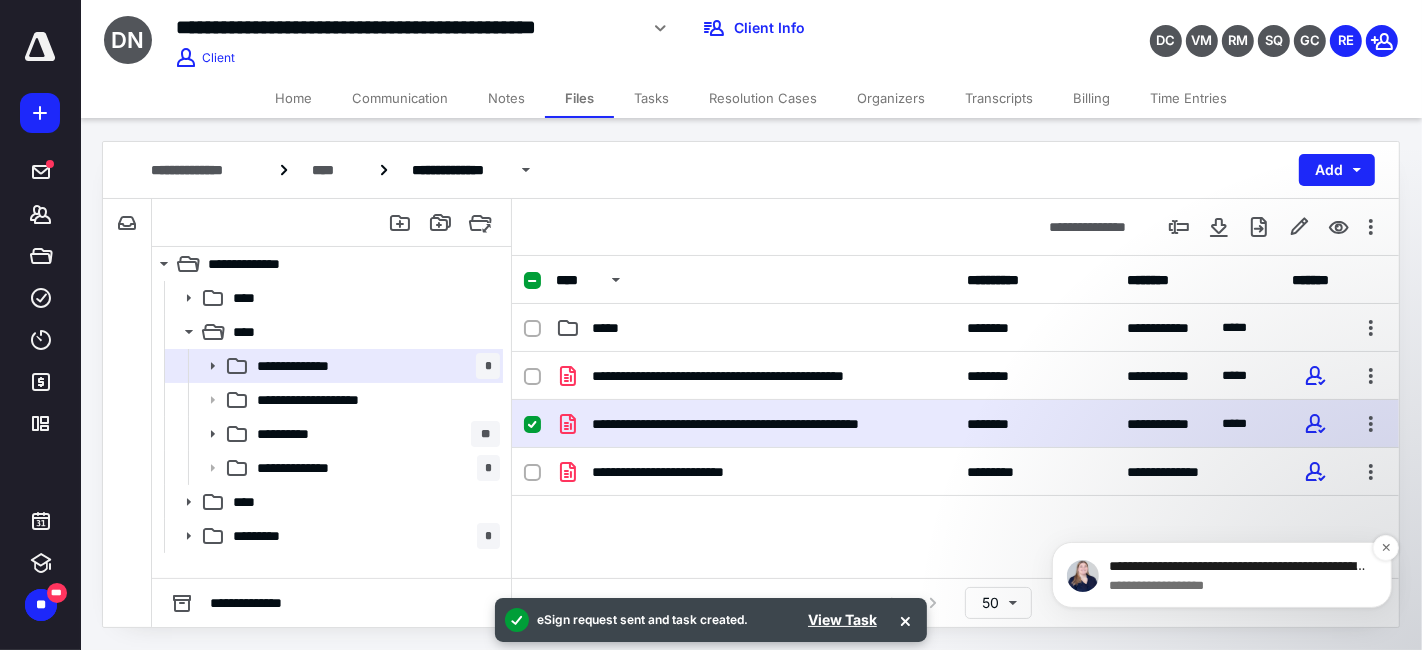 click on "**********" at bounding box center (1237, 566) 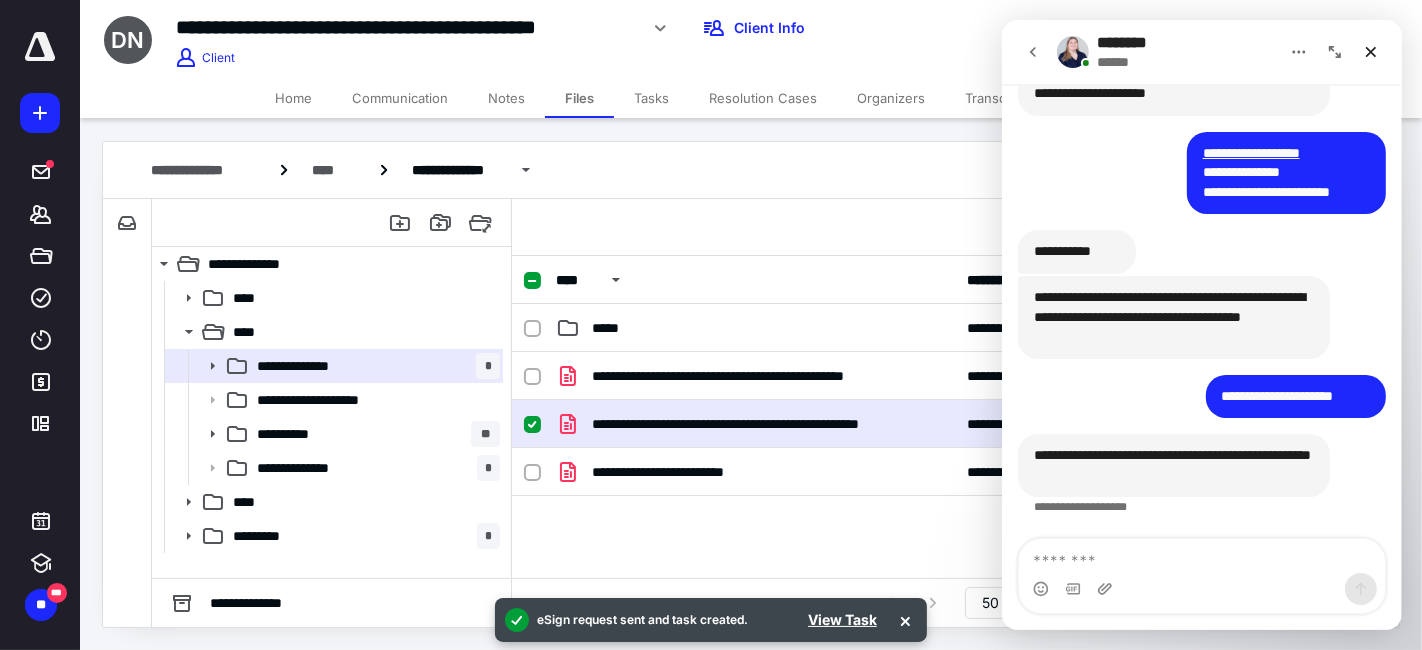 scroll, scrollTop: 0, scrollLeft: 0, axis: both 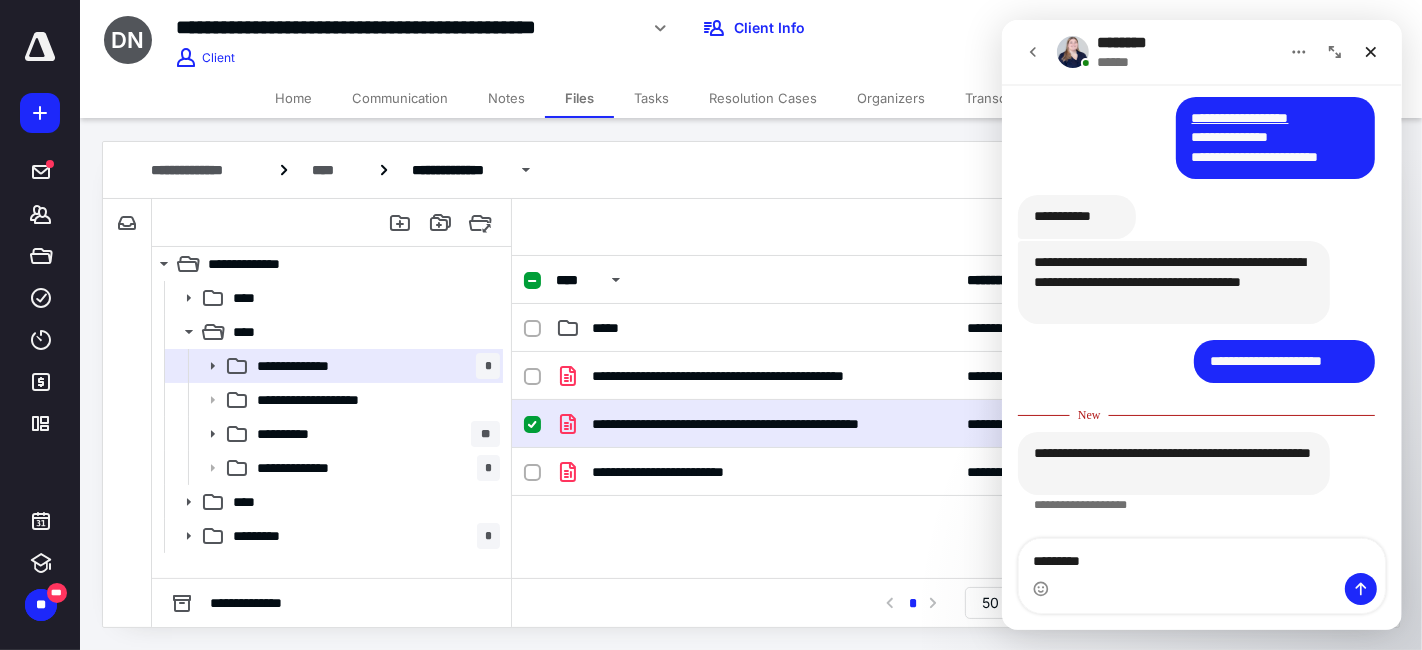 type on "**********" 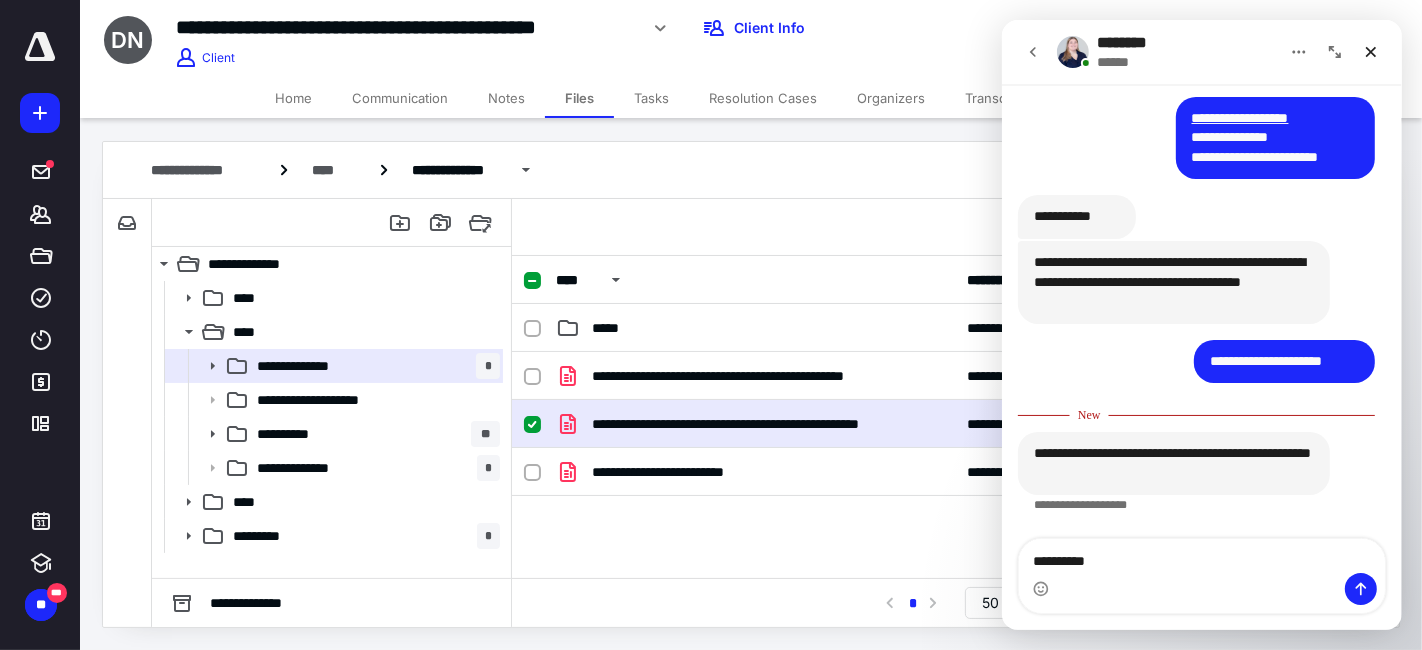 type 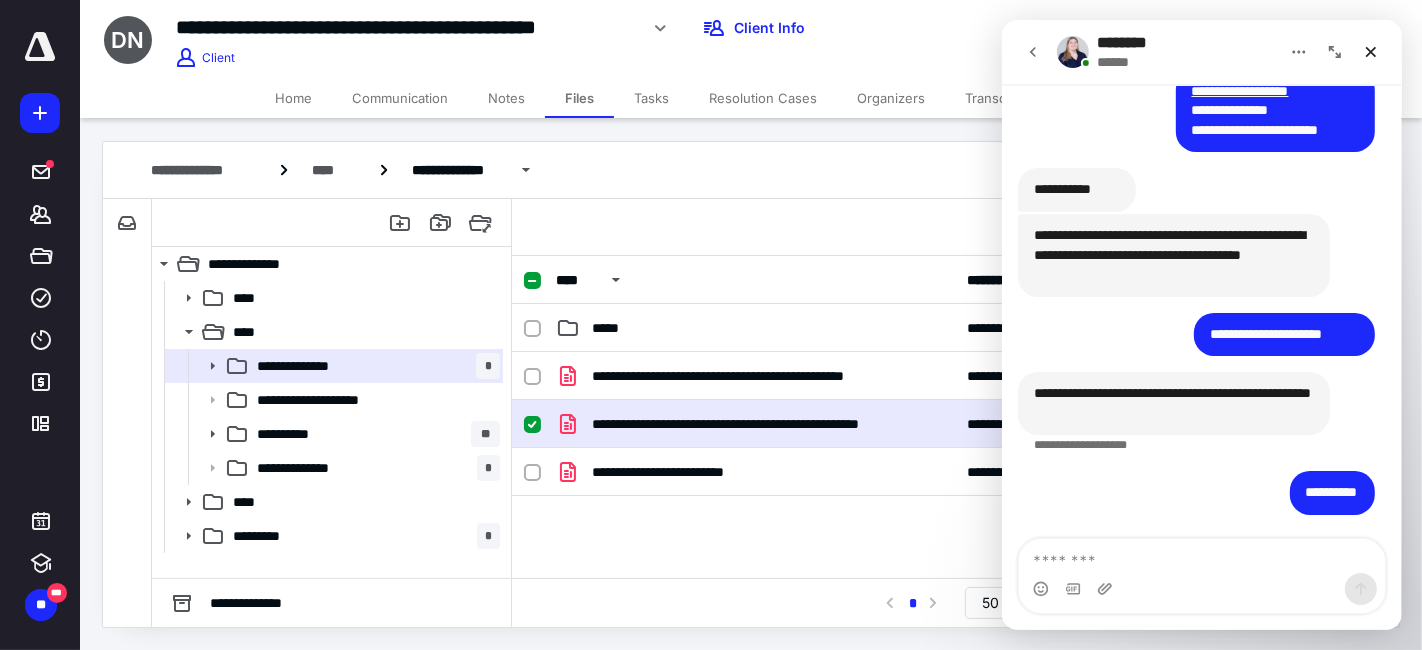 scroll, scrollTop: 1517, scrollLeft: 0, axis: vertical 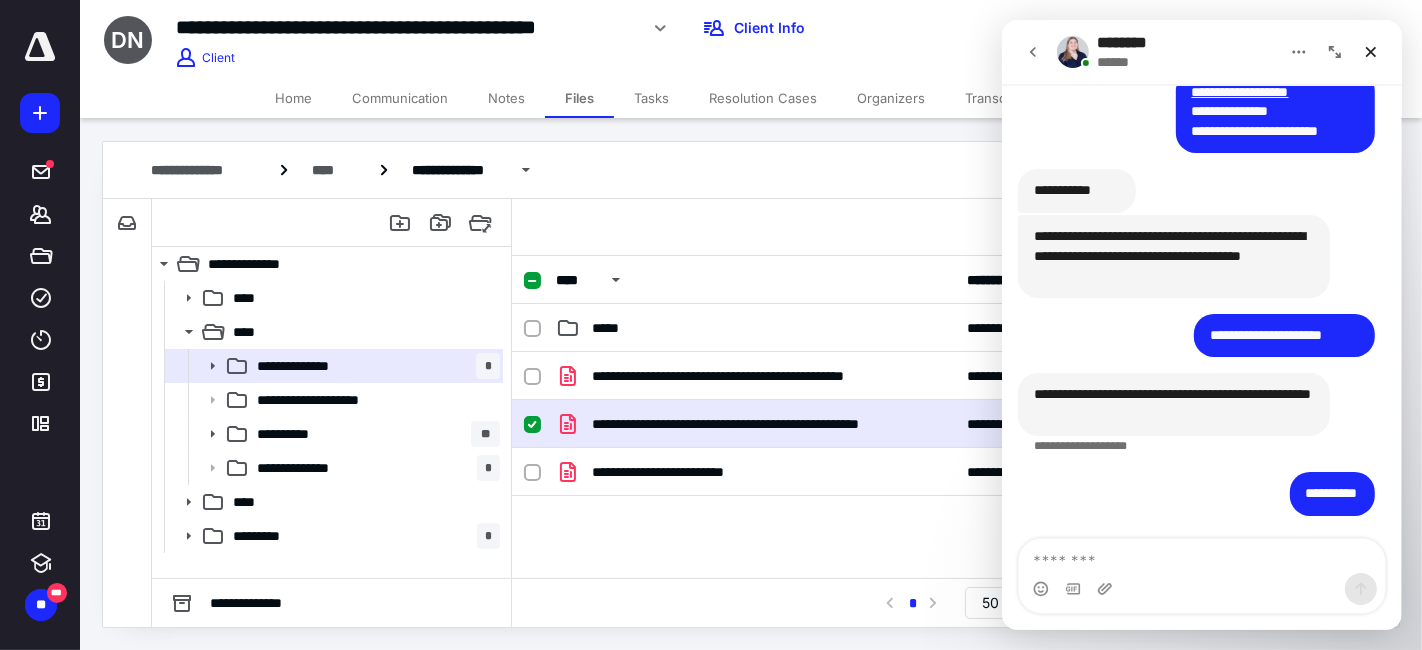 click on "**********" at bounding box center [955, 502] 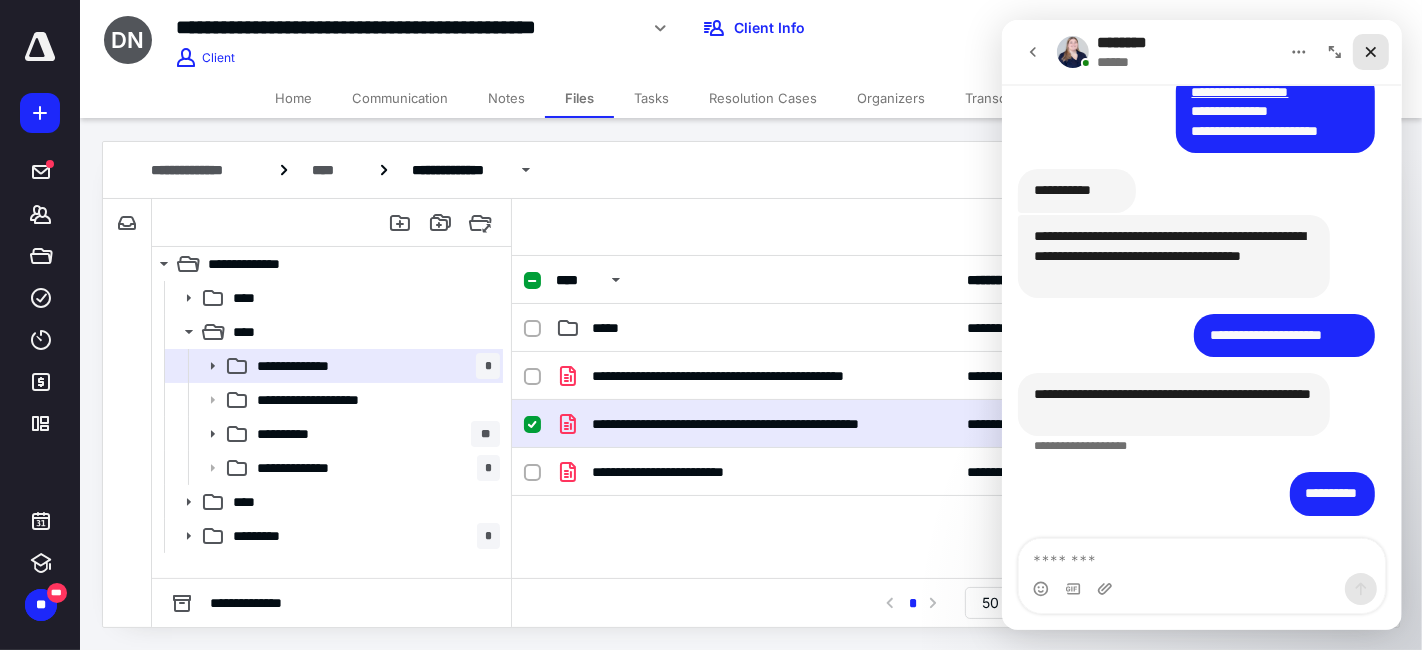 click 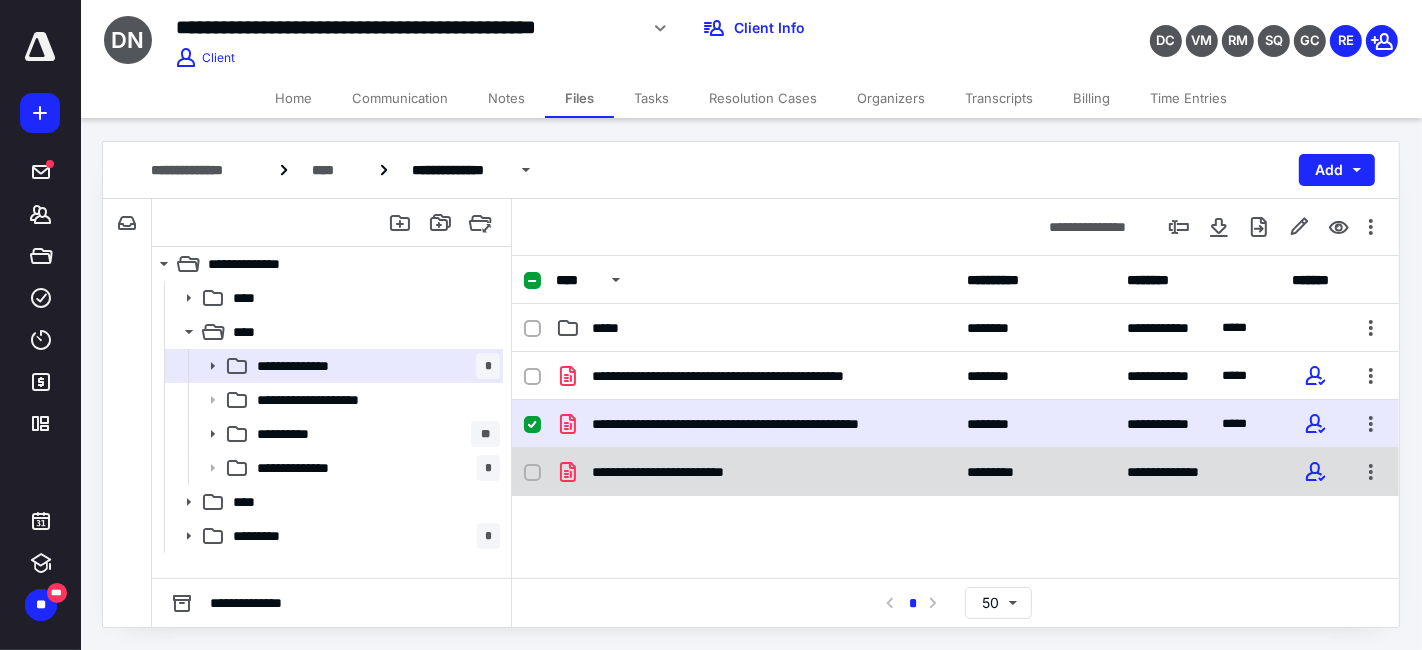 click on "**********" at bounding box center (955, 472) 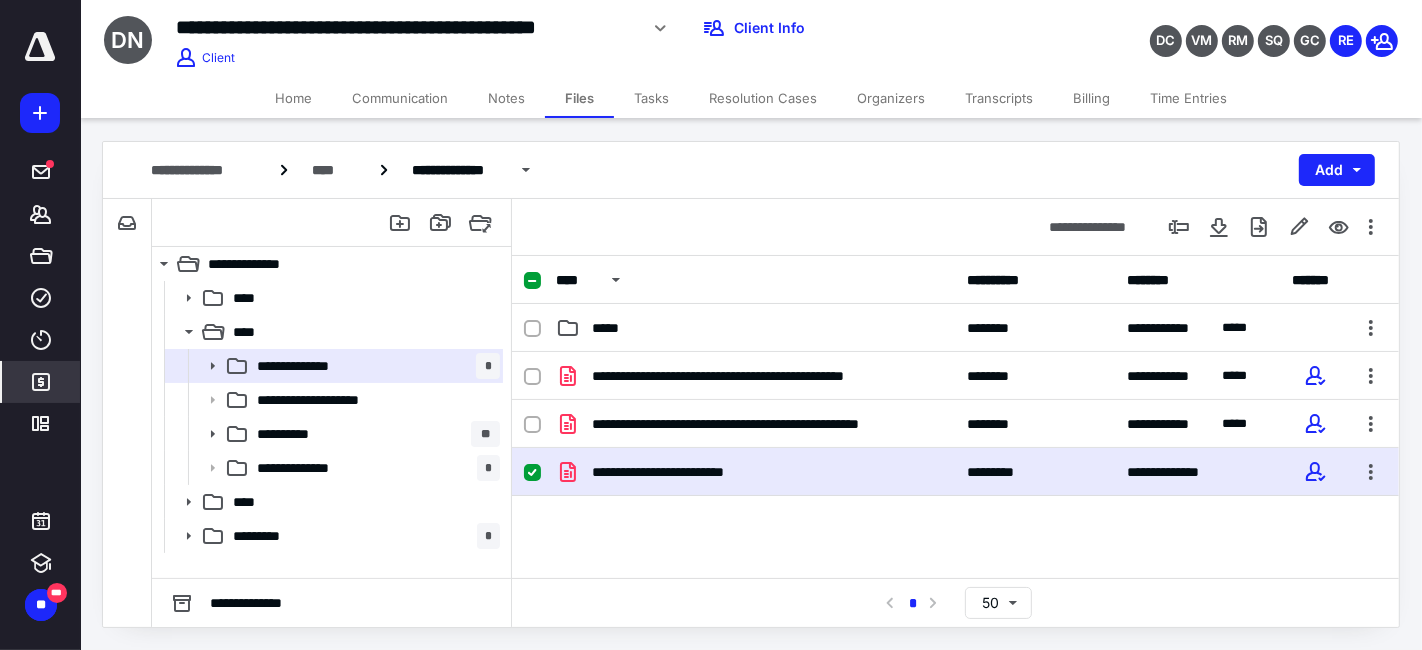 scroll, scrollTop: 1578, scrollLeft: 0, axis: vertical 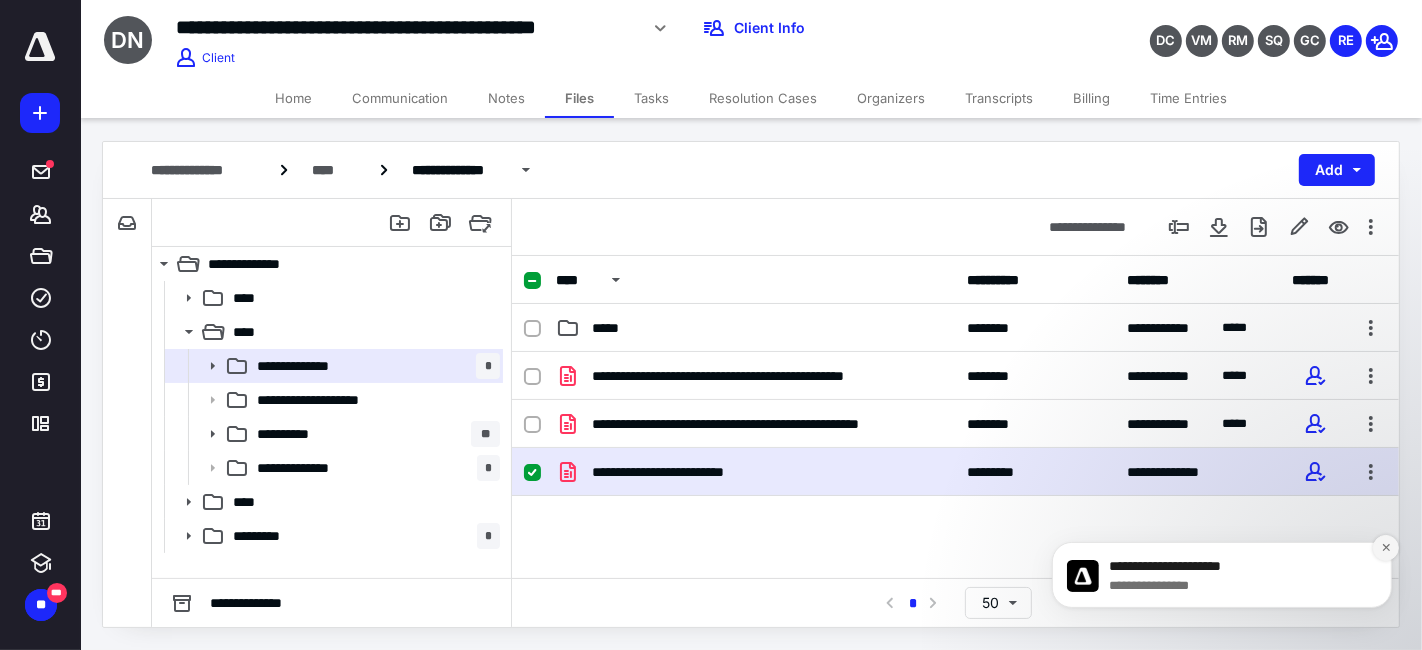 click at bounding box center [1385, 547] 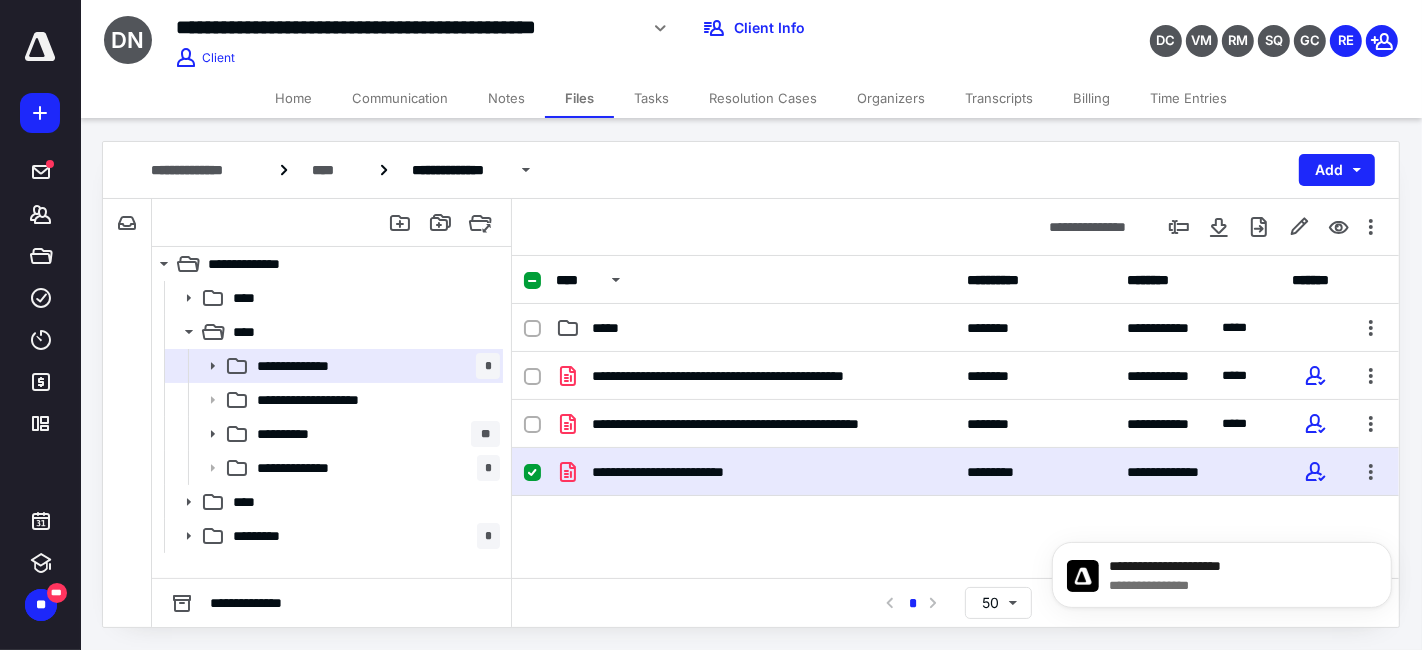 scroll, scrollTop: 0, scrollLeft: 0, axis: both 